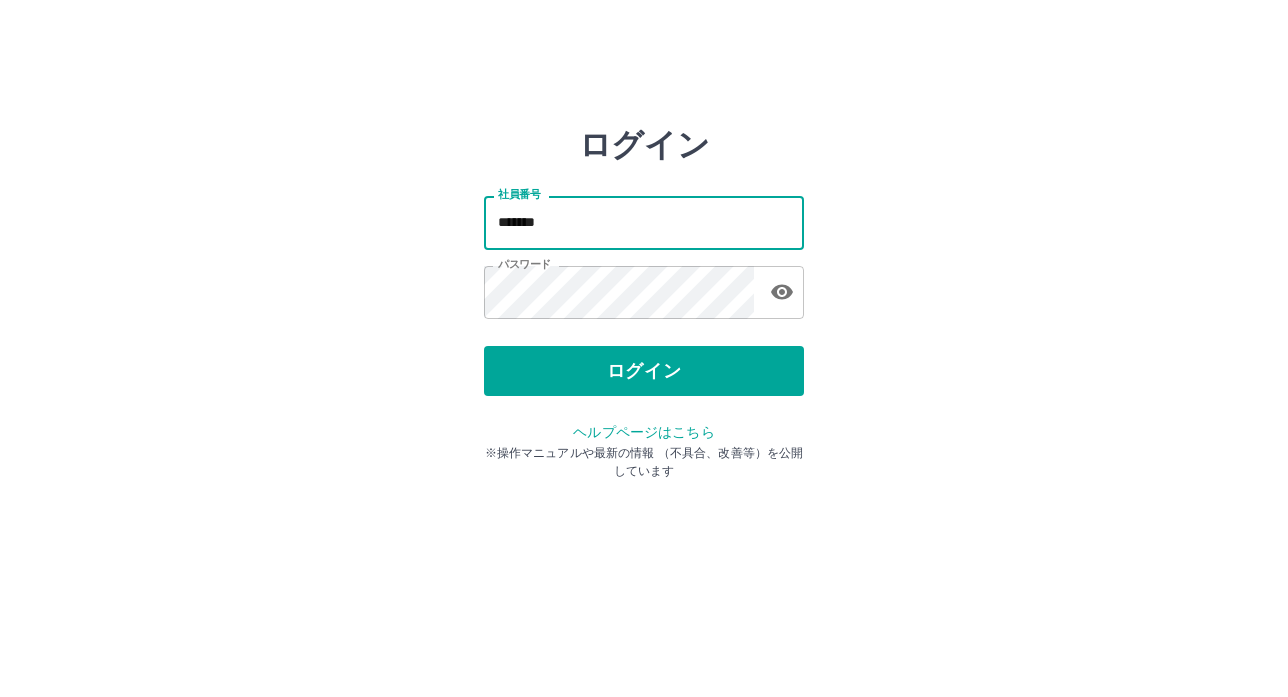 scroll, scrollTop: 0, scrollLeft: 0, axis: both 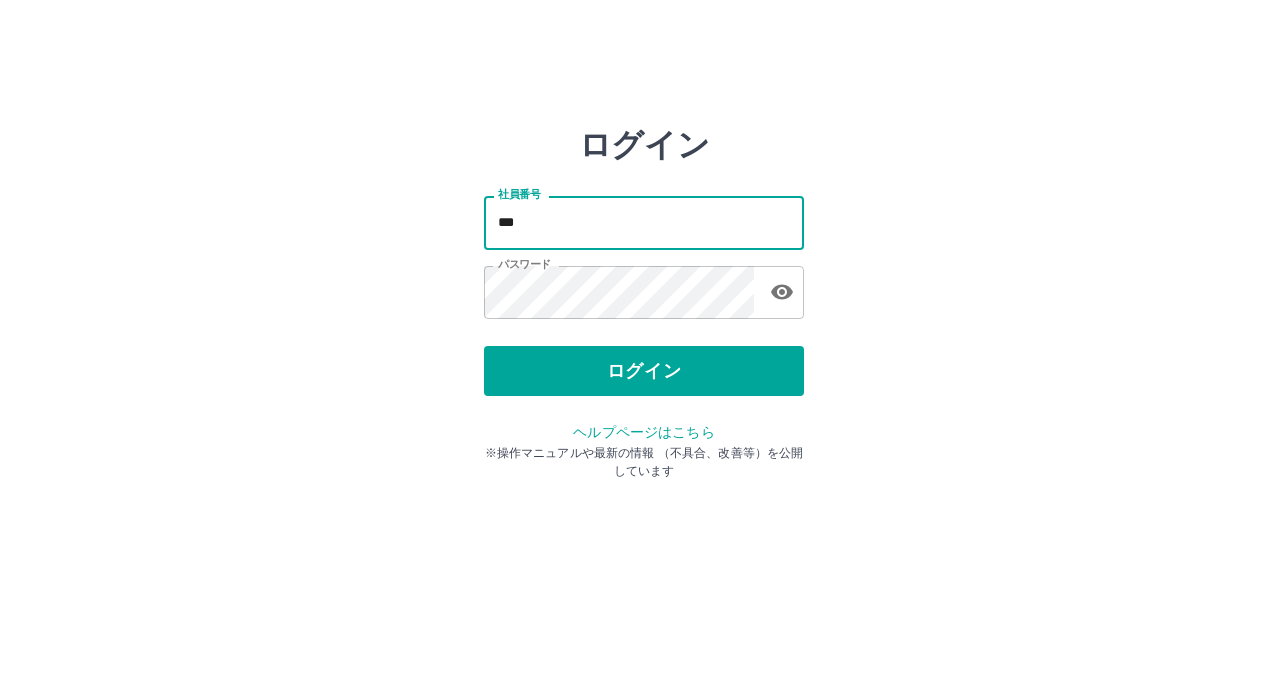 type on "*******" 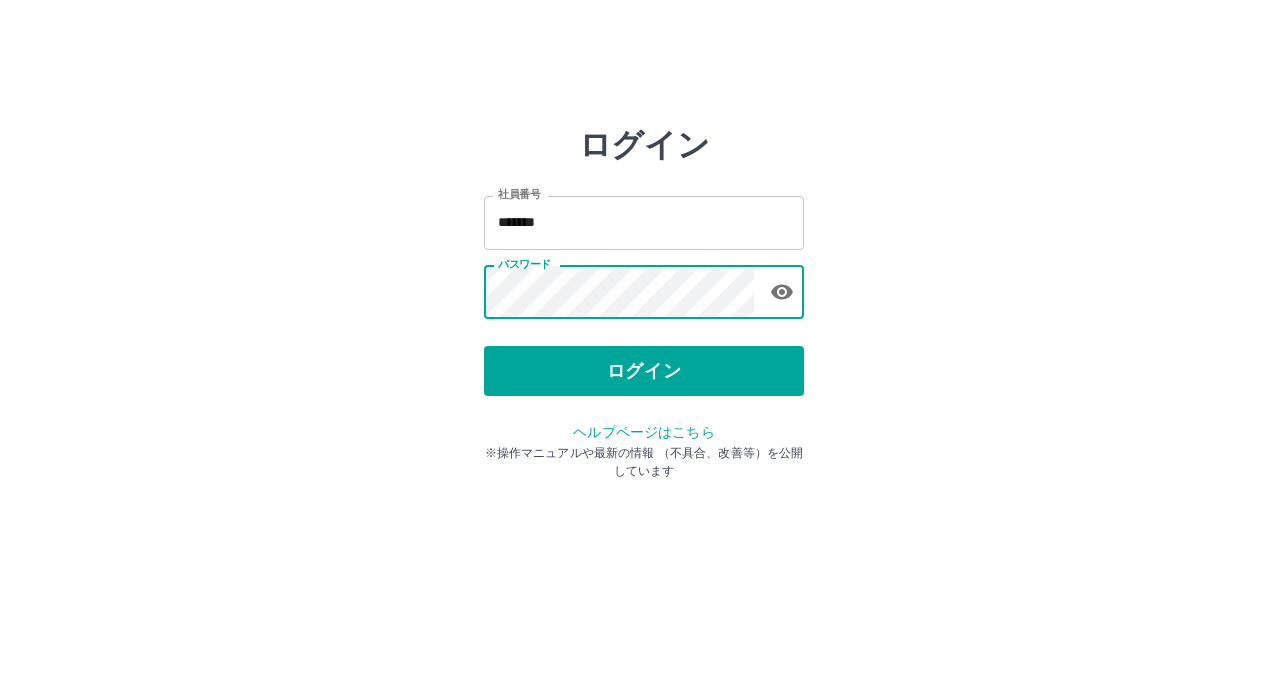 click on "ログイン 社員番号 ******* 社員番号 パスワード パスワード ログイン ヘルプページはこちら ※操作マニュアルや最新の情報 （不具合、改善等）を公開しています" at bounding box center (644, 286) 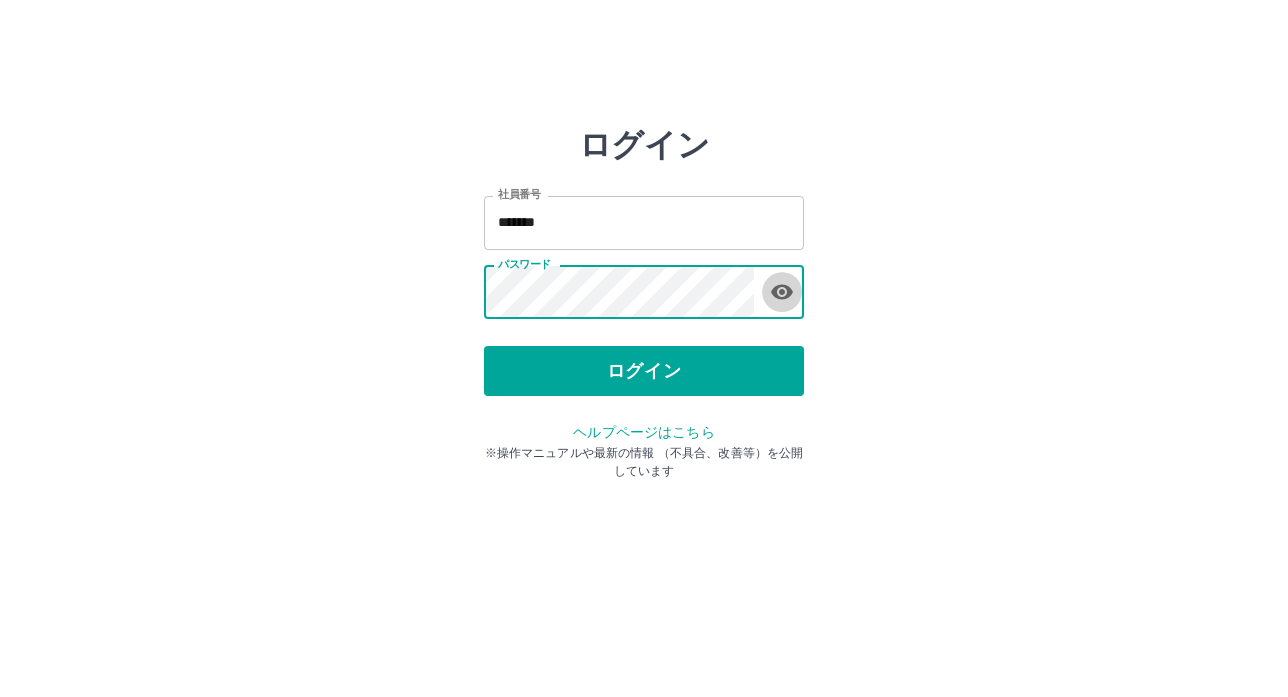 click 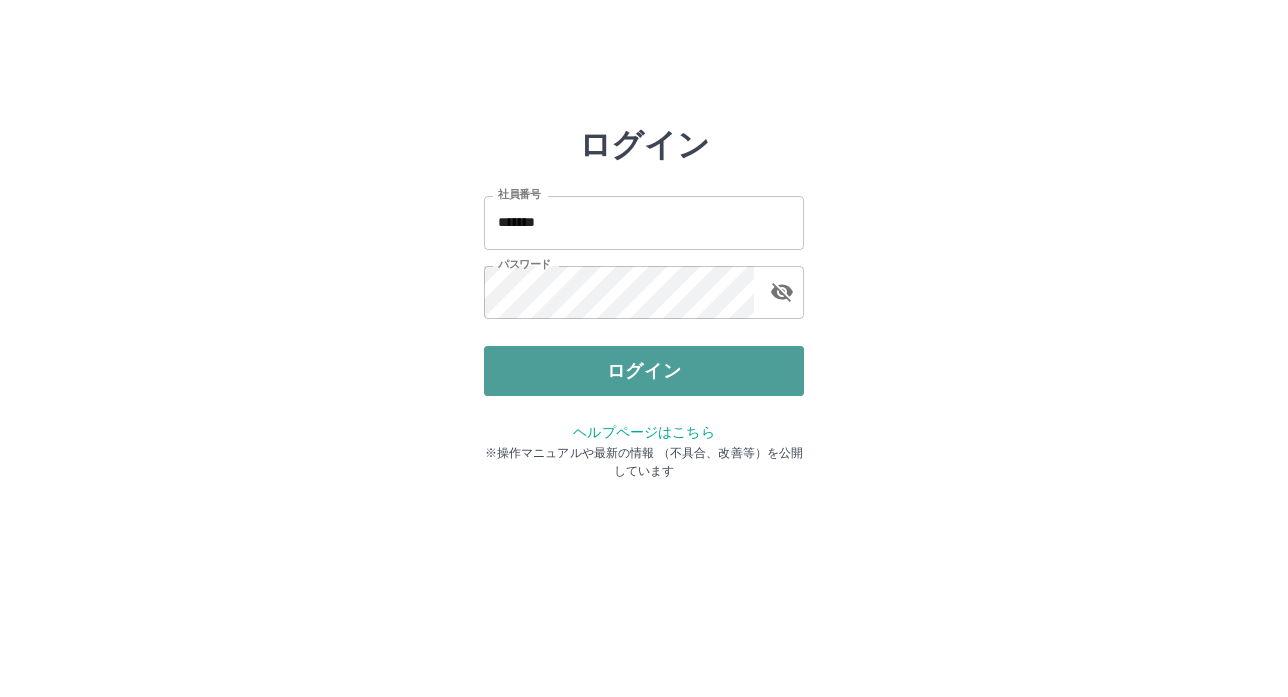 click on "ログイン" at bounding box center (644, 371) 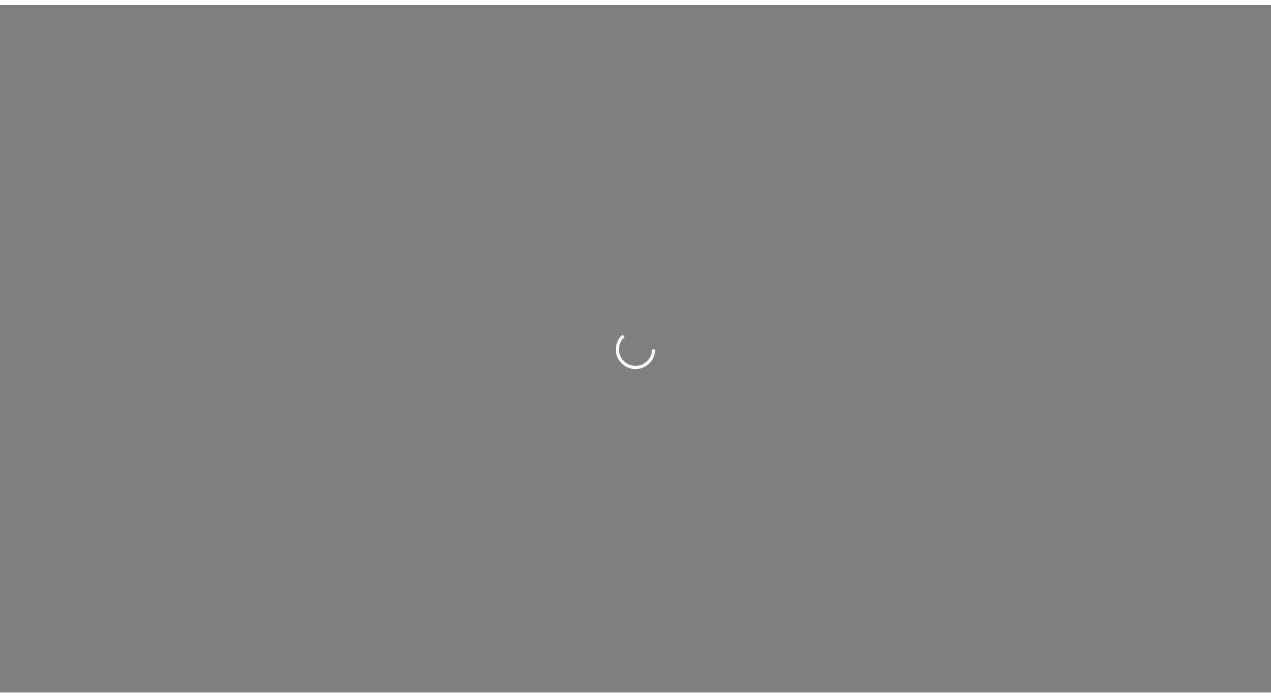 scroll, scrollTop: 0, scrollLeft: 0, axis: both 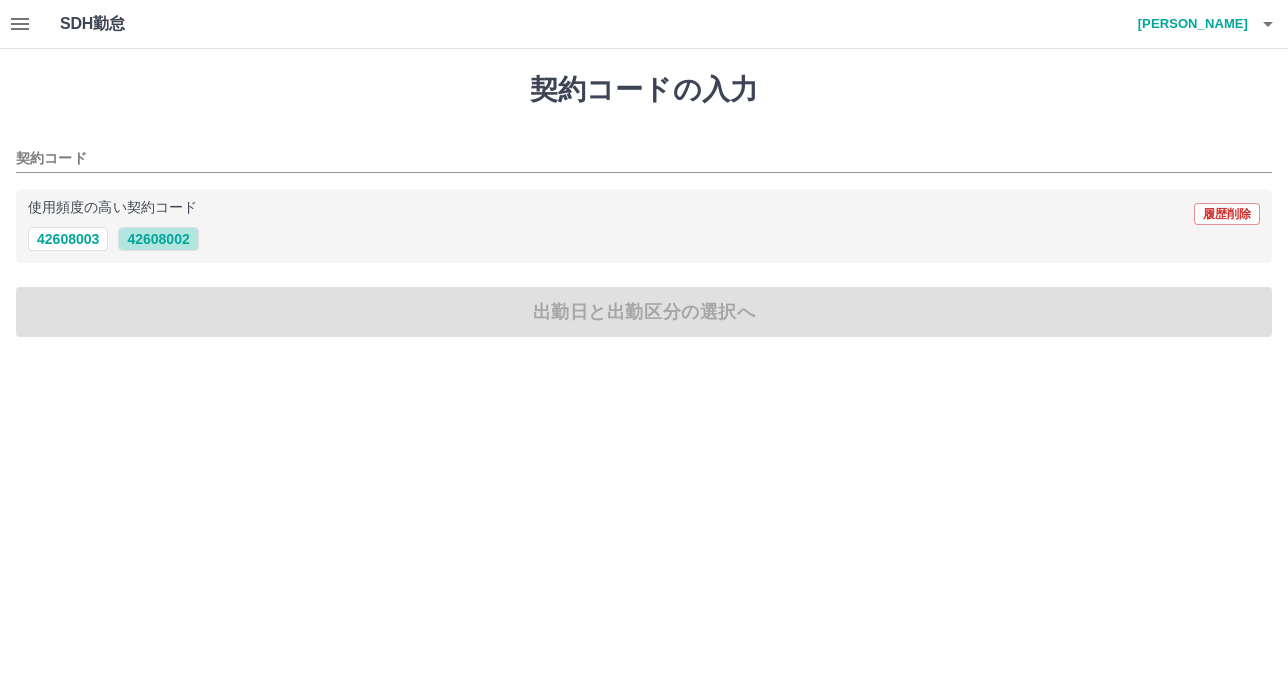 drag, startPoint x: 155, startPoint y: 238, endPoint x: 145, endPoint y: 216, distance: 24.166092 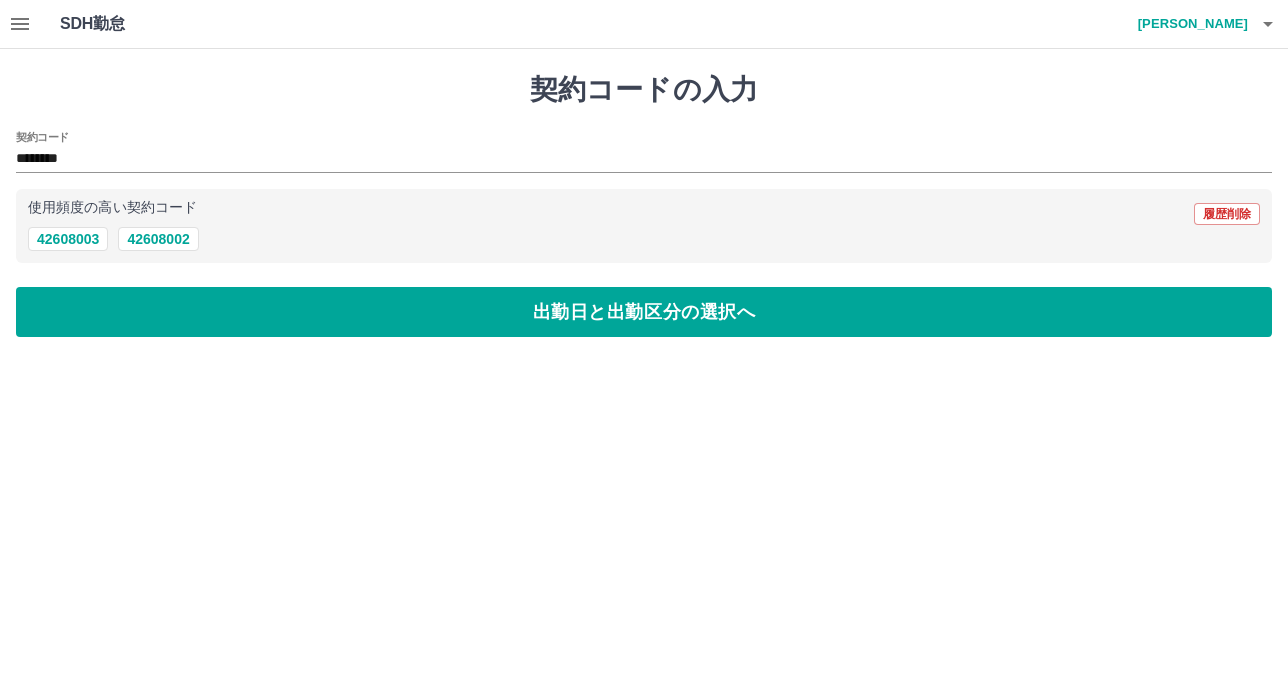 click 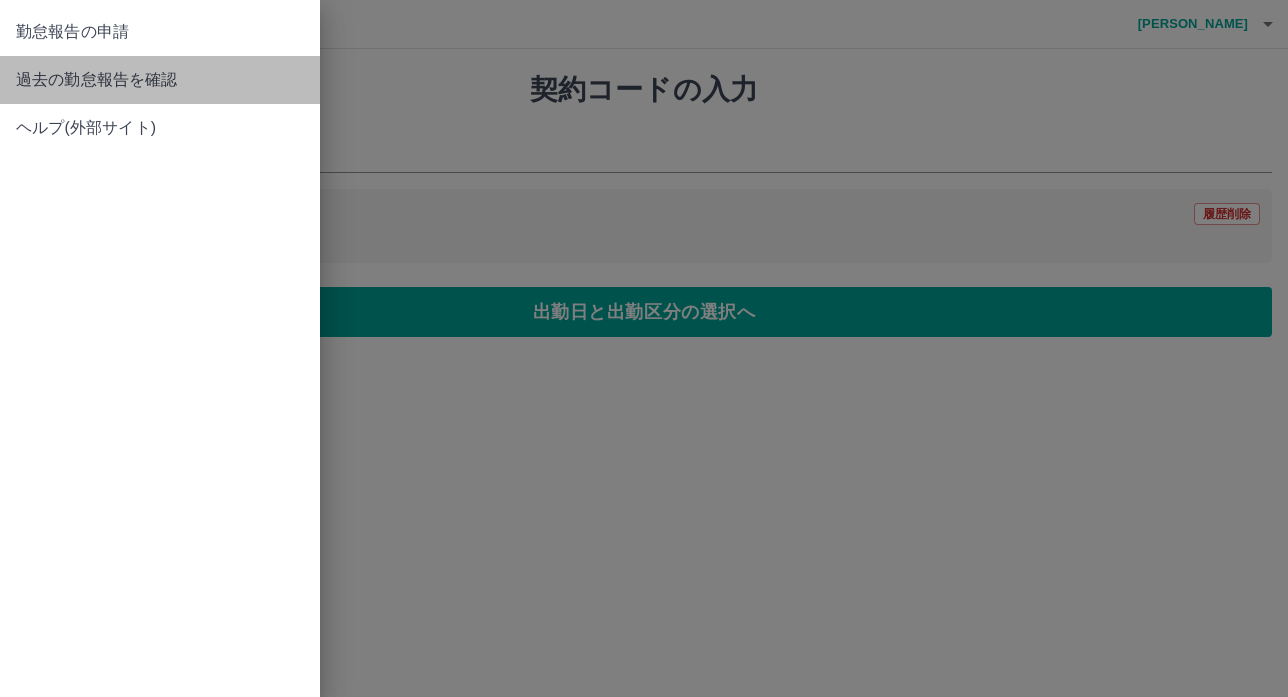 click on "過去の勤怠報告を確認" at bounding box center (160, 80) 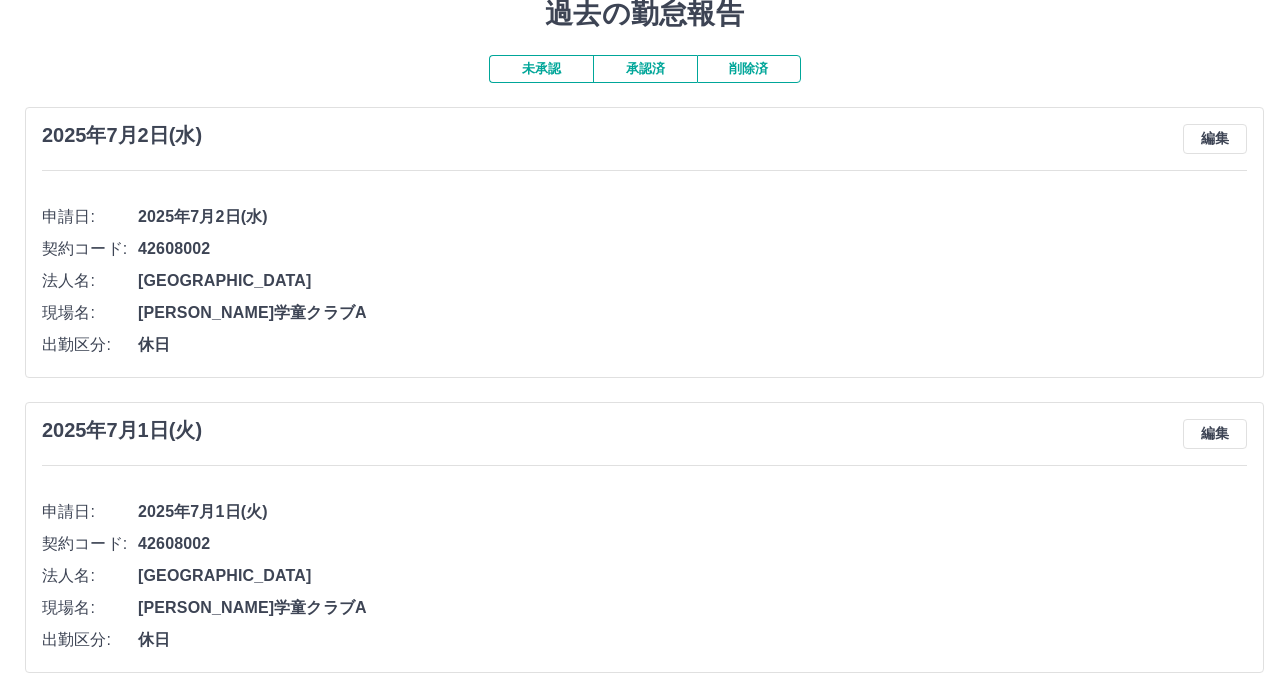 scroll, scrollTop: 0, scrollLeft: 0, axis: both 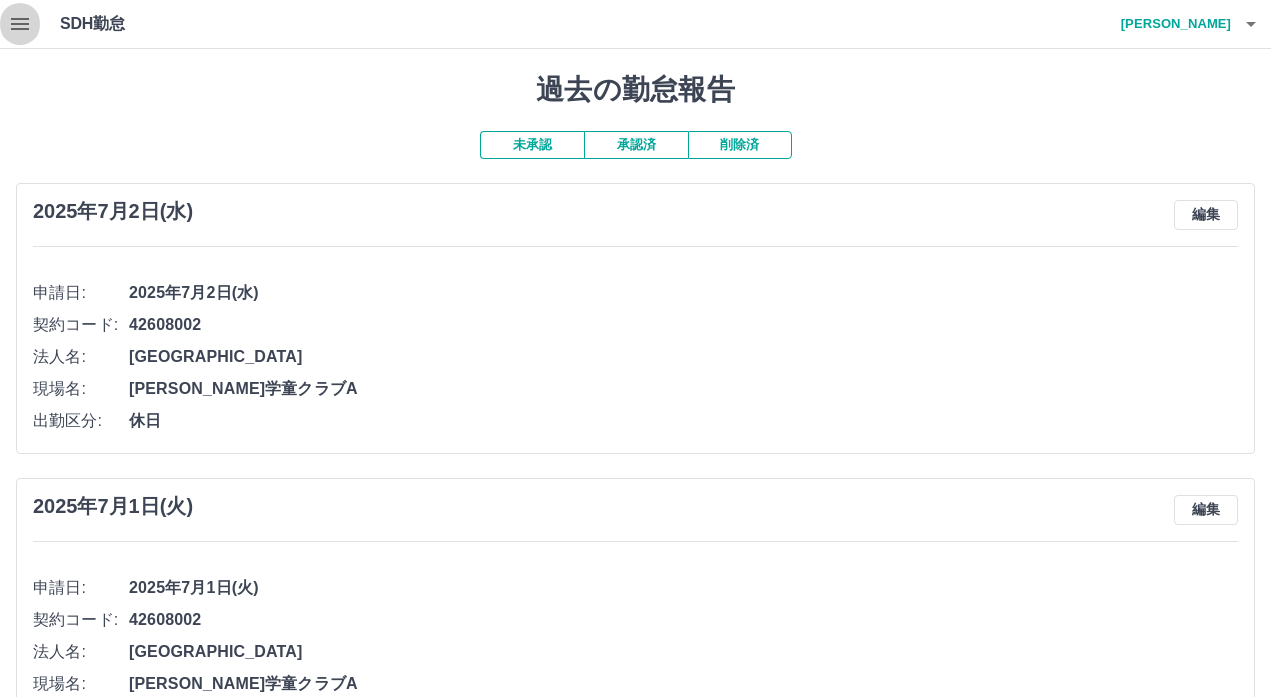 click 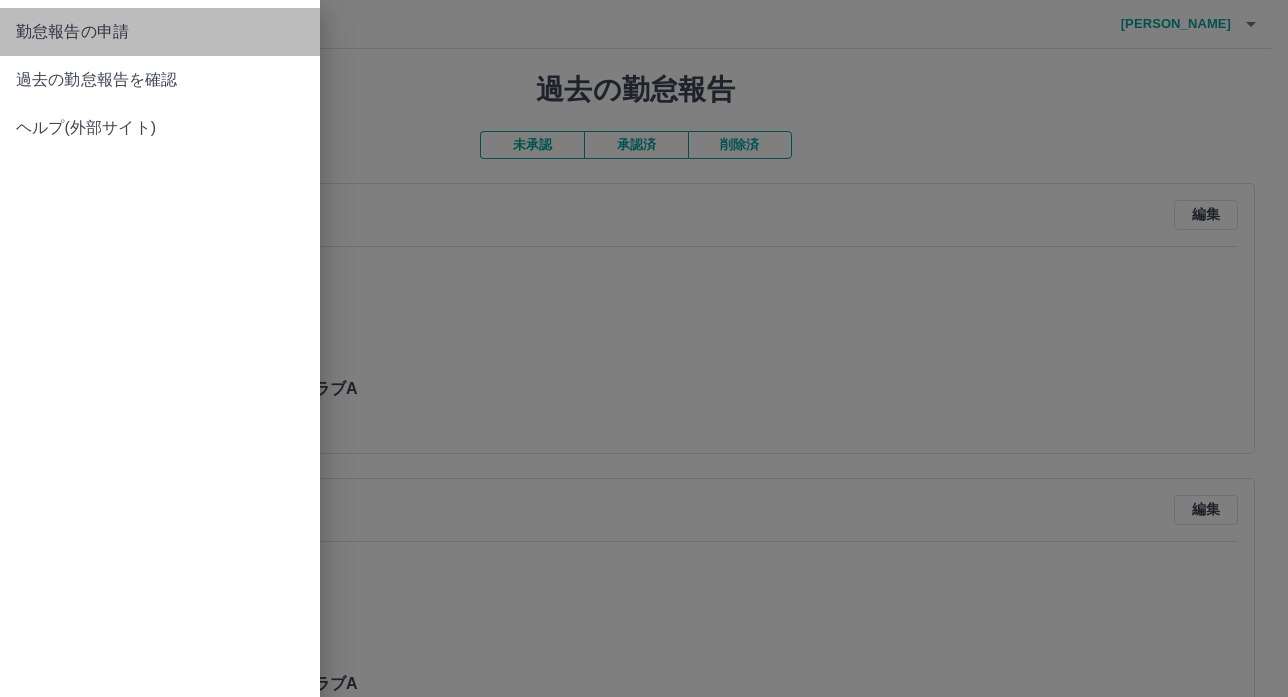 click on "勤怠報告の申請" at bounding box center [160, 32] 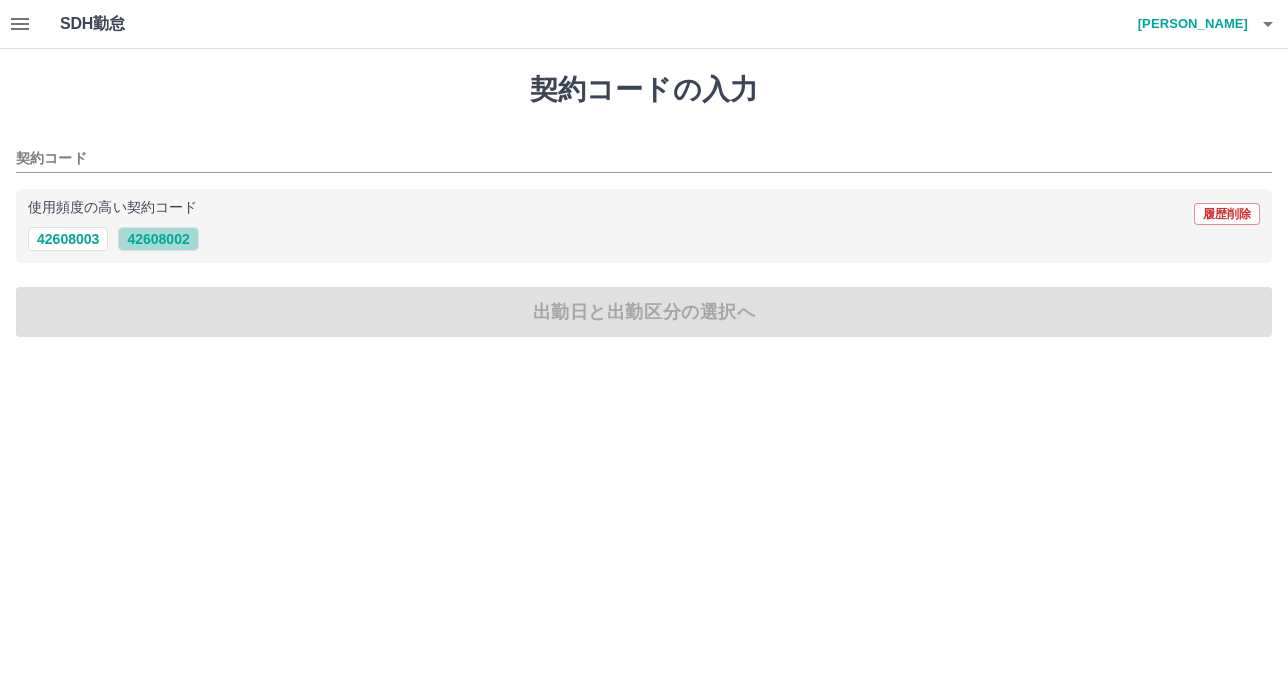 click on "42608002" at bounding box center (158, 239) 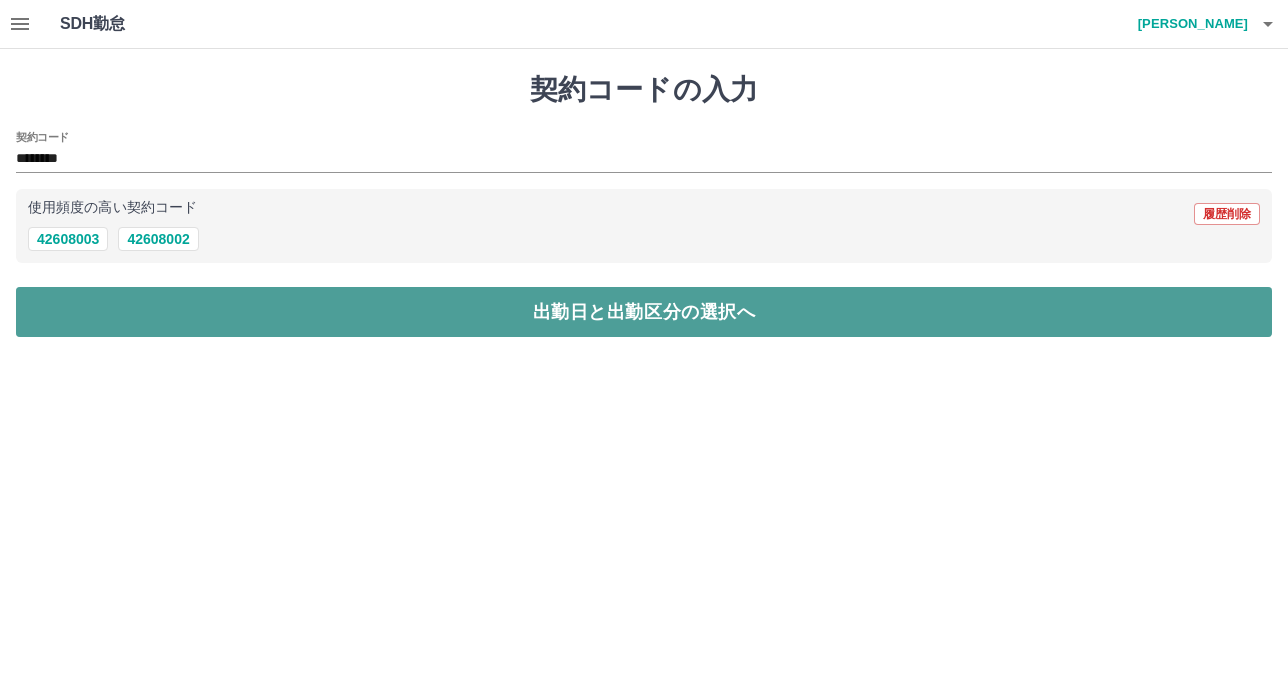 click on "出勤日と出勤区分の選択へ" at bounding box center [644, 312] 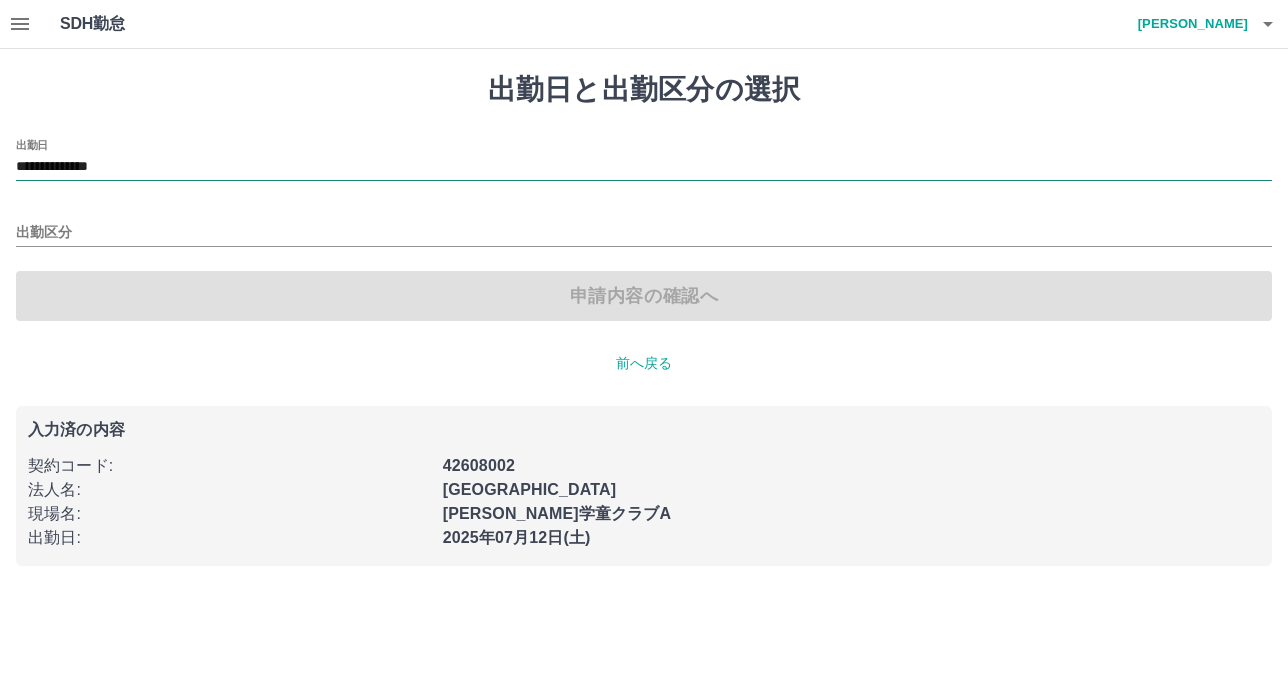 click on "**********" at bounding box center [644, 167] 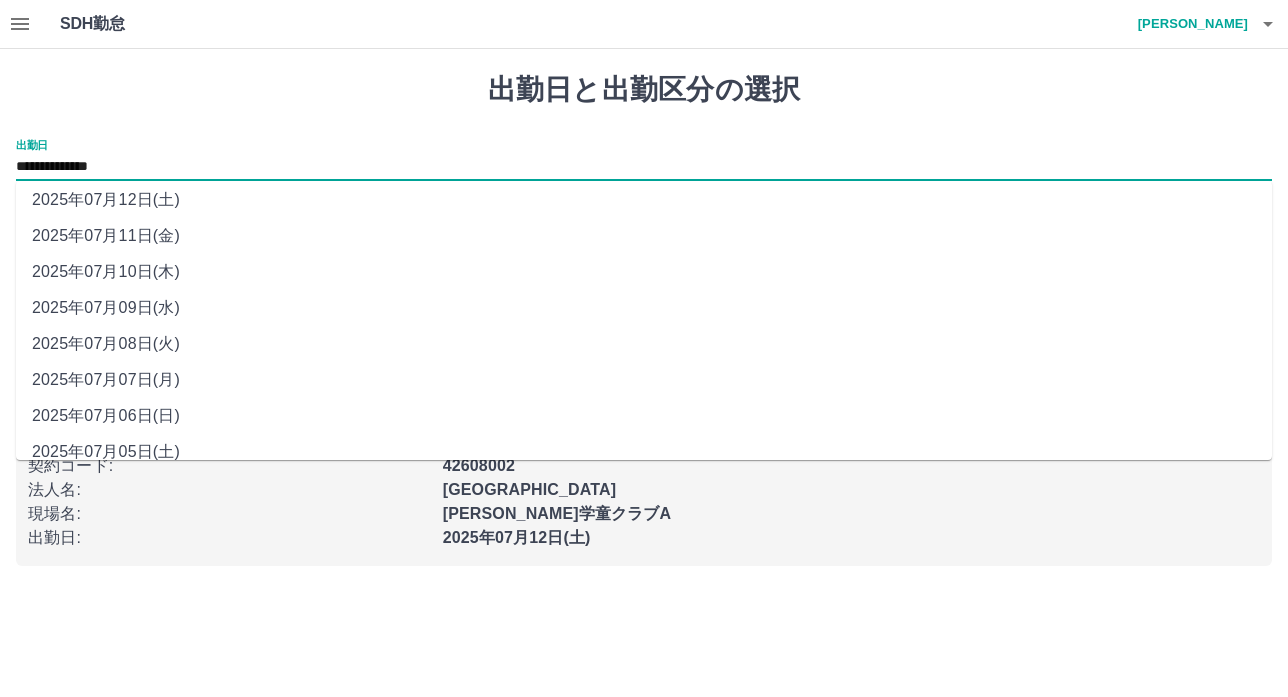scroll, scrollTop: 61, scrollLeft: 0, axis: vertical 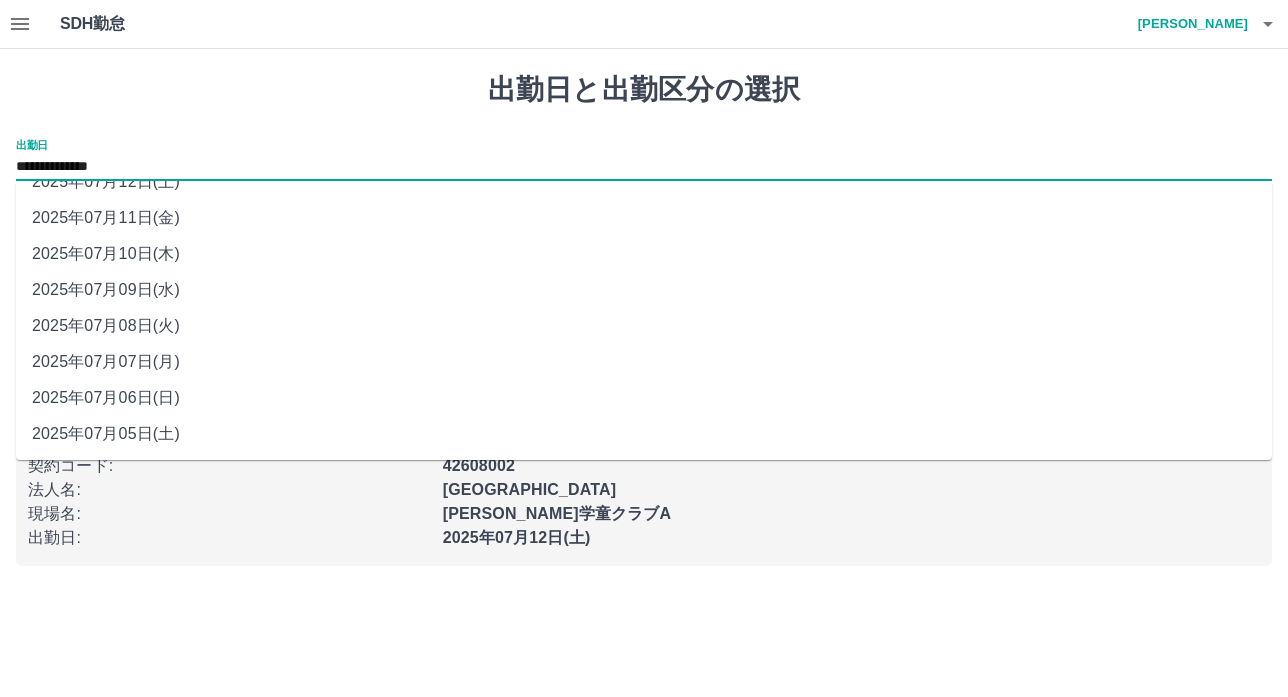 click on "**********" at bounding box center (644, 167) 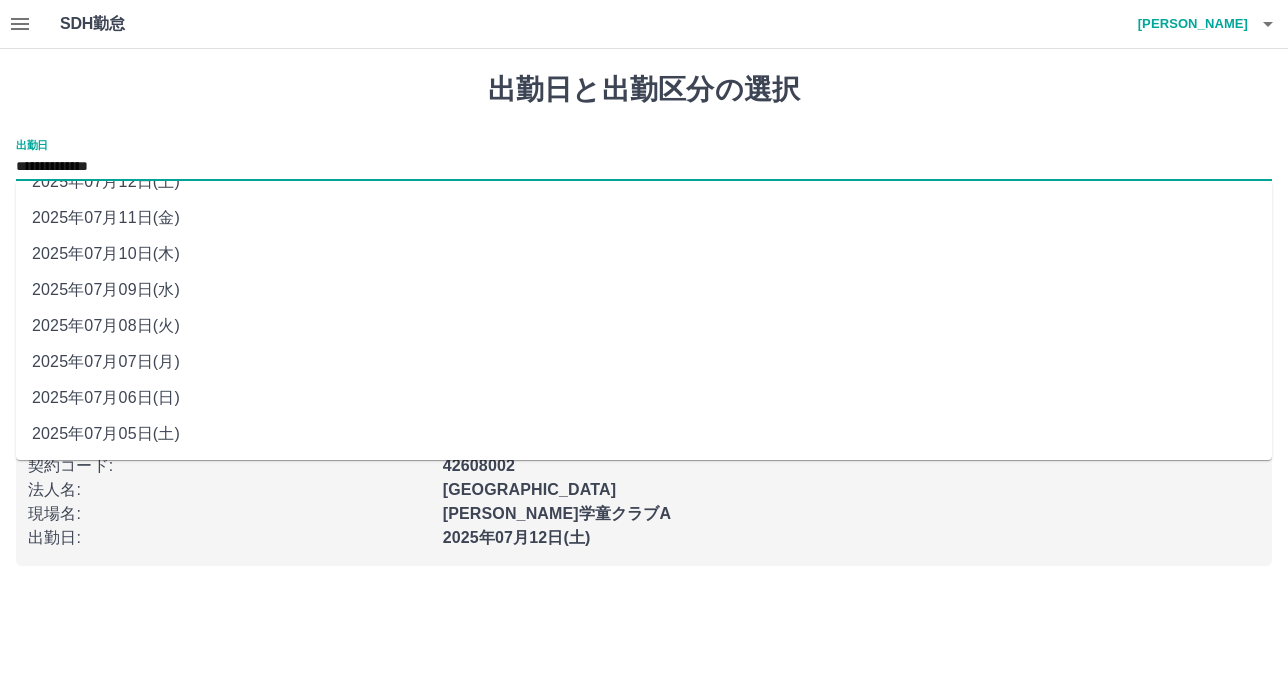 drag, startPoint x: 212, startPoint y: 609, endPoint x: 179, endPoint y: 557, distance: 61.587337 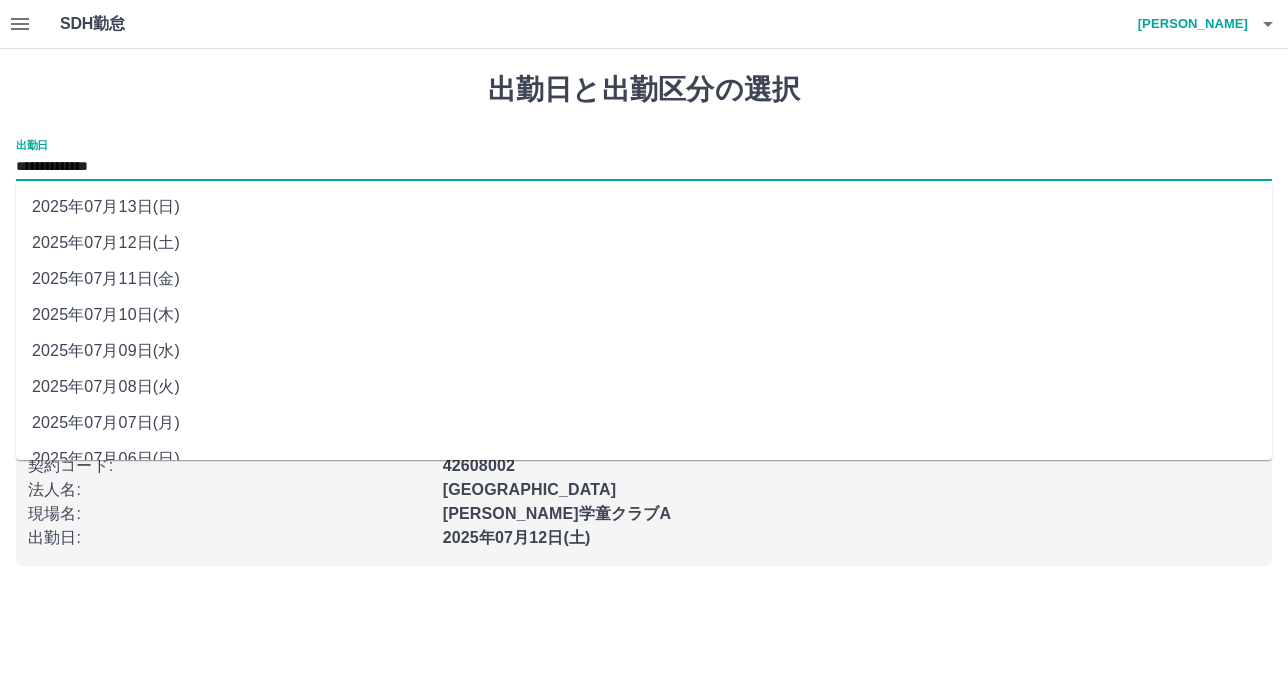 click on "**********" at bounding box center [644, 167] 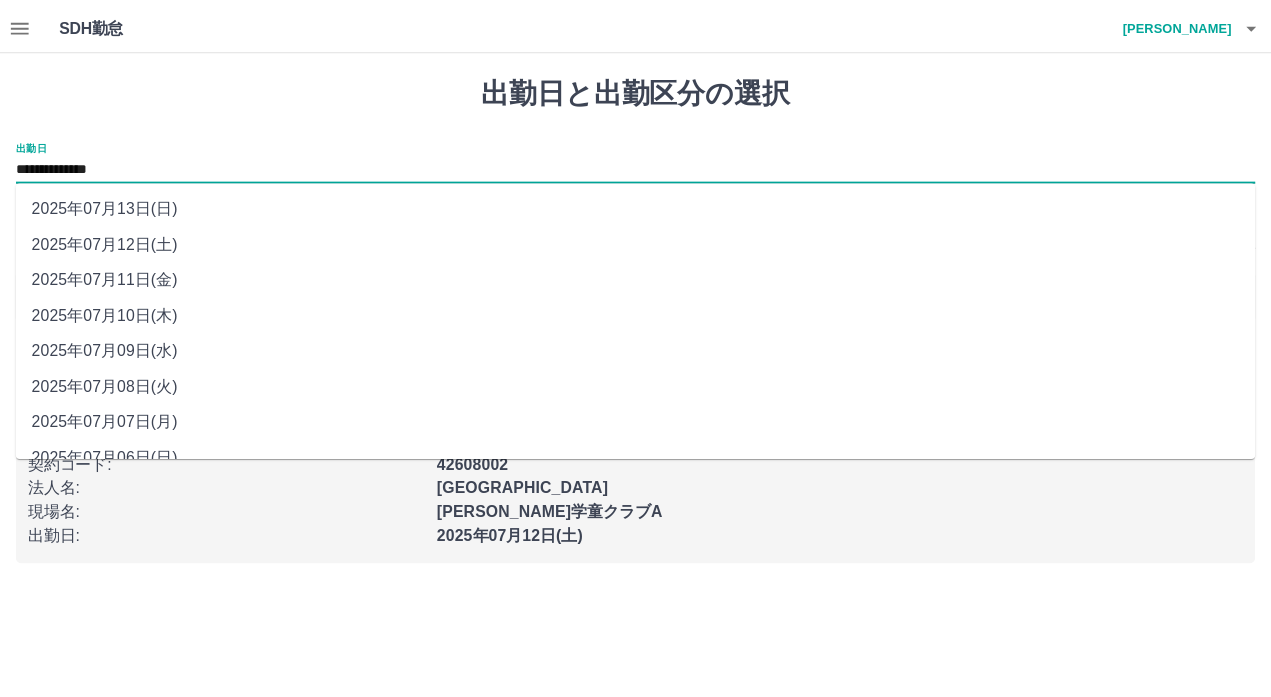 scroll, scrollTop: 61, scrollLeft: 0, axis: vertical 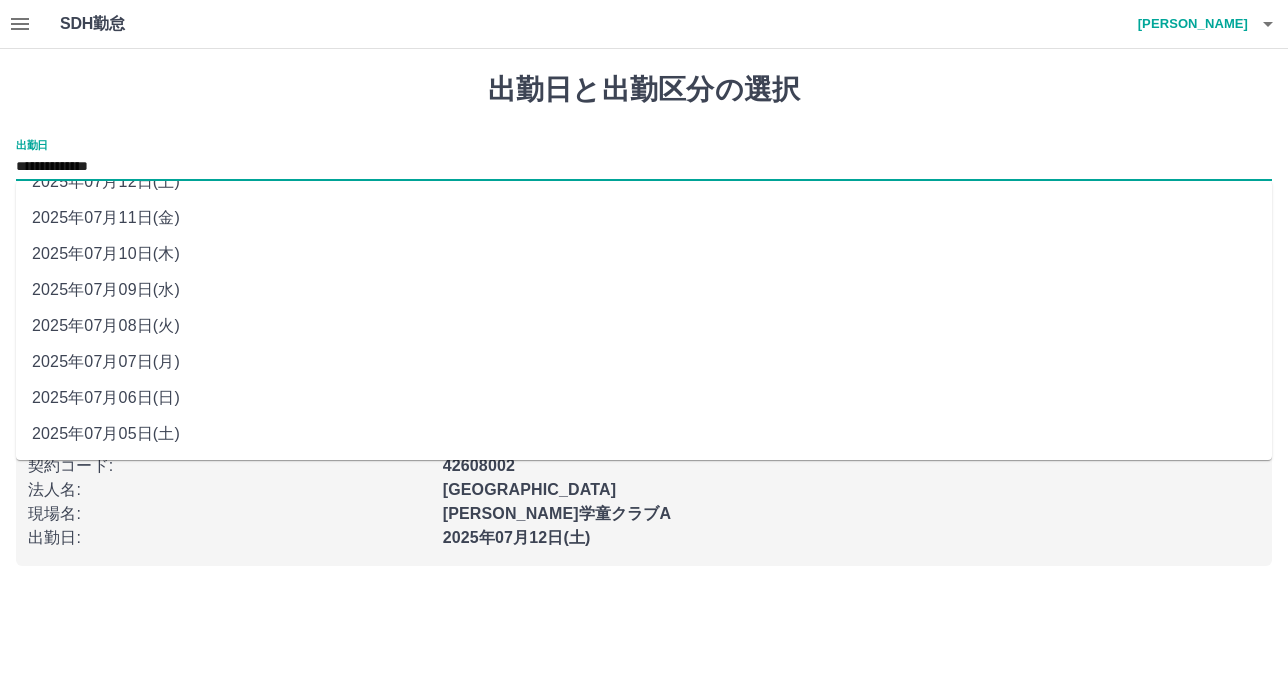 click on "2025年07月07日(月)" at bounding box center [644, 362] 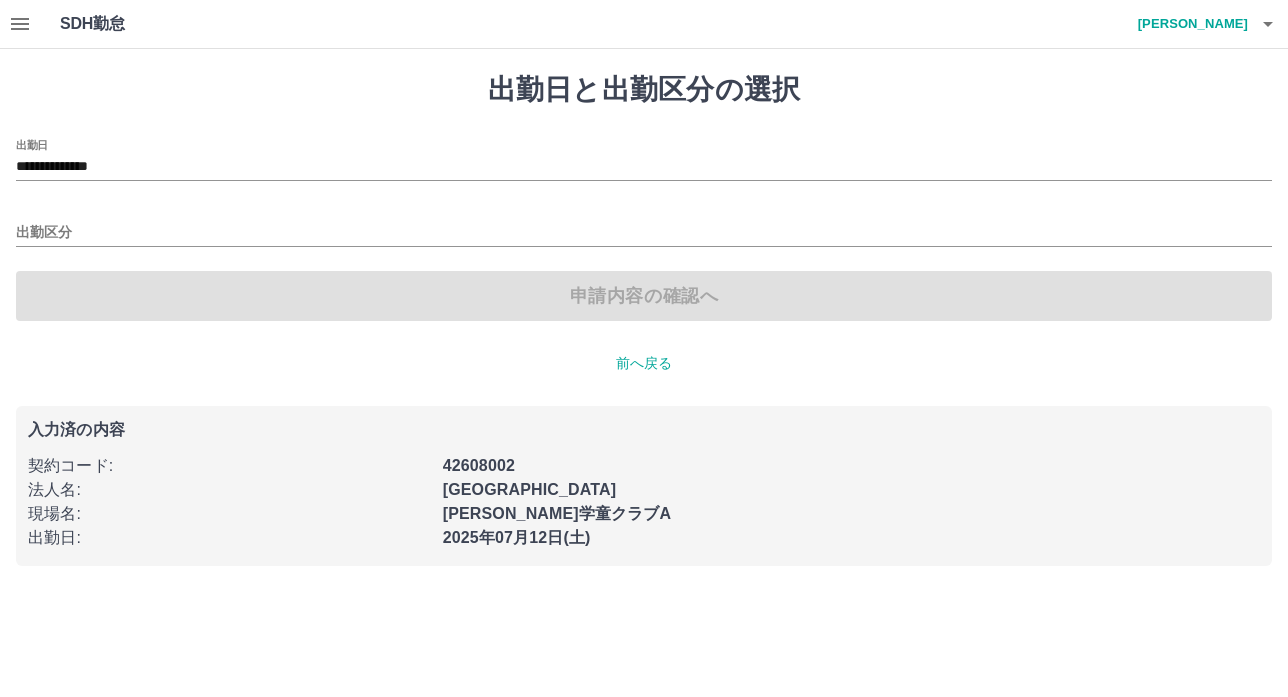 click on "申請内容の確認へ" at bounding box center (644, 296) 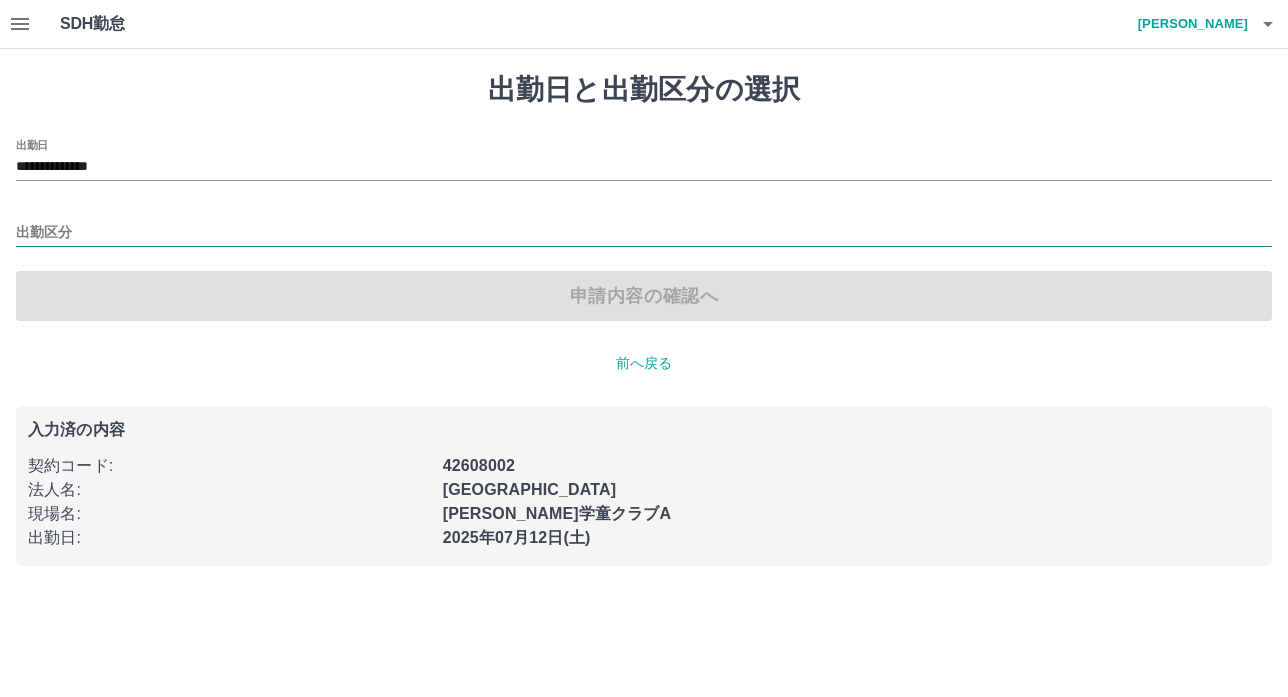 click on "出勤区分" at bounding box center [644, 233] 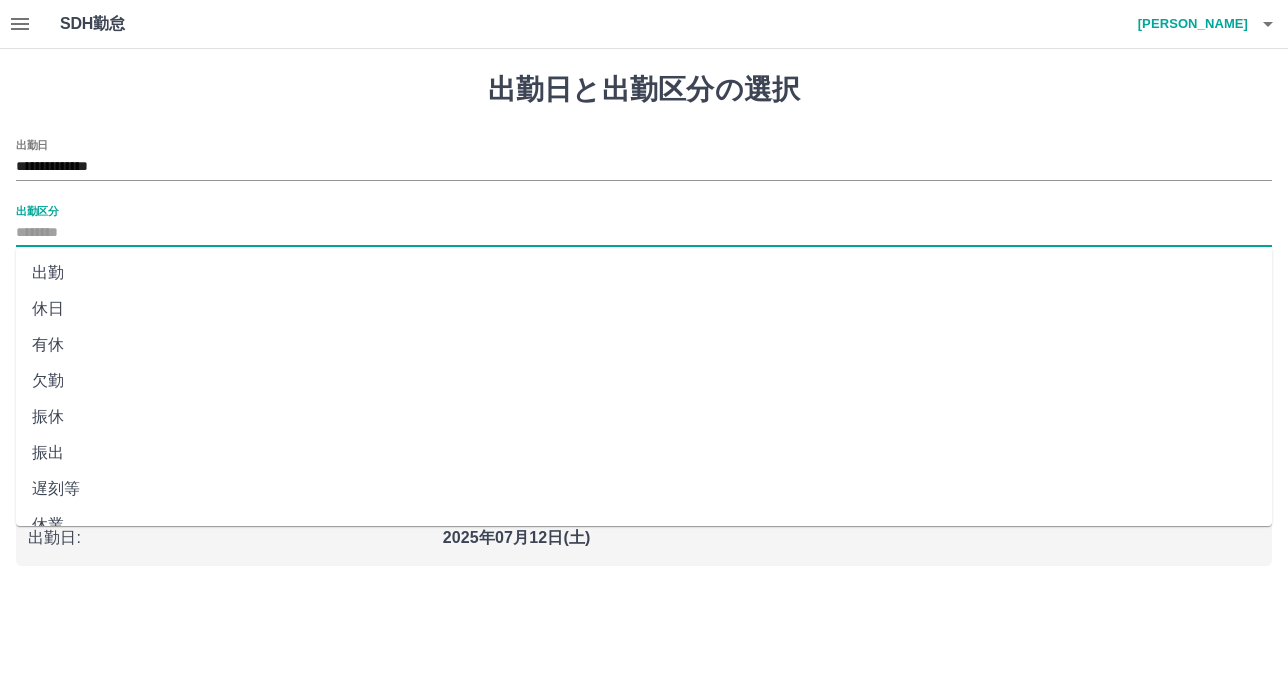 click on "出勤" at bounding box center [644, 273] 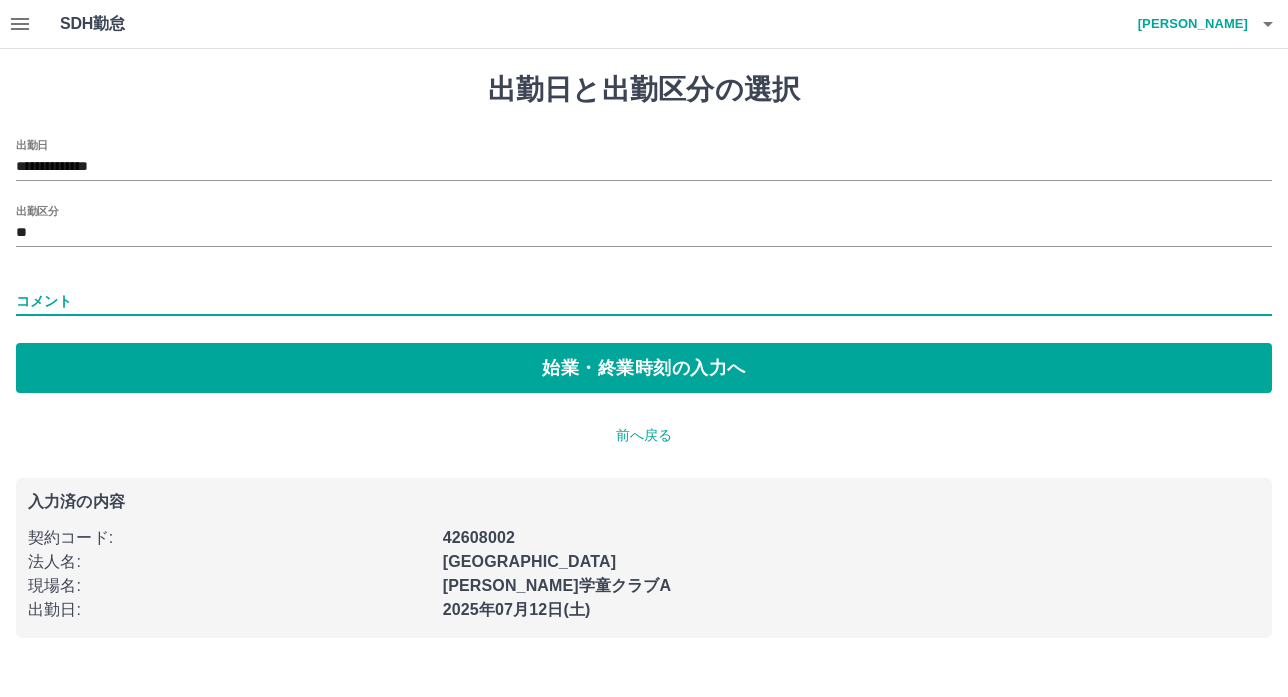 click on "コメント" at bounding box center [644, 301] 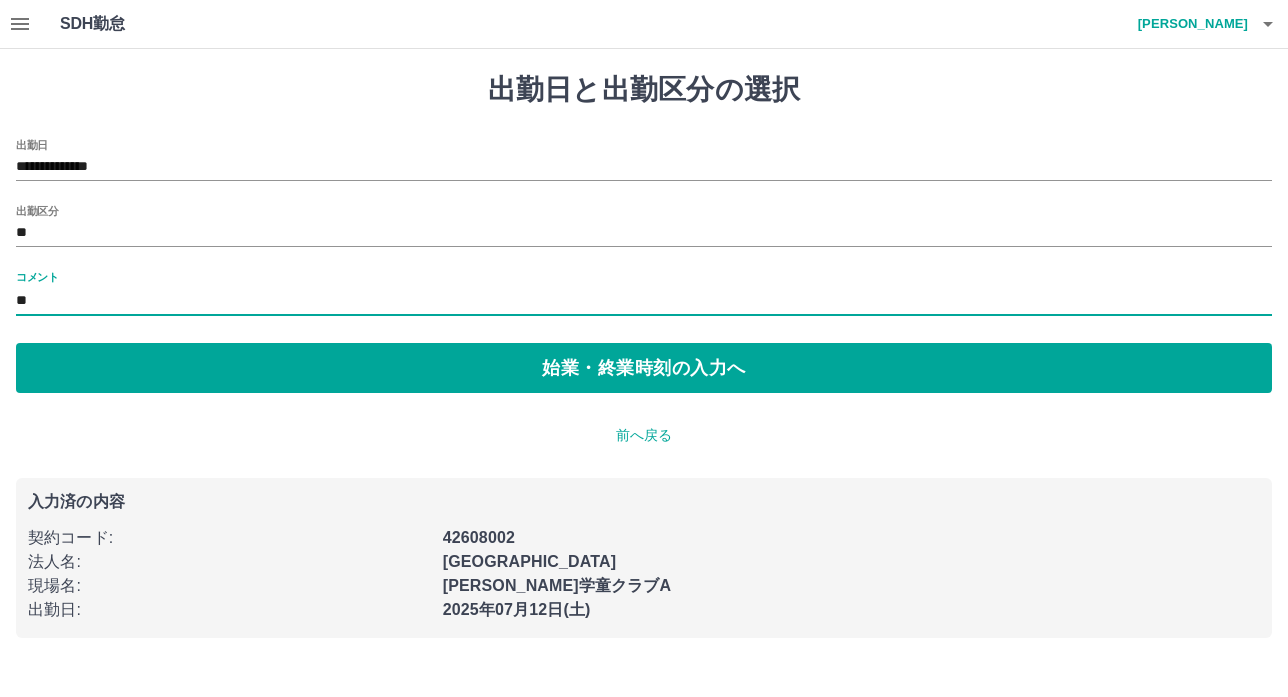 type on "*" 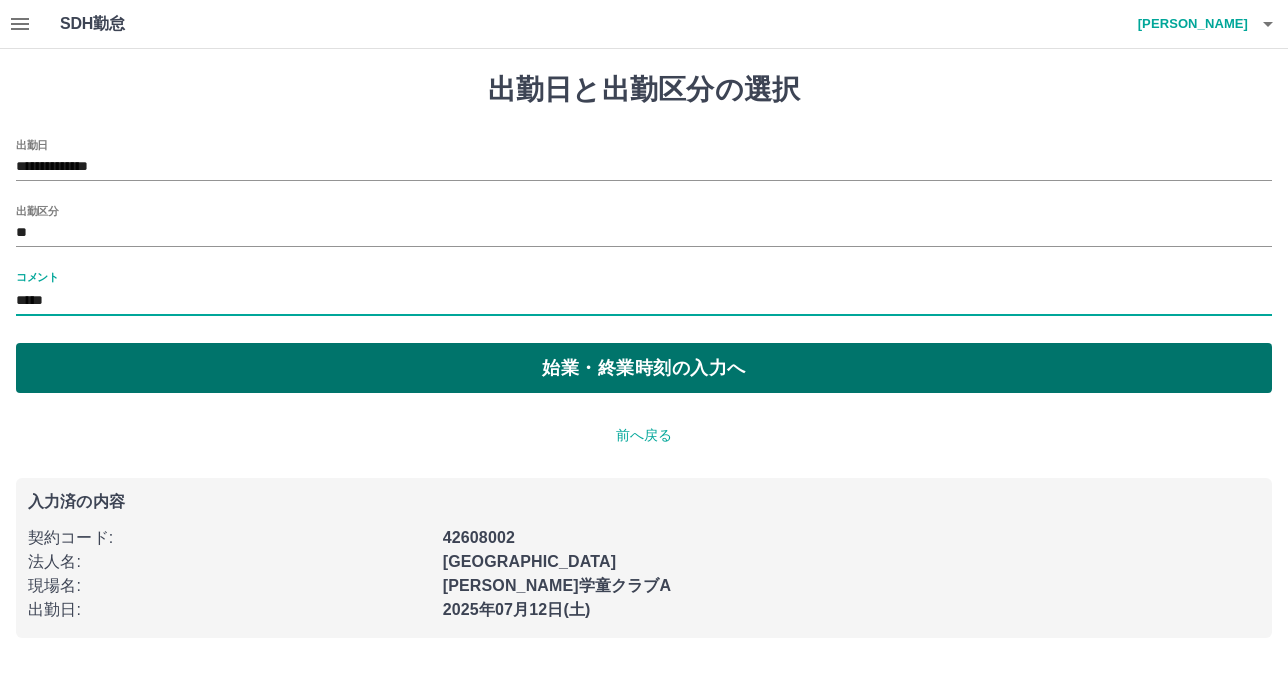 type on "*****" 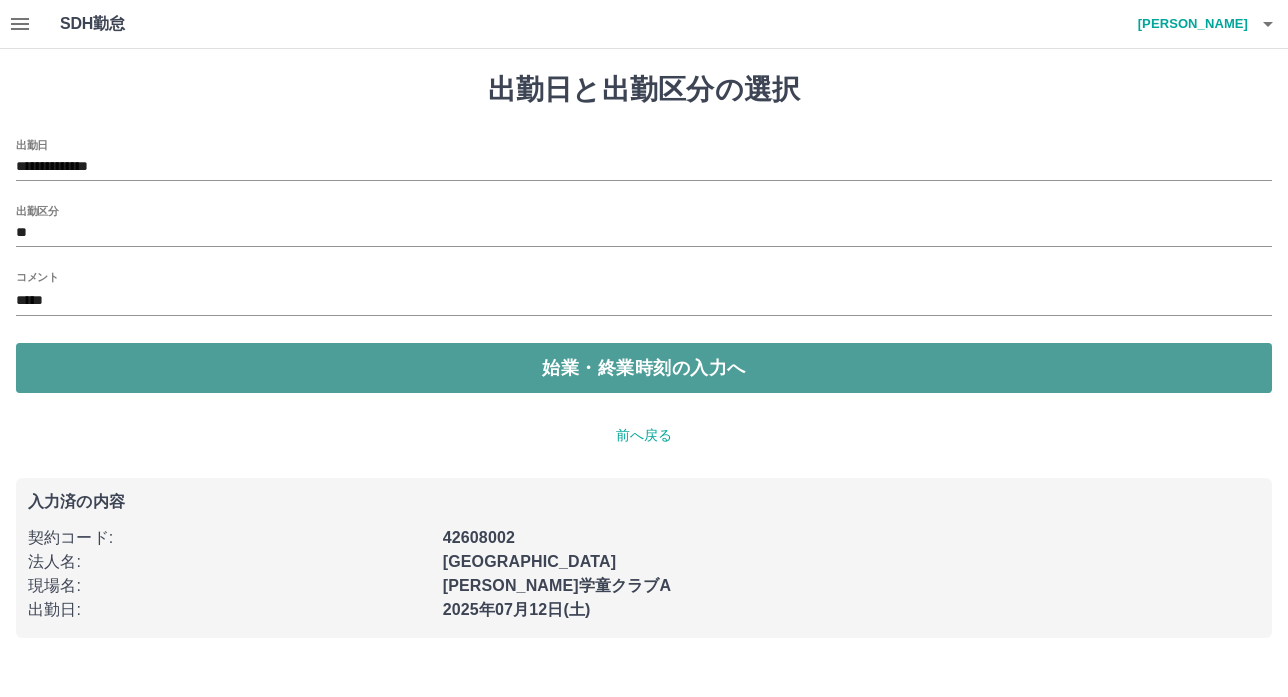 click on "始業・終業時刻の入力へ" at bounding box center [644, 368] 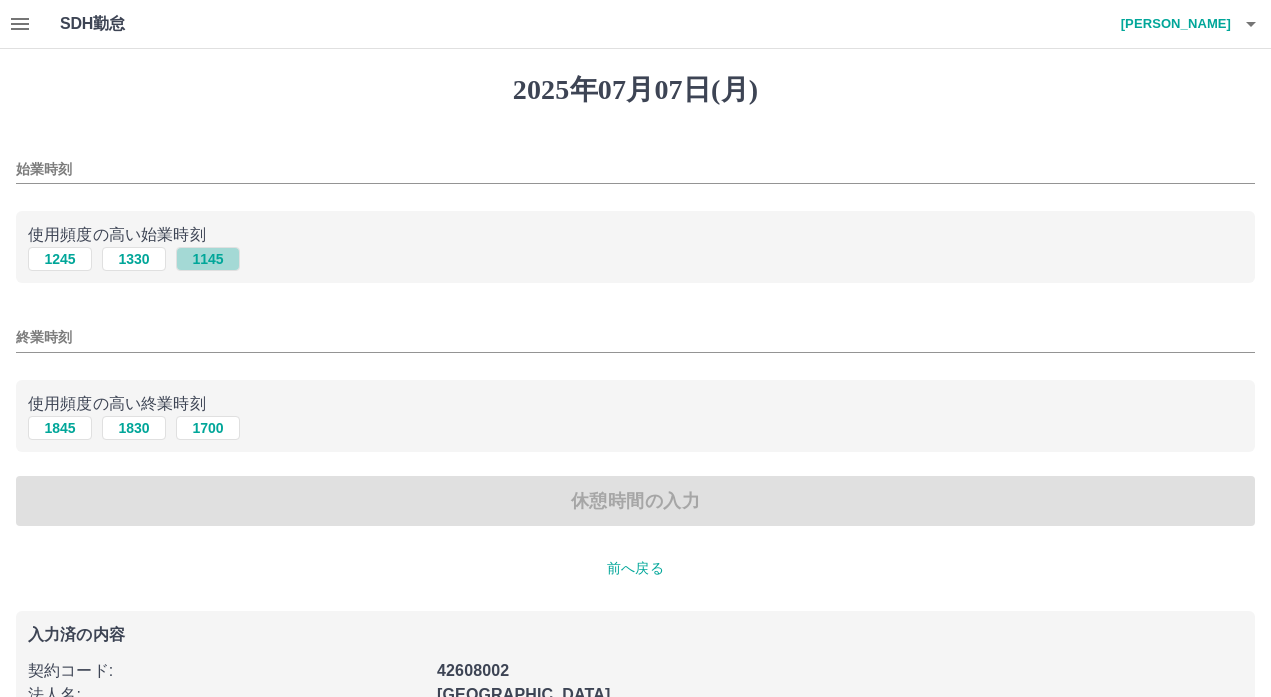 click on "1145" at bounding box center [208, 259] 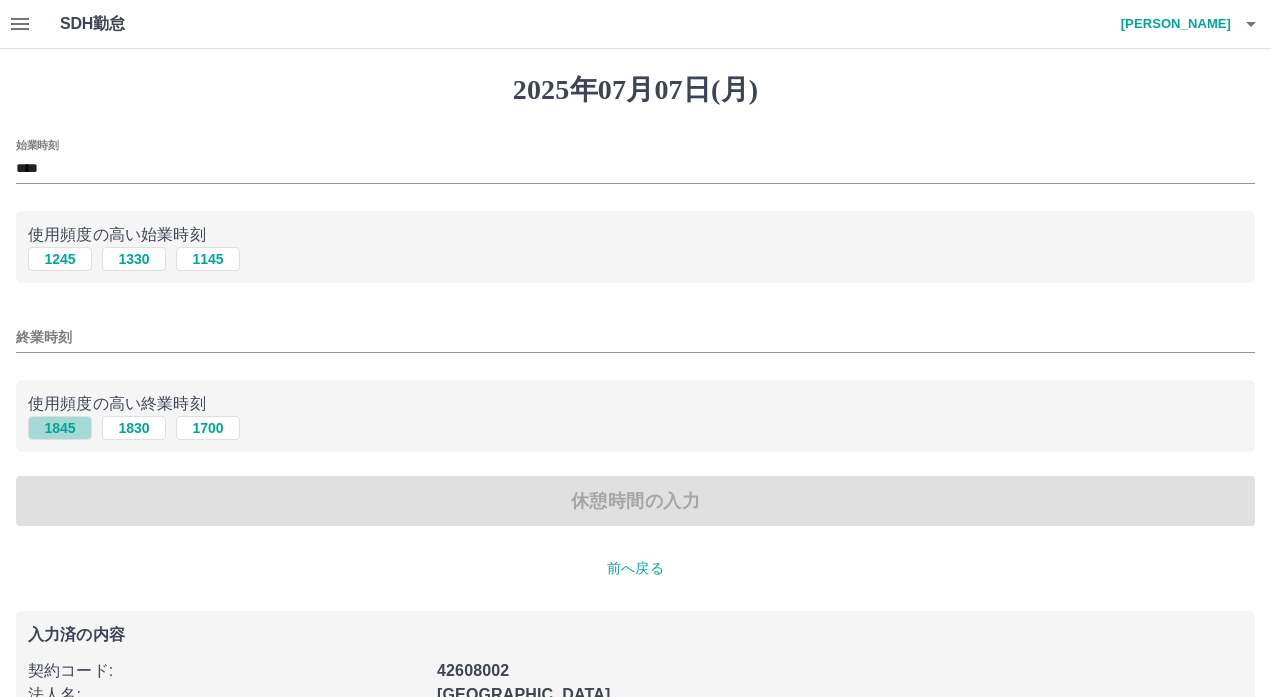 click on "1845" at bounding box center (60, 428) 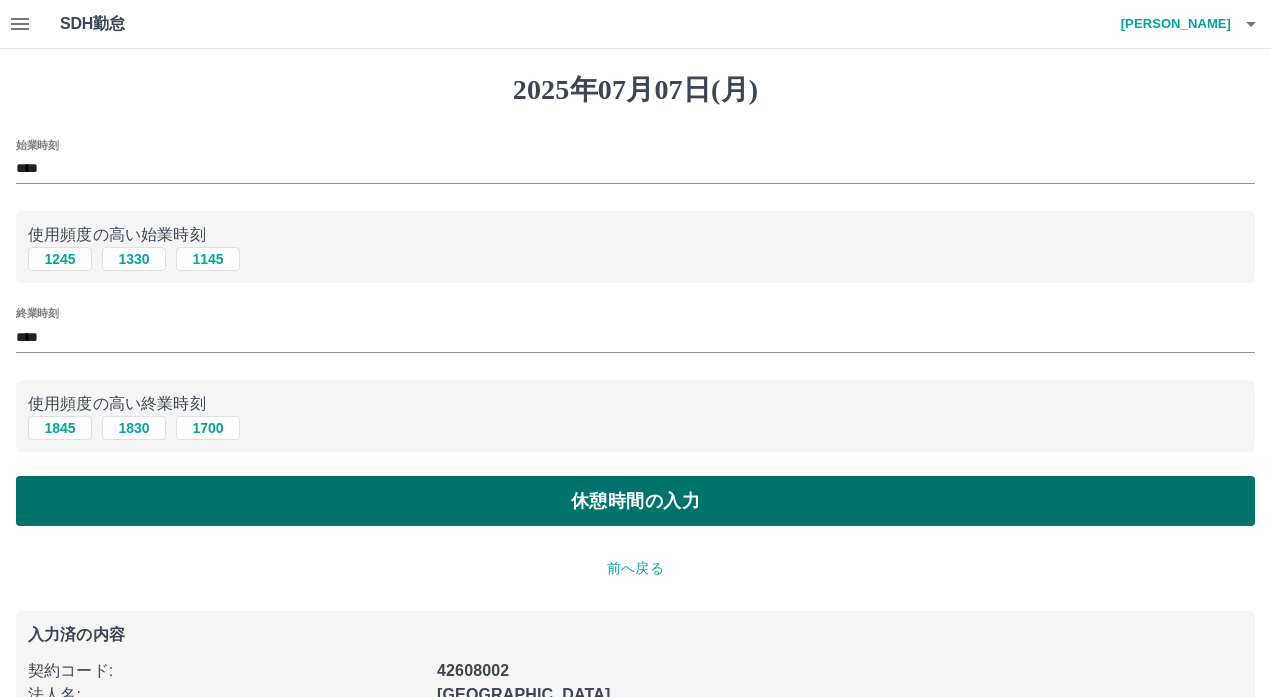 click on "休憩時間の入力" at bounding box center (635, 501) 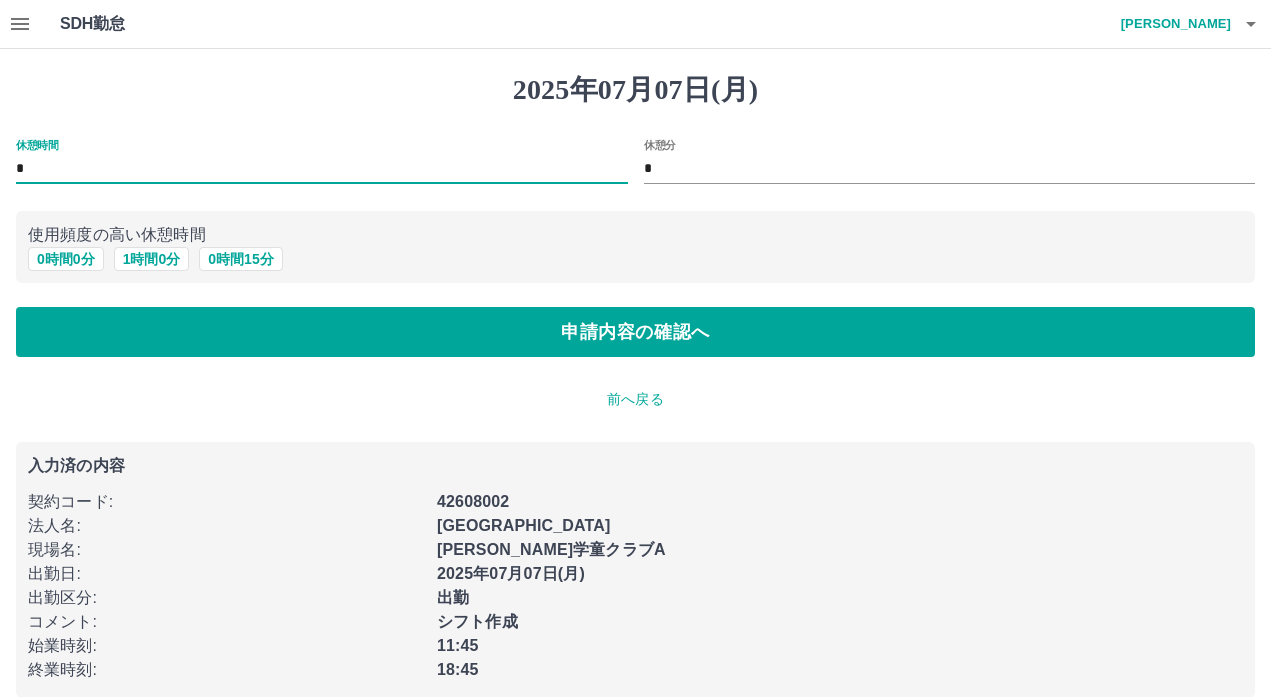 click on "*" at bounding box center (322, 169) 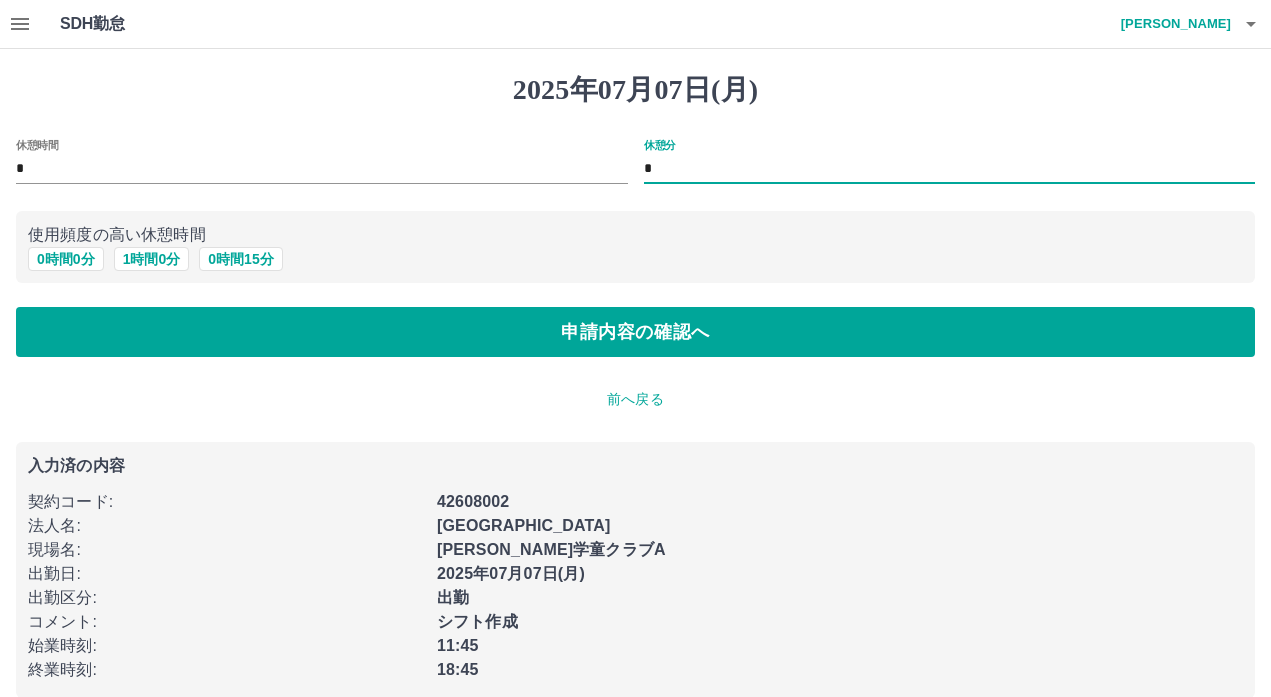 click on "*" at bounding box center (950, 169) 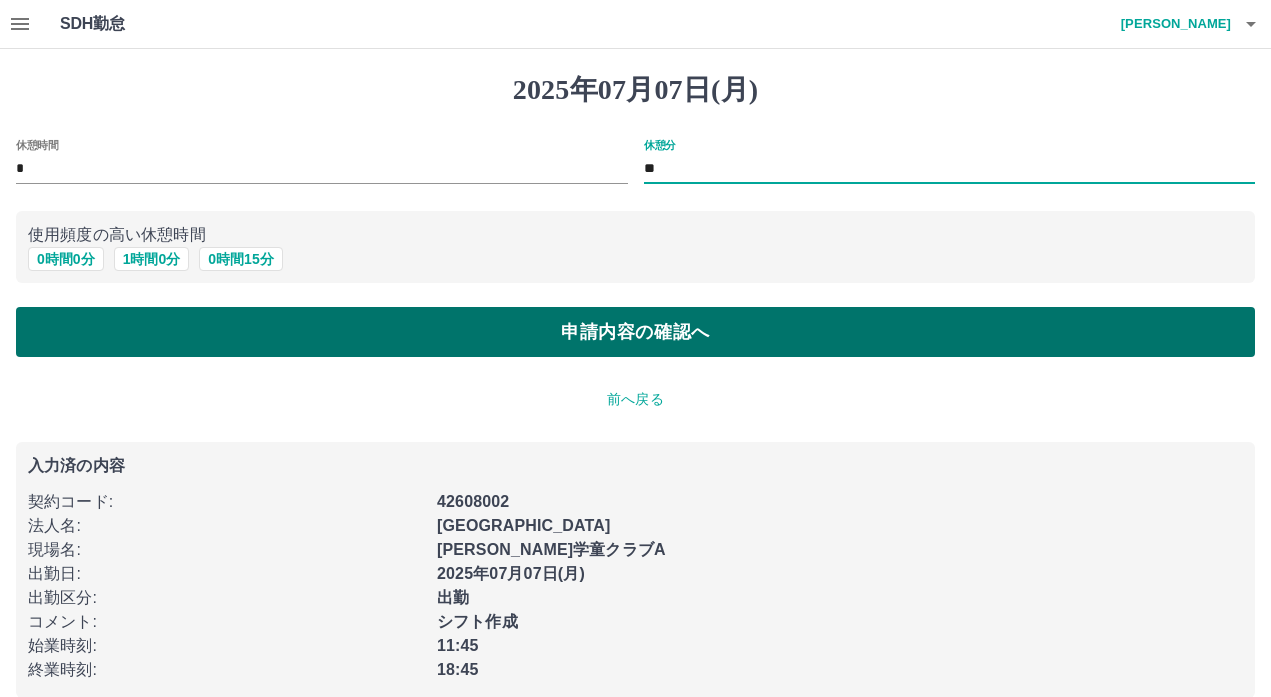 type on "**" 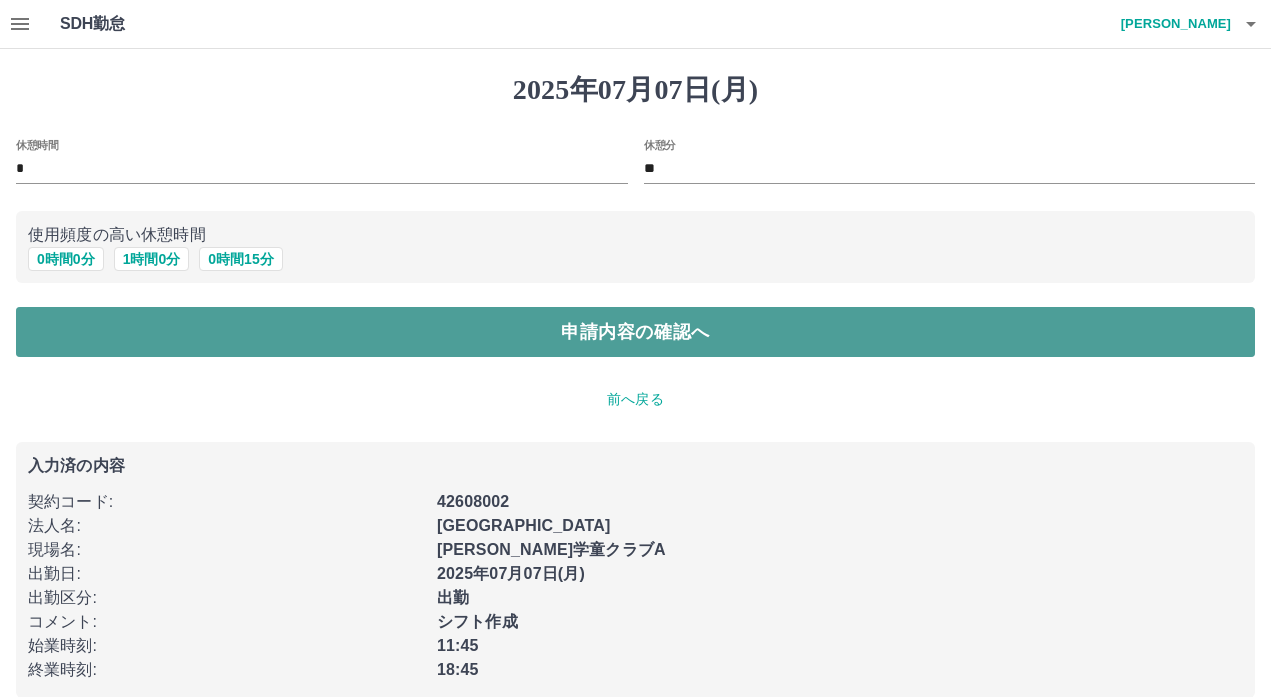 click on "申請内容の確認へ" at bounding box center (635, 332) 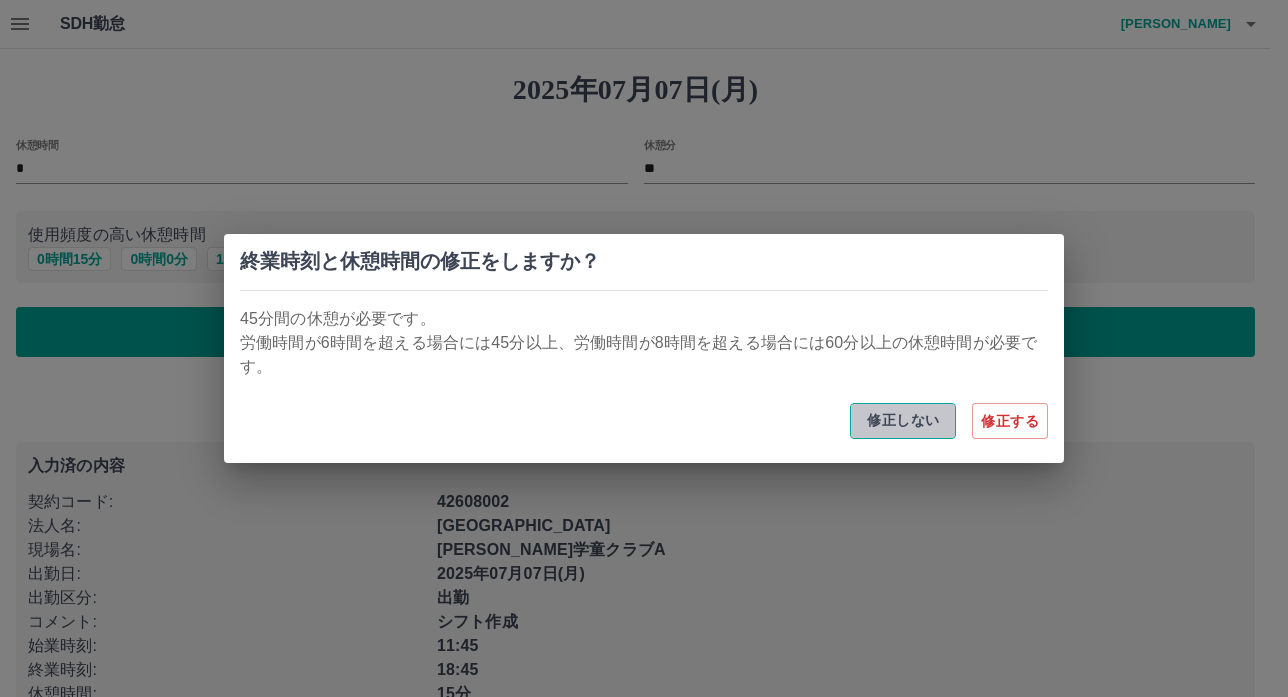 click on "修正しない" at bounding box center [903, 421] 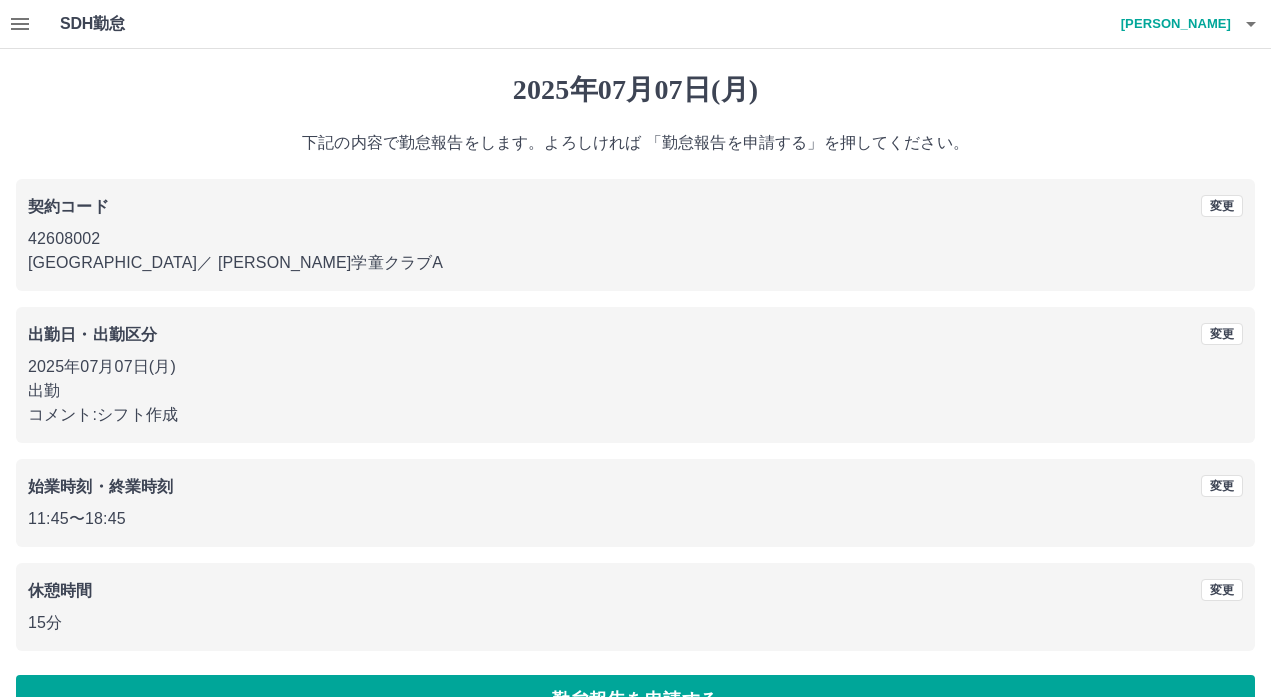 scroll, scrollTop: 52, scrollLeft: 0, axis: vertical 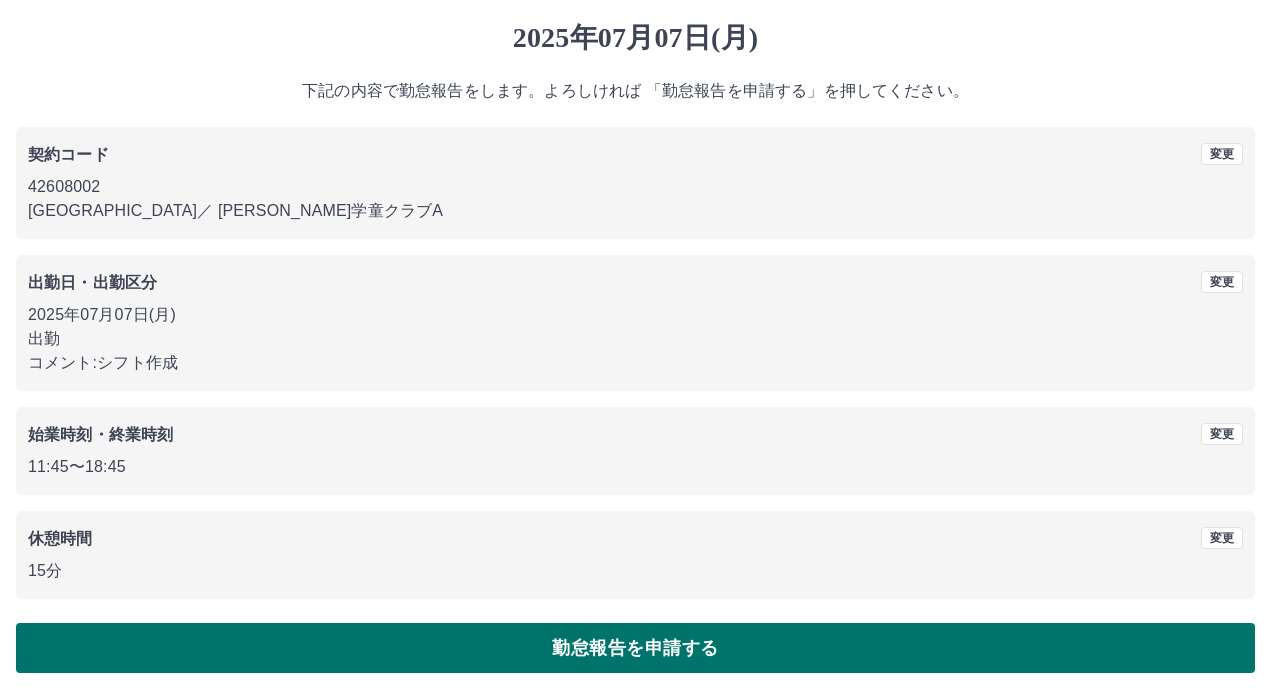 click on "勤怠報告を申請する" at bounding box center (635, 648) 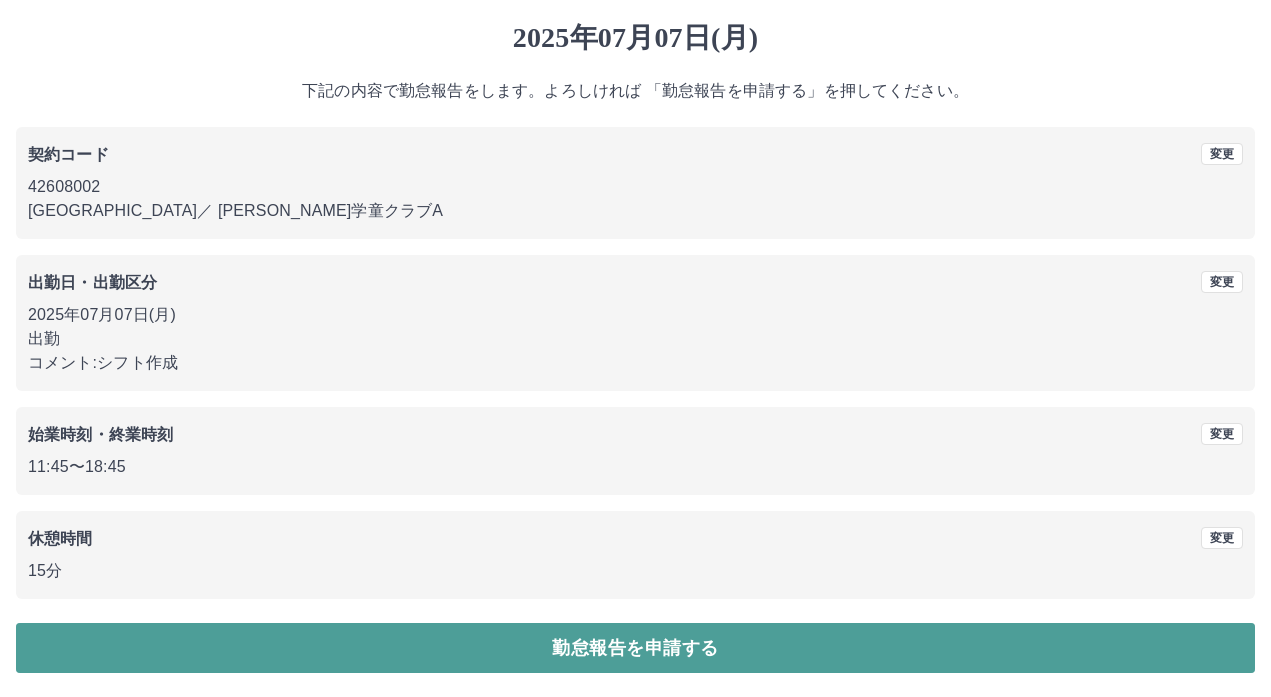 click on "勤怠報告を申請する" at bounding box center [635, 648] 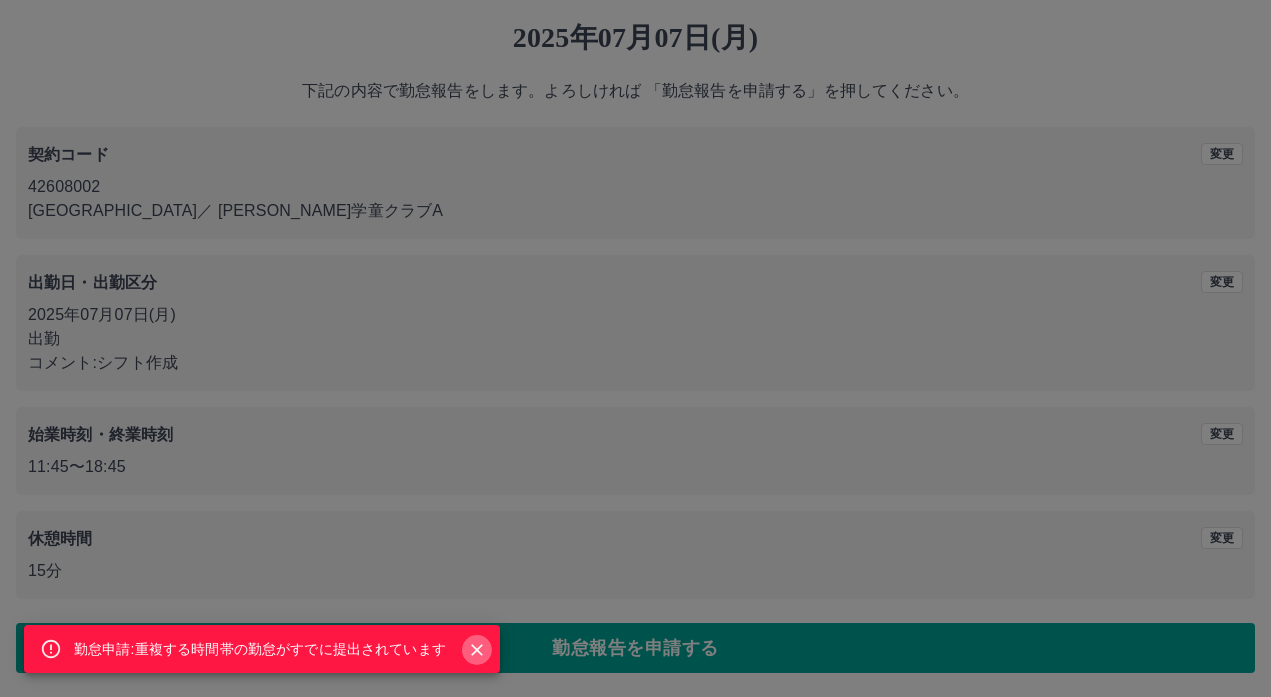click 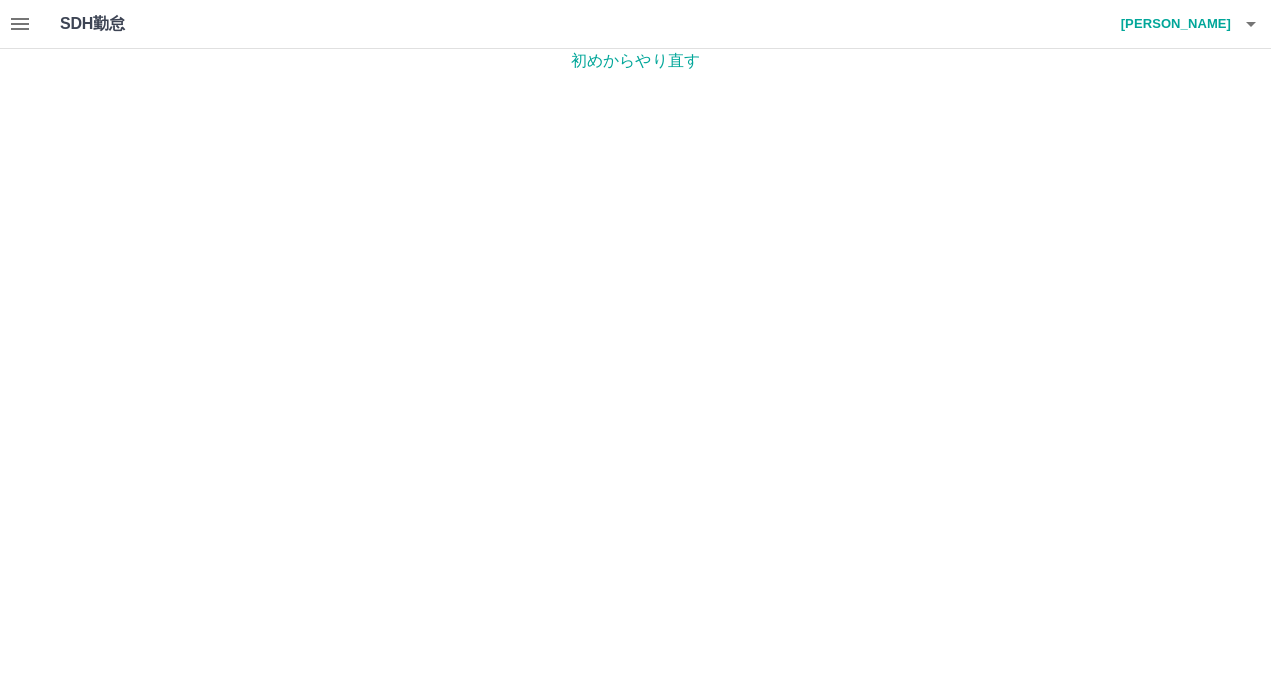 scroll, scrollTop: 0, scrollLeft: 0, axis: both 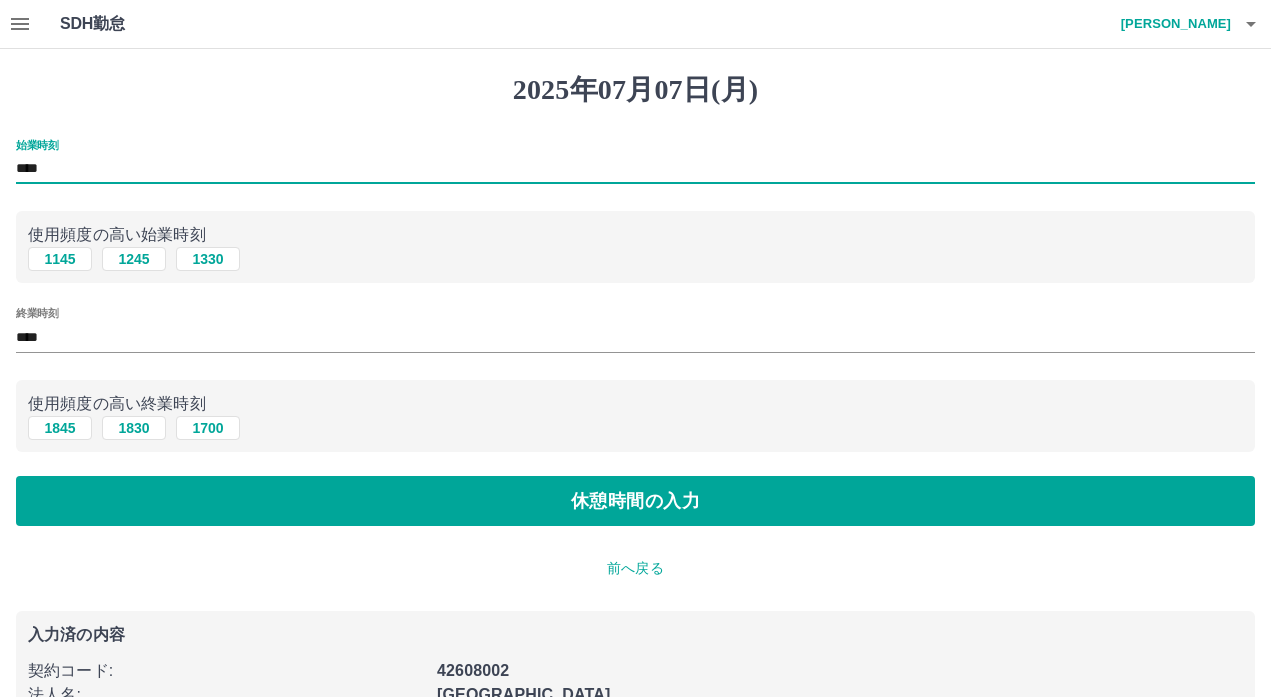 click on "****" at bounding box center [635, 169] 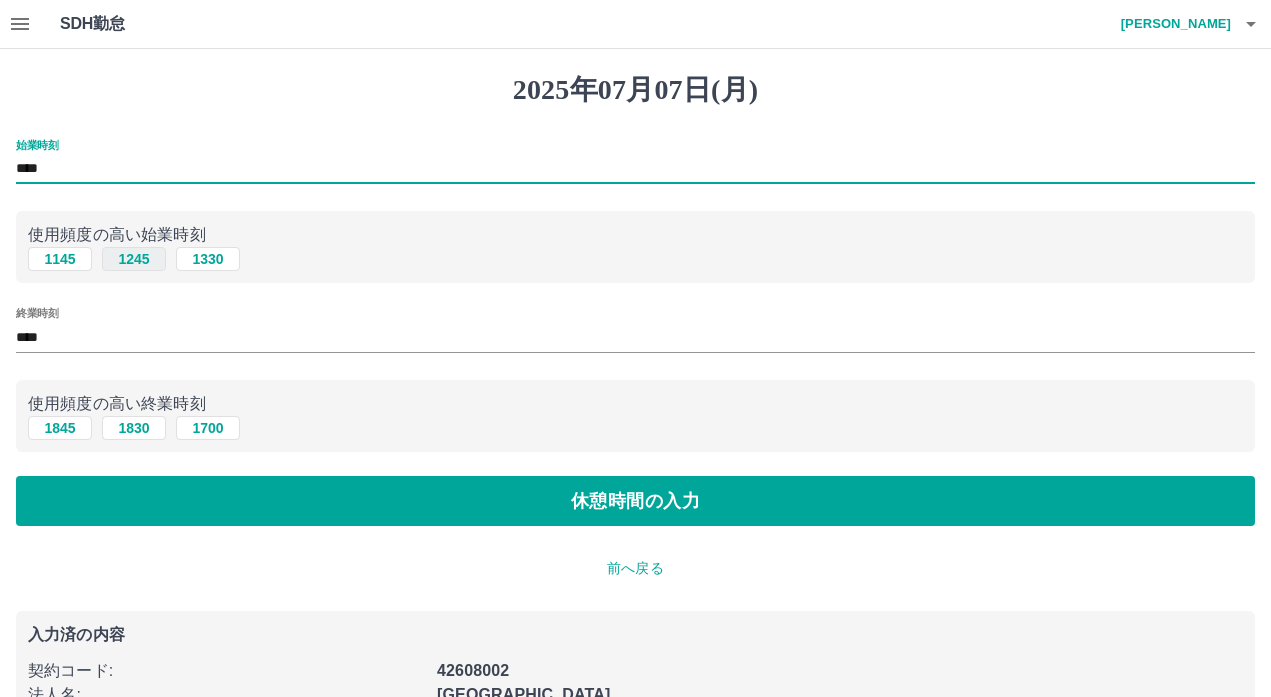click on "1245" at bounding box center [134, 259] 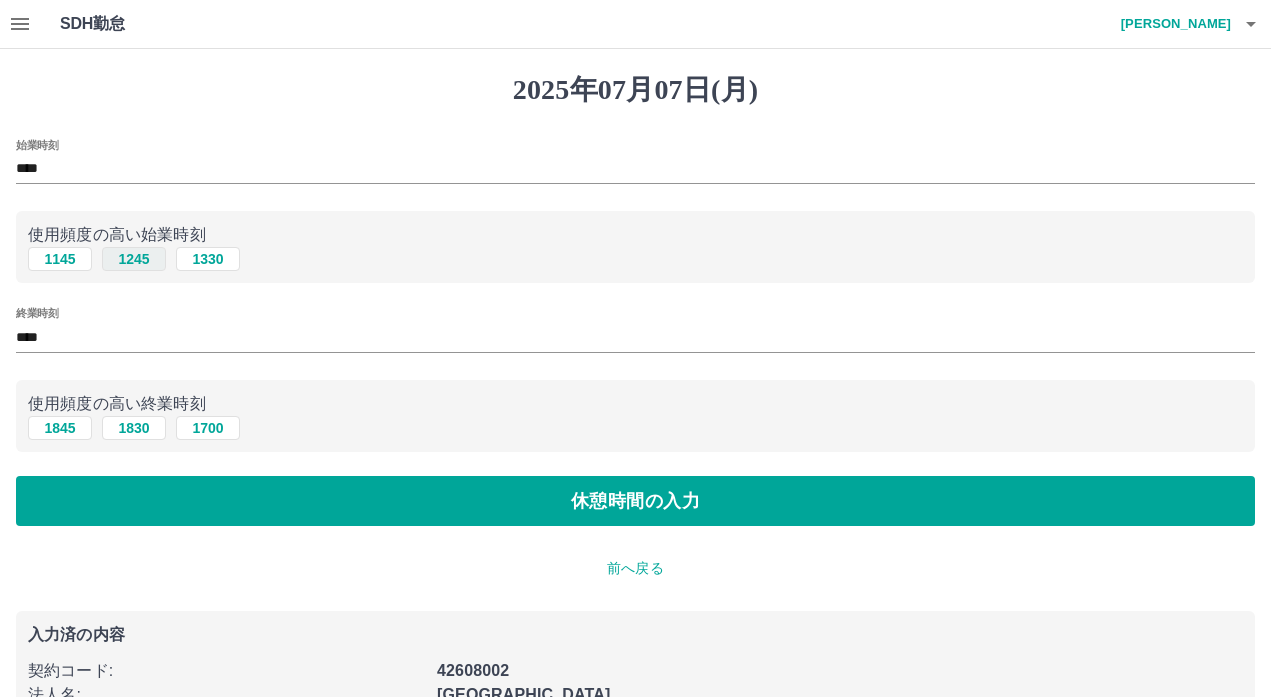 type on "****" 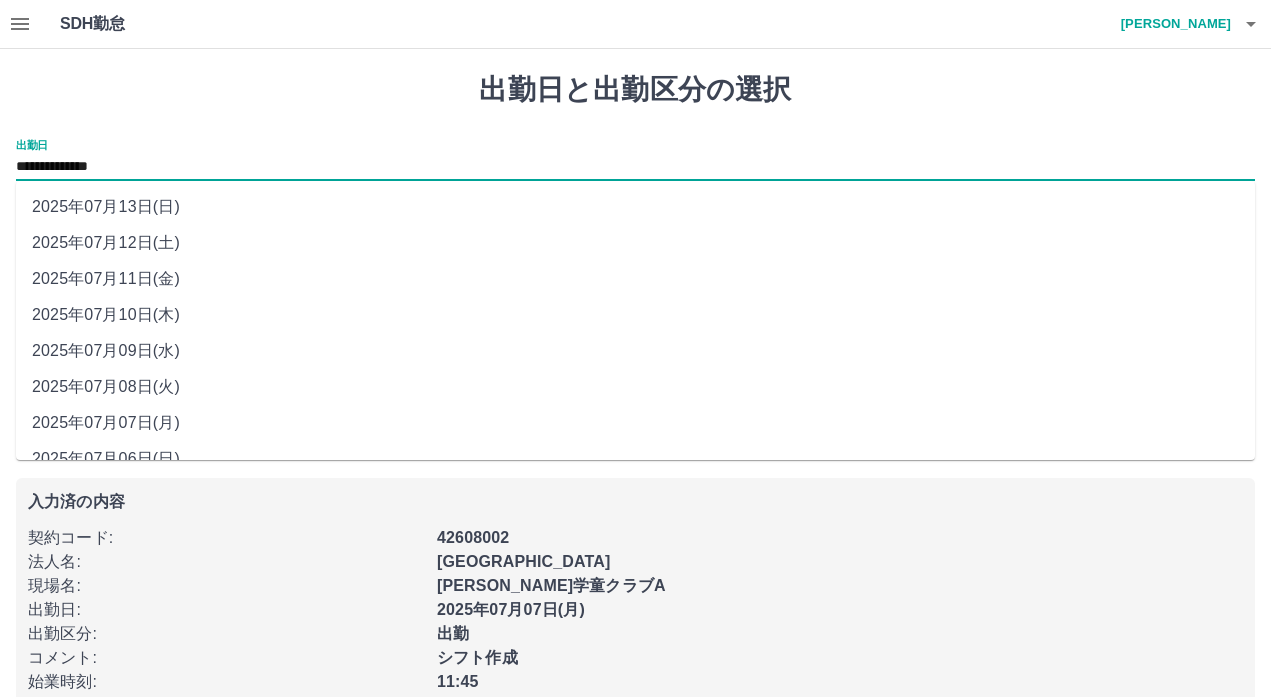 click on "**********" at bounding box center [635, 167] 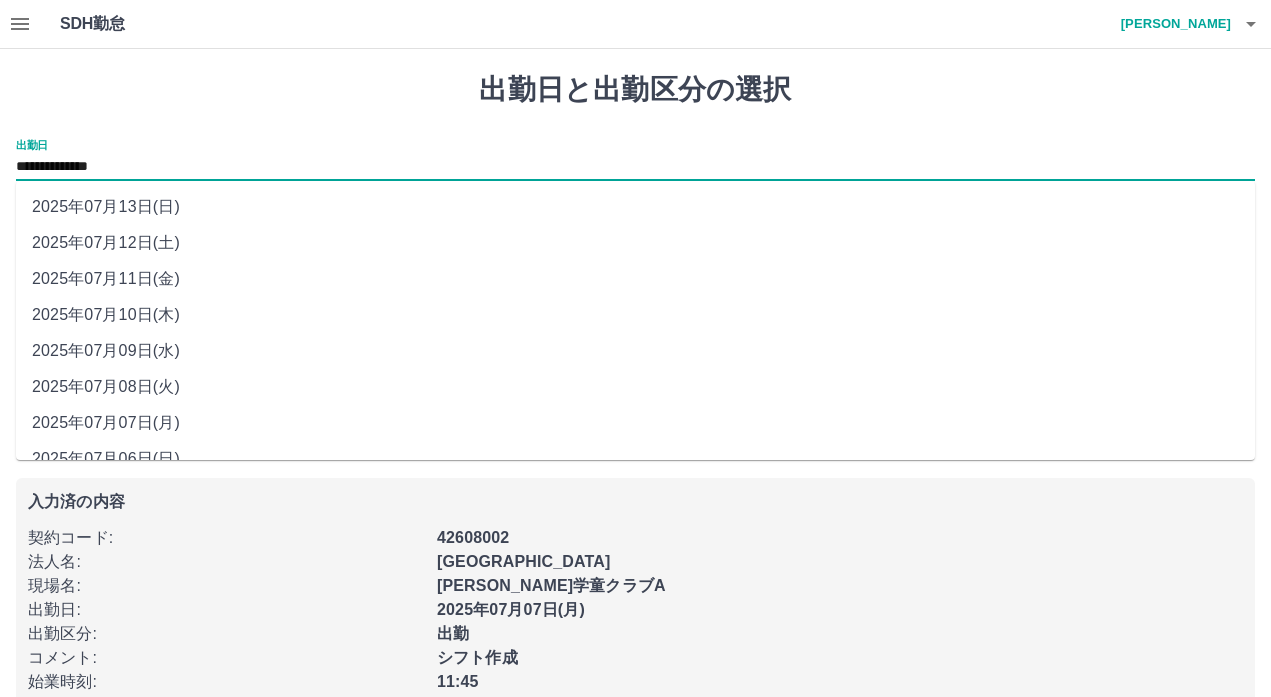 click on "2025年07月08日(火)" at bounding box center [635, 387] 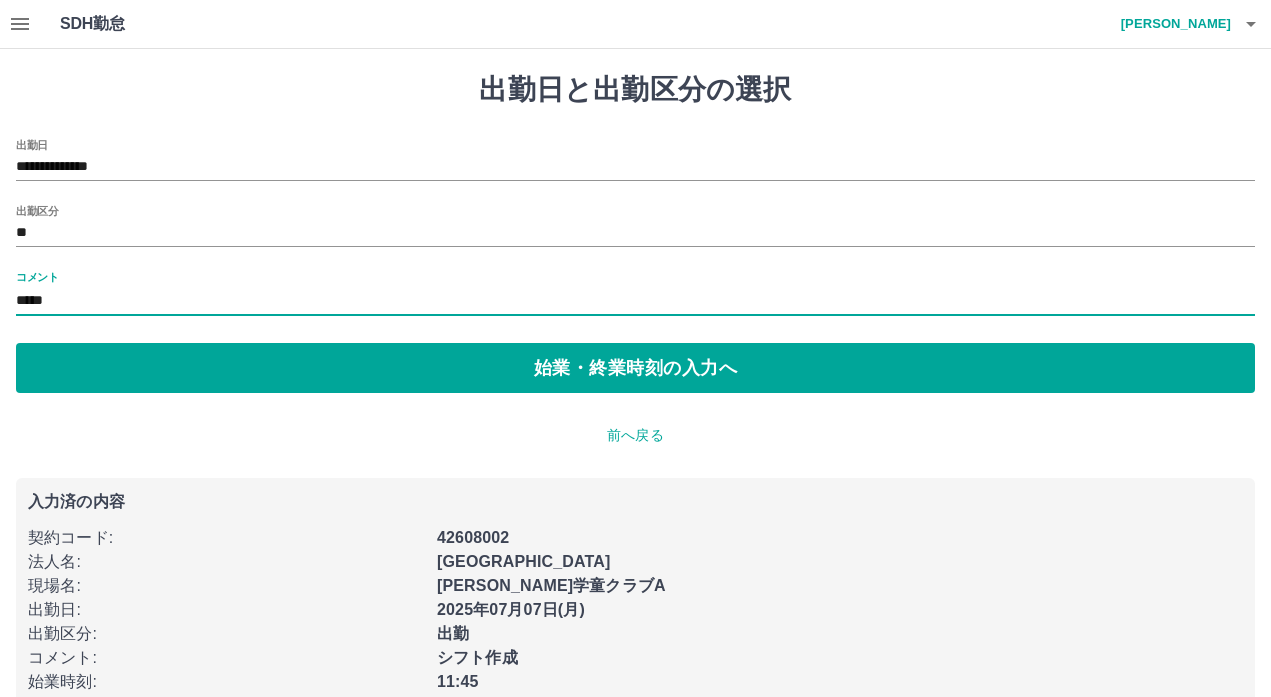 drag, startPoint x: 105, startPoint y: 305, endPoint x: 0, endPoint y: 261, distance: 113.84639 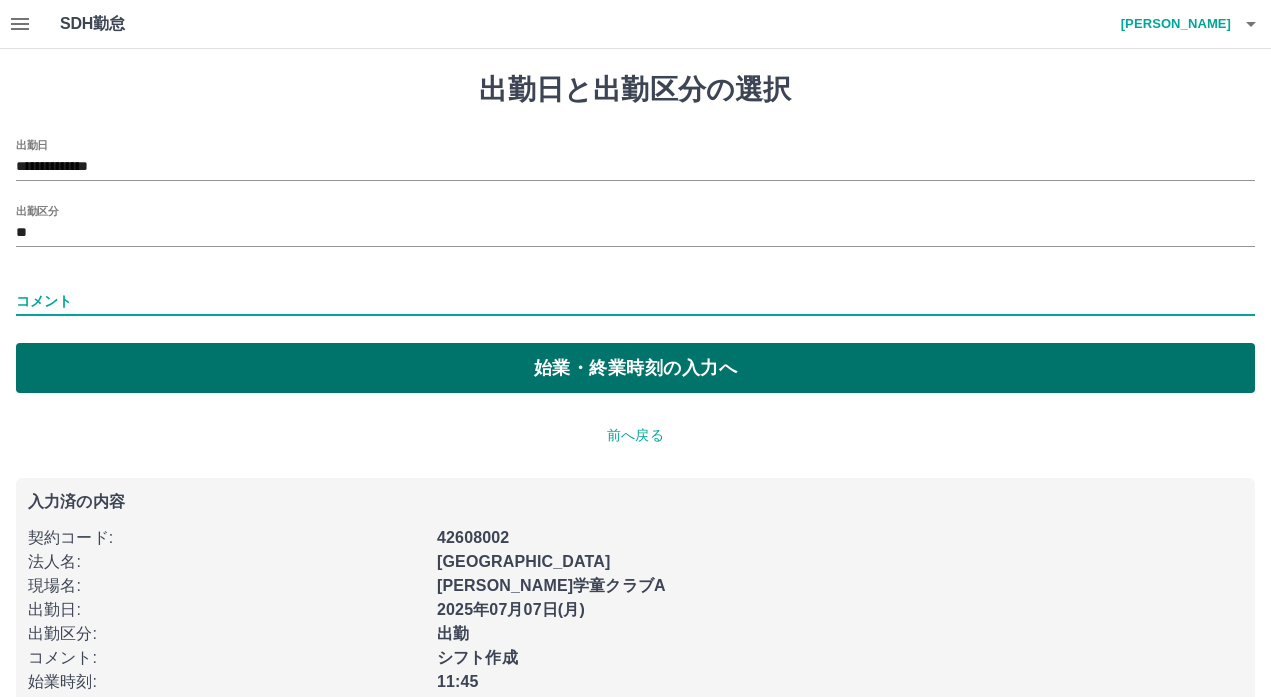 type 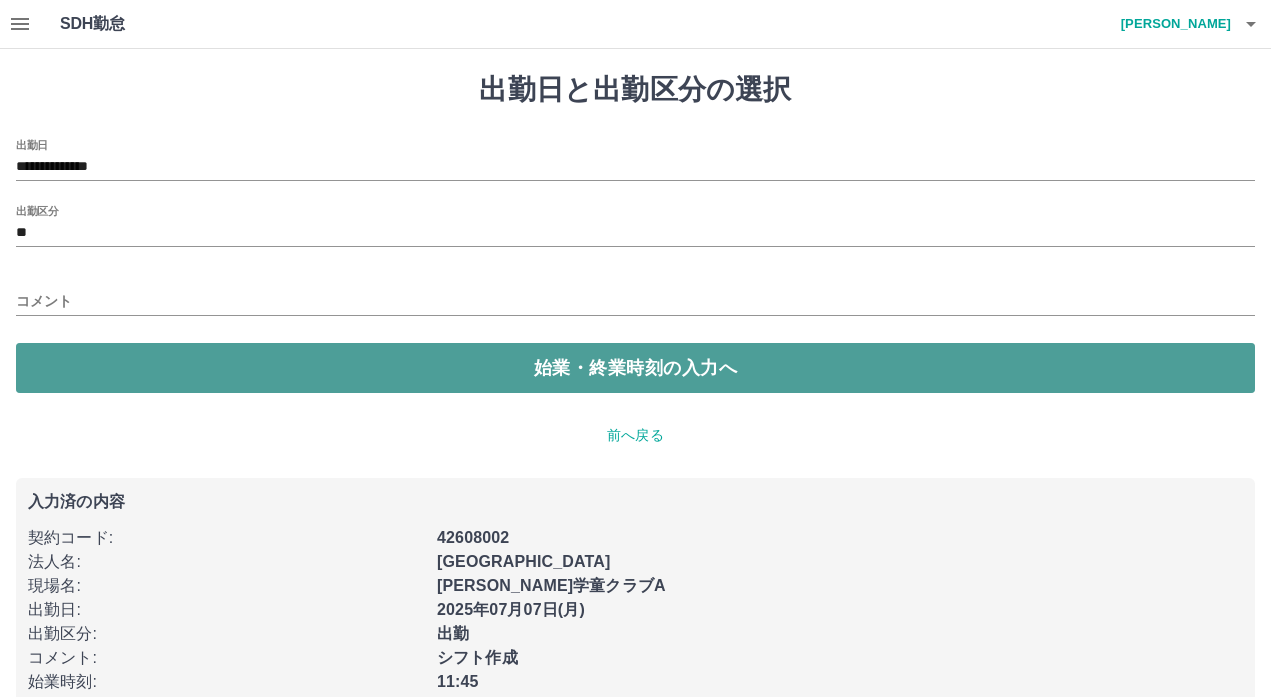 click on "始業・終業時刻の入力へ" at bounding box center (635, 368) 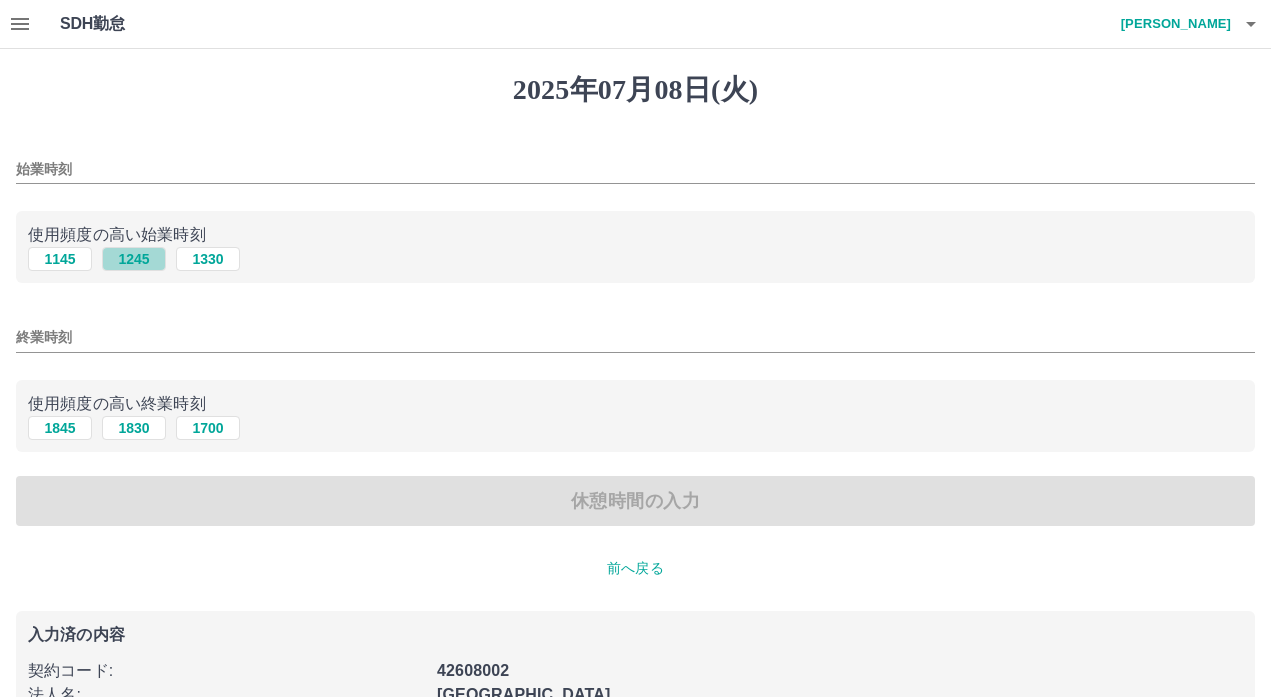 click on "1245" at bounding box center (134, 259) 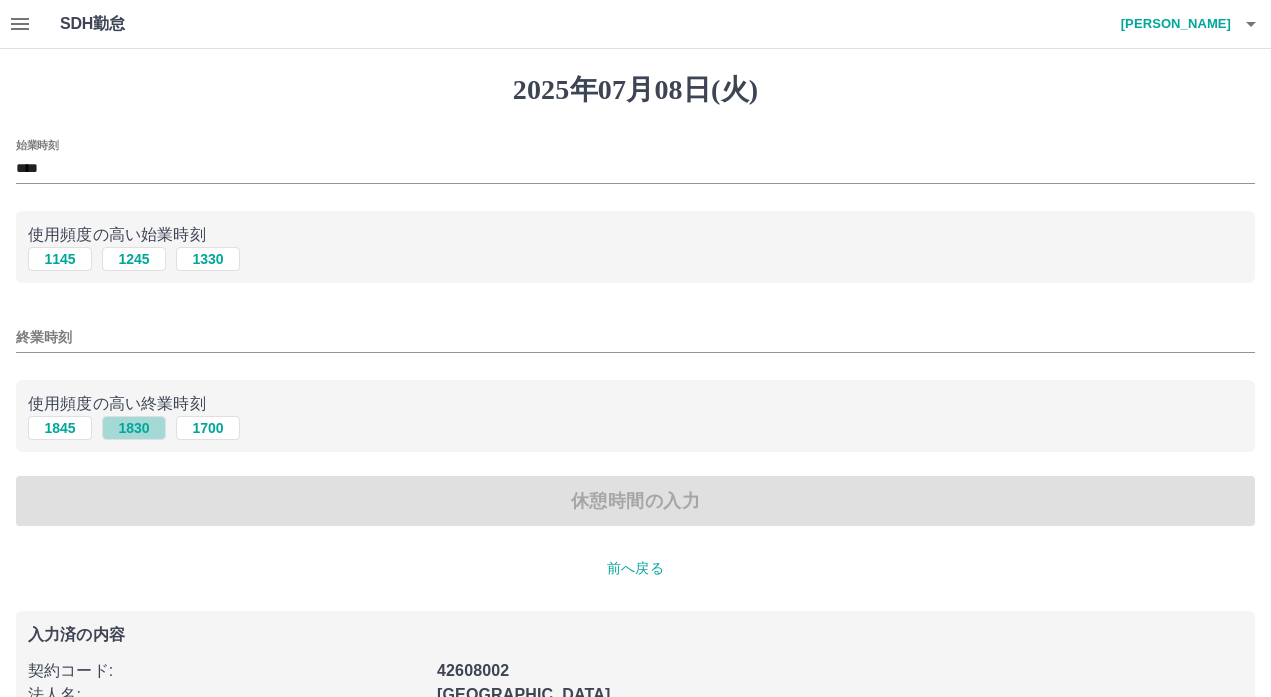click on "1830" at bounding box center (134, 428) 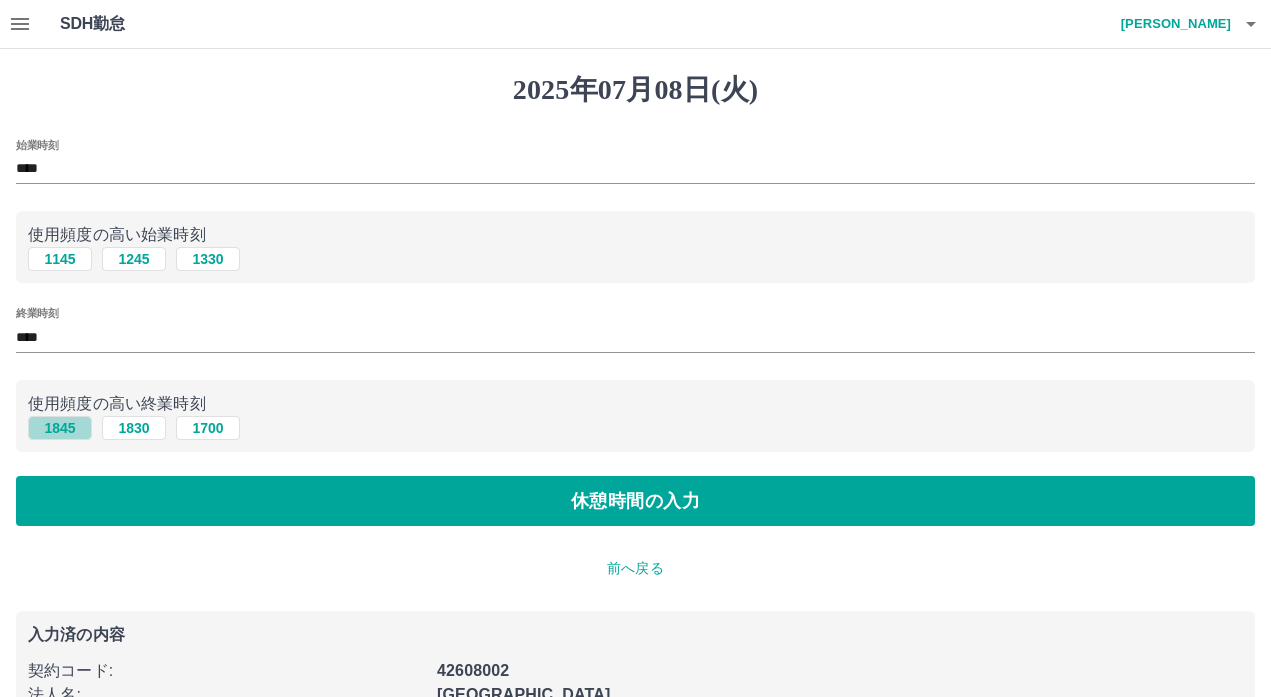 click on "1845" at bounding box center [60, 428] 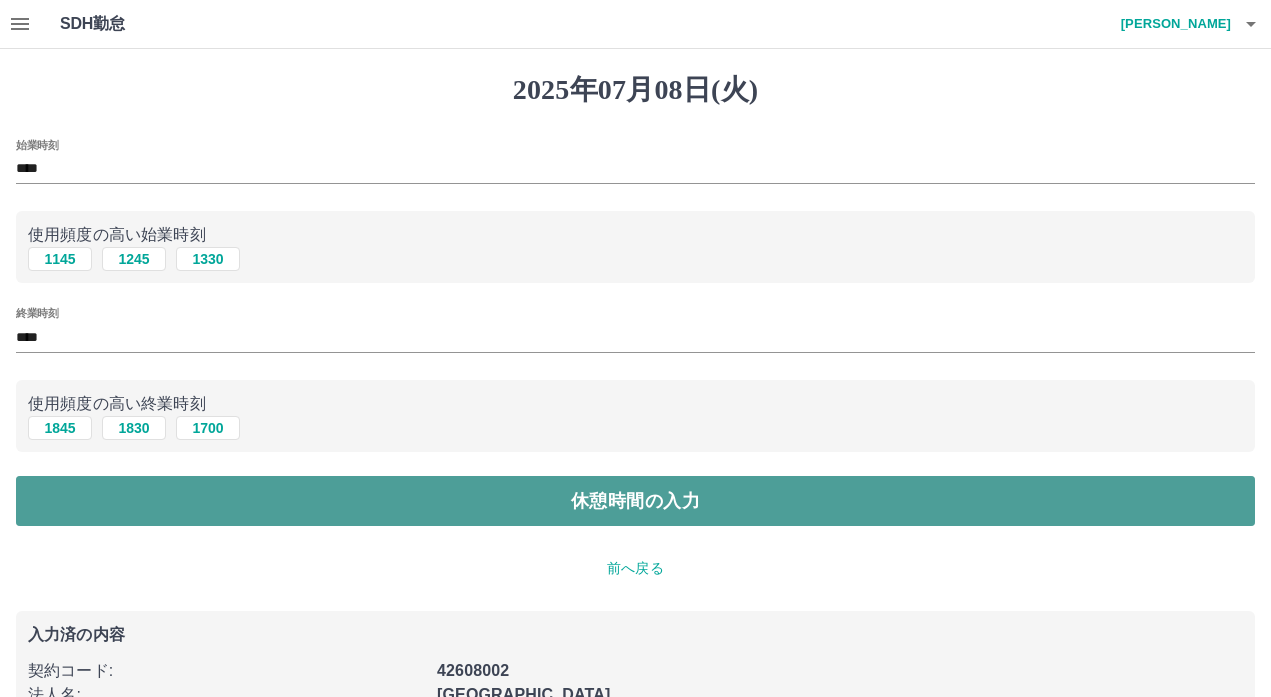 click on "休憩時間の入力" at bounding box center [635, 501] 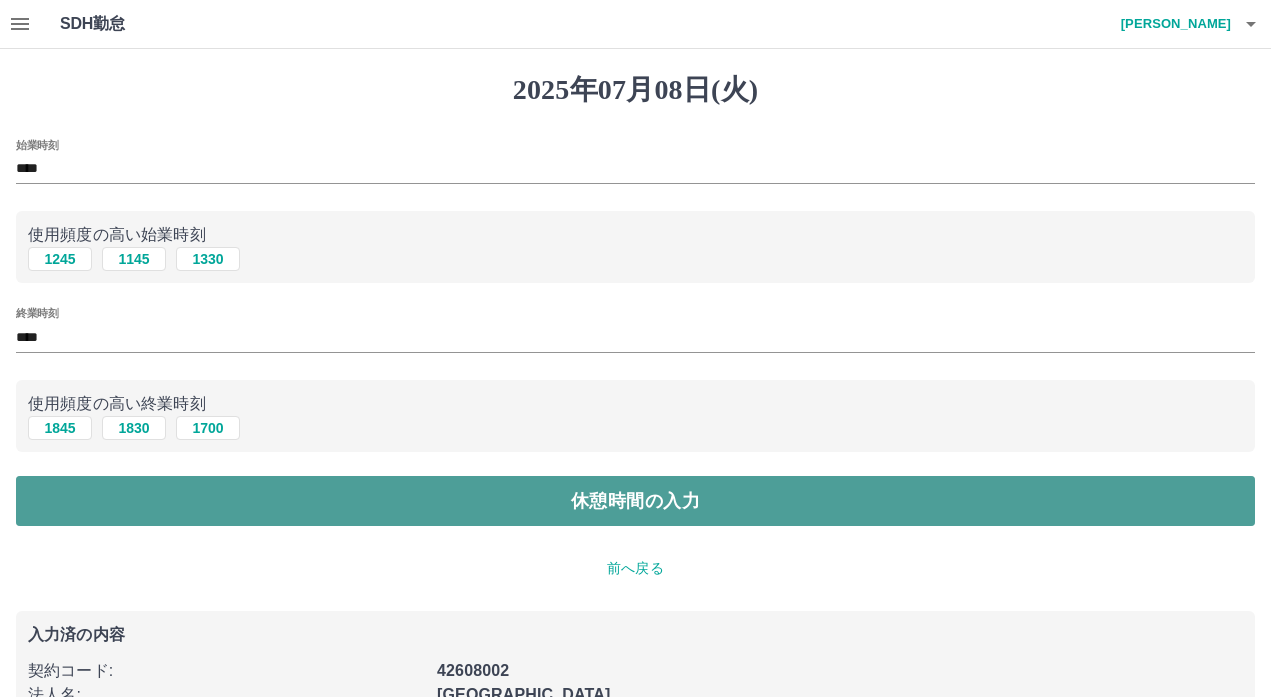 click on "休憩時間の入力" at bounding box center [635, 501] 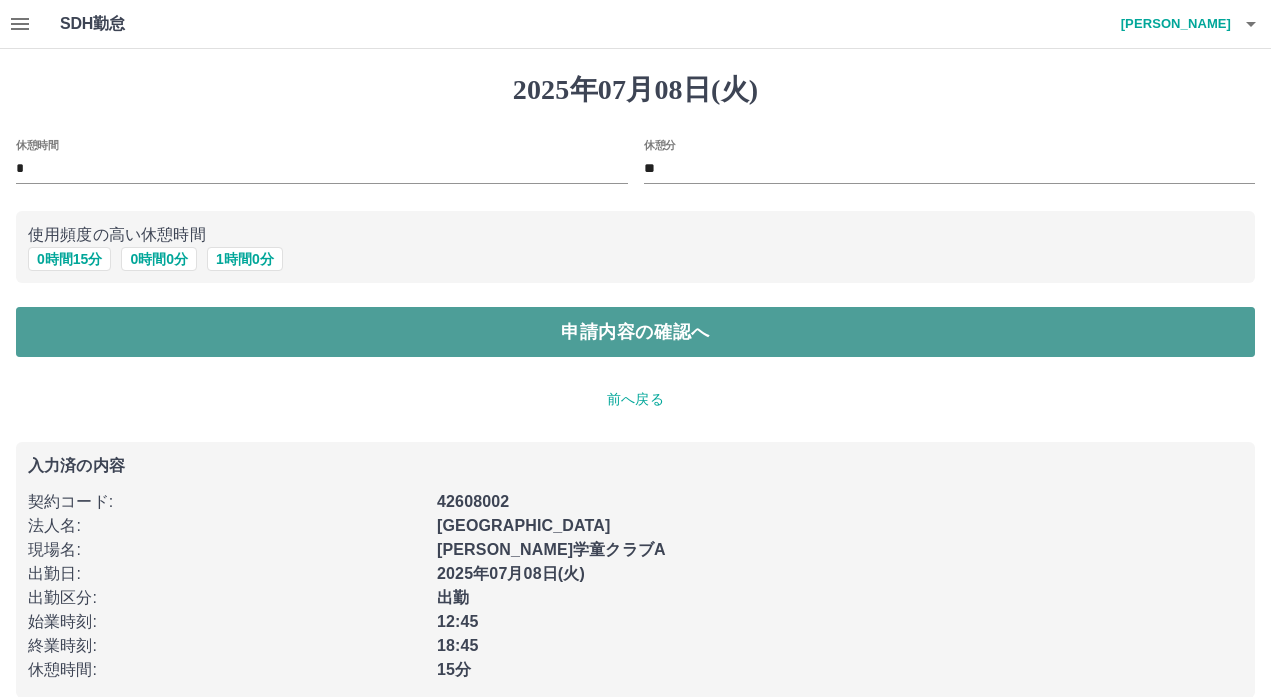 click on "申請内容の確認へ" at bounding box center (635, 332) 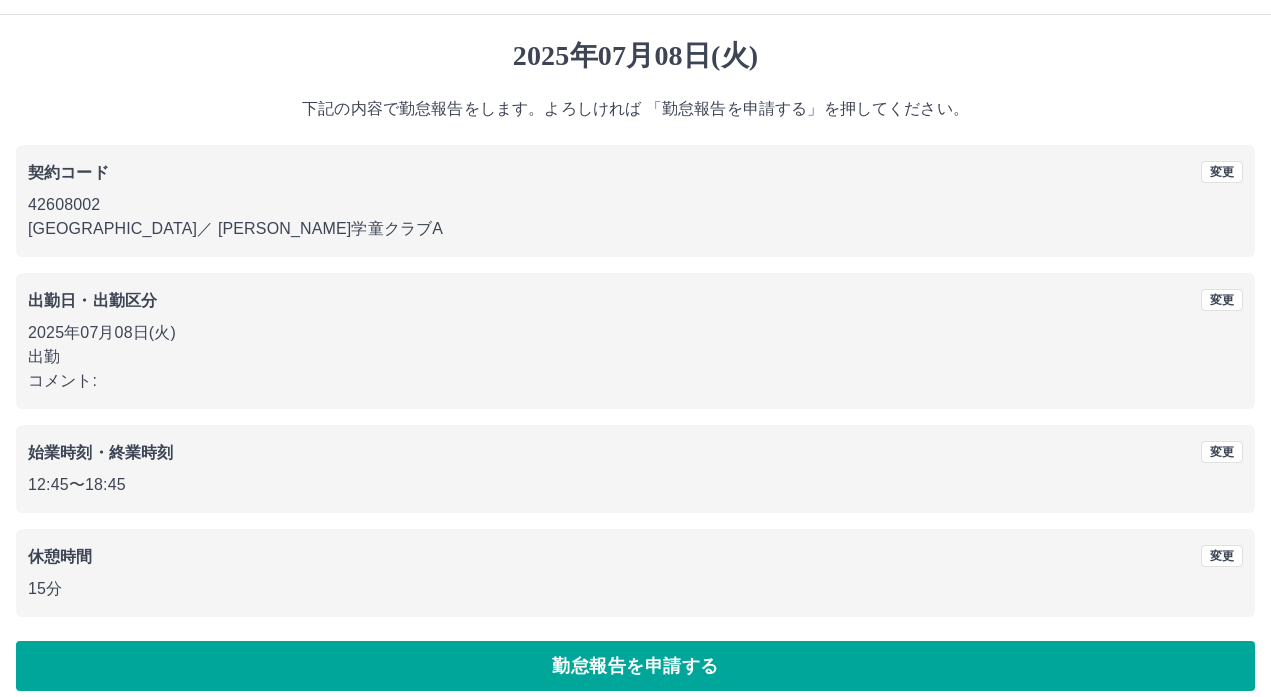 scroll, scrollTop: 52, scrollLeft: 0, axis: vertical 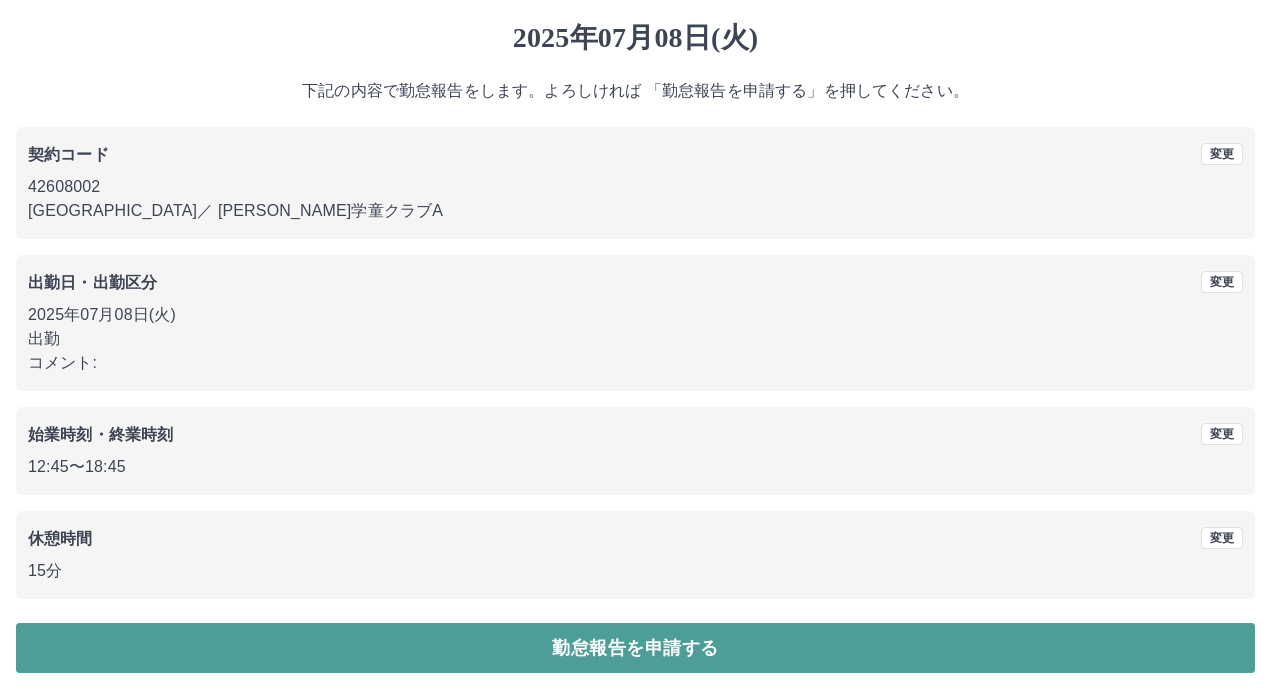 click on "勤怠報告を申請する" at bounding box center (635, 648) 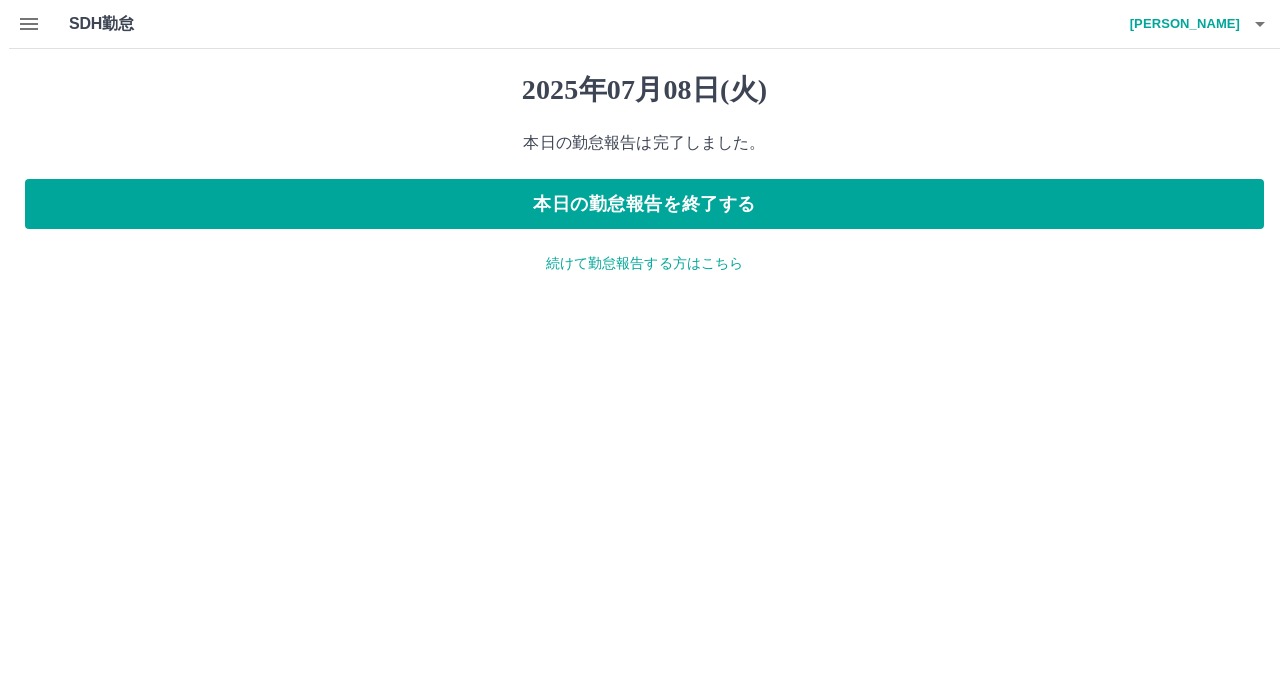 scroll, scrollTop: 0, scrollLeft: 0, axis: both 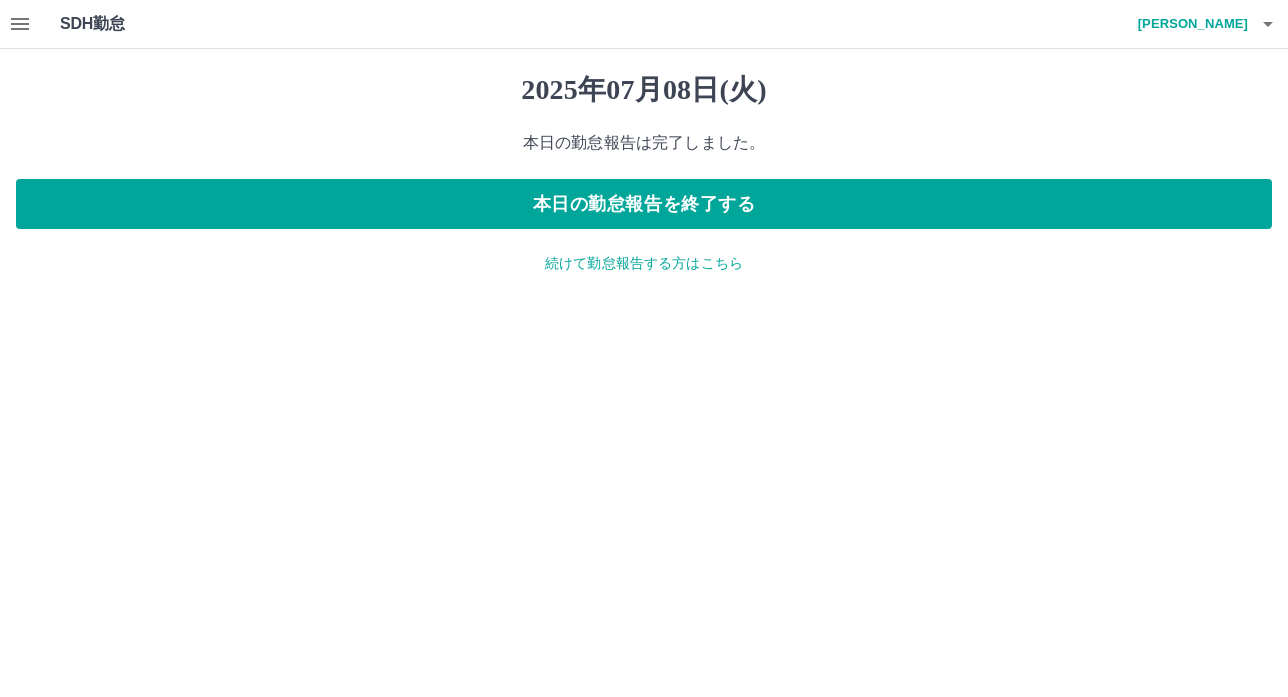 click on "続けて勤怠報告する方はこちら" at bounding box center (644, 263) 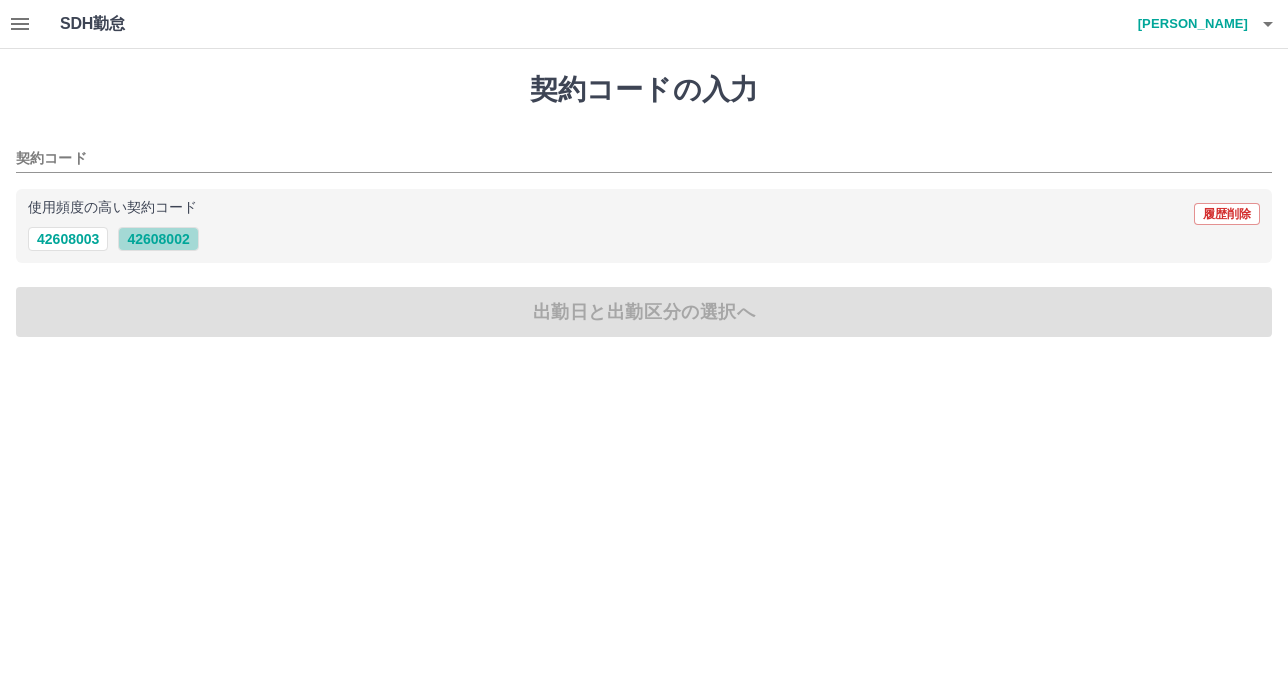 click on "42608002" at bounding box center [158, 239] 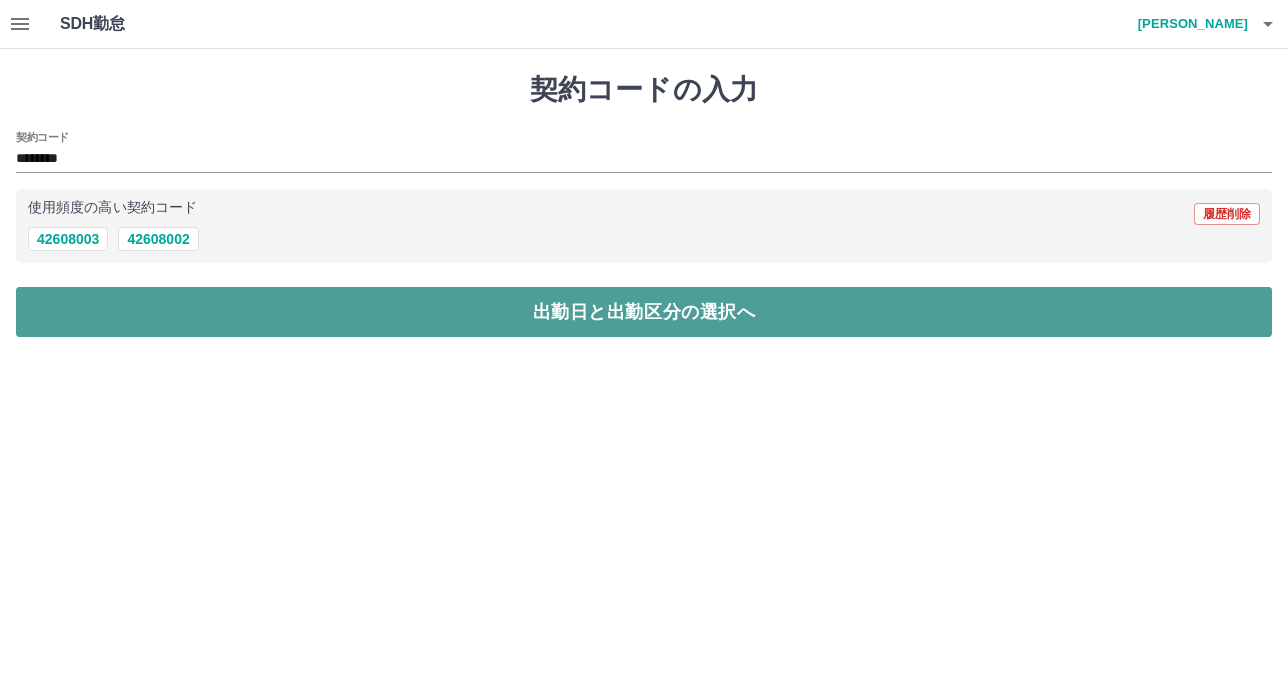 click on "出勤日と出勤区分の選択へ" at bounding box center [644, 312] 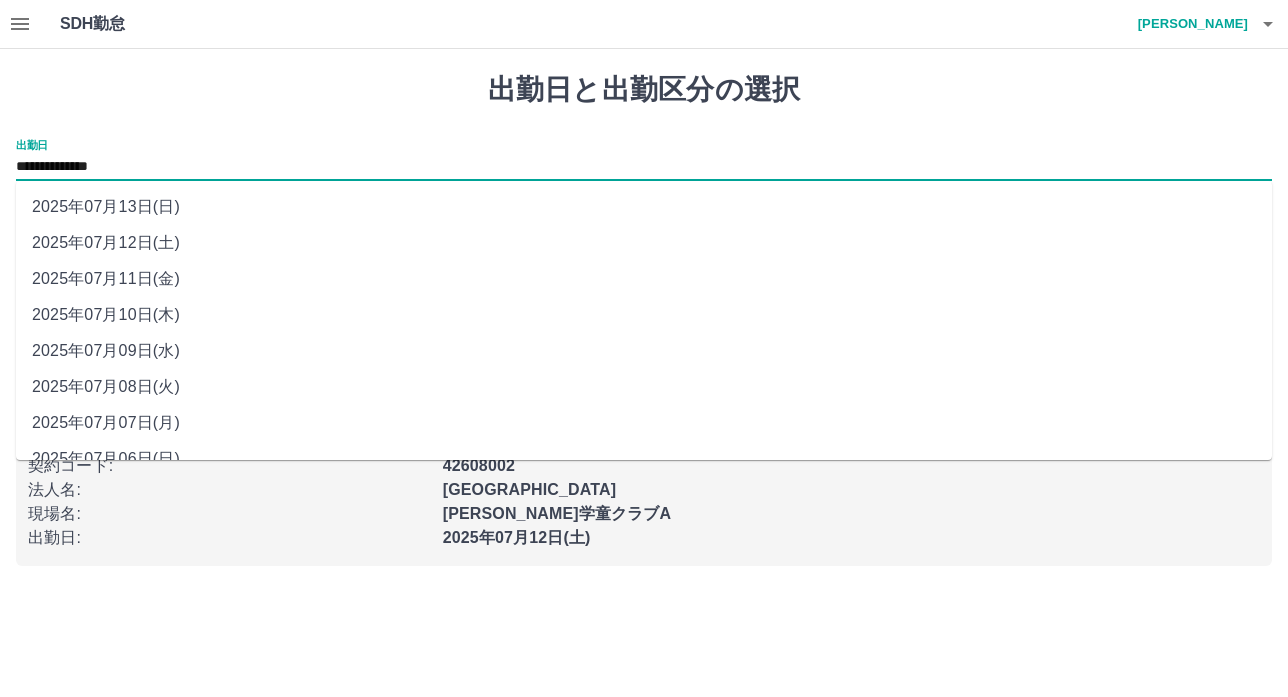 click on "**********" at bounding box center (644, 167) 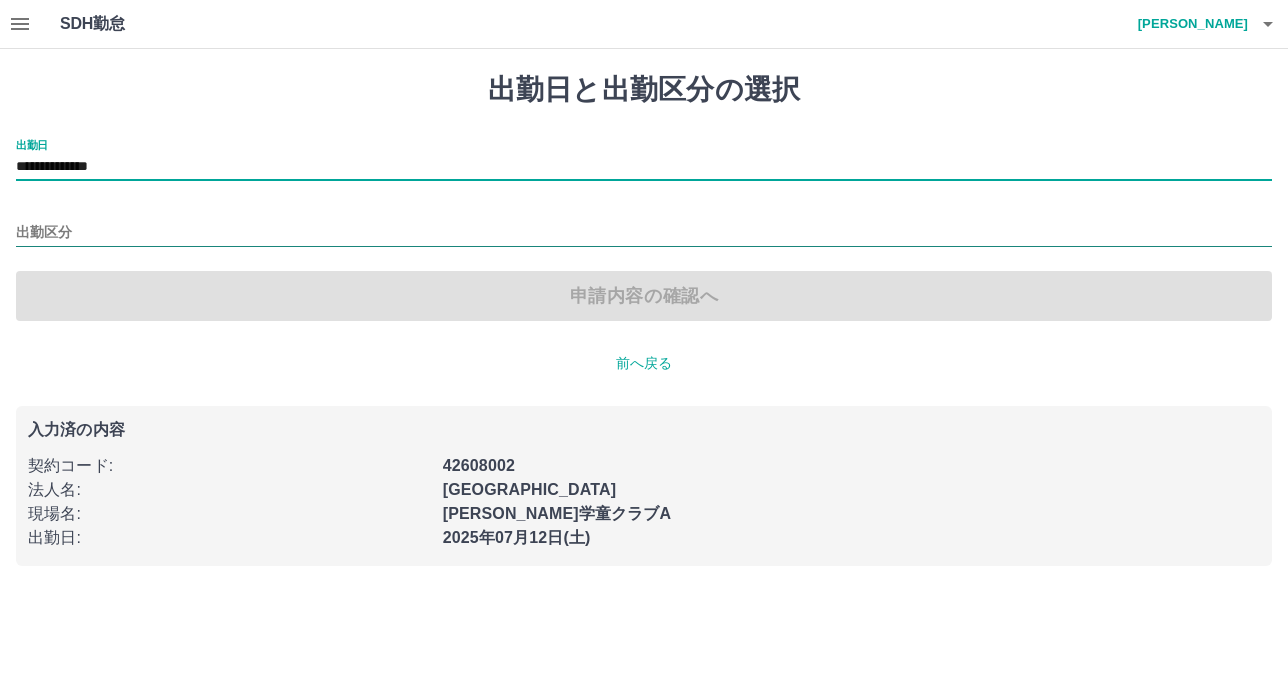 click on "出勤区分" at bounding box center [644, 233] 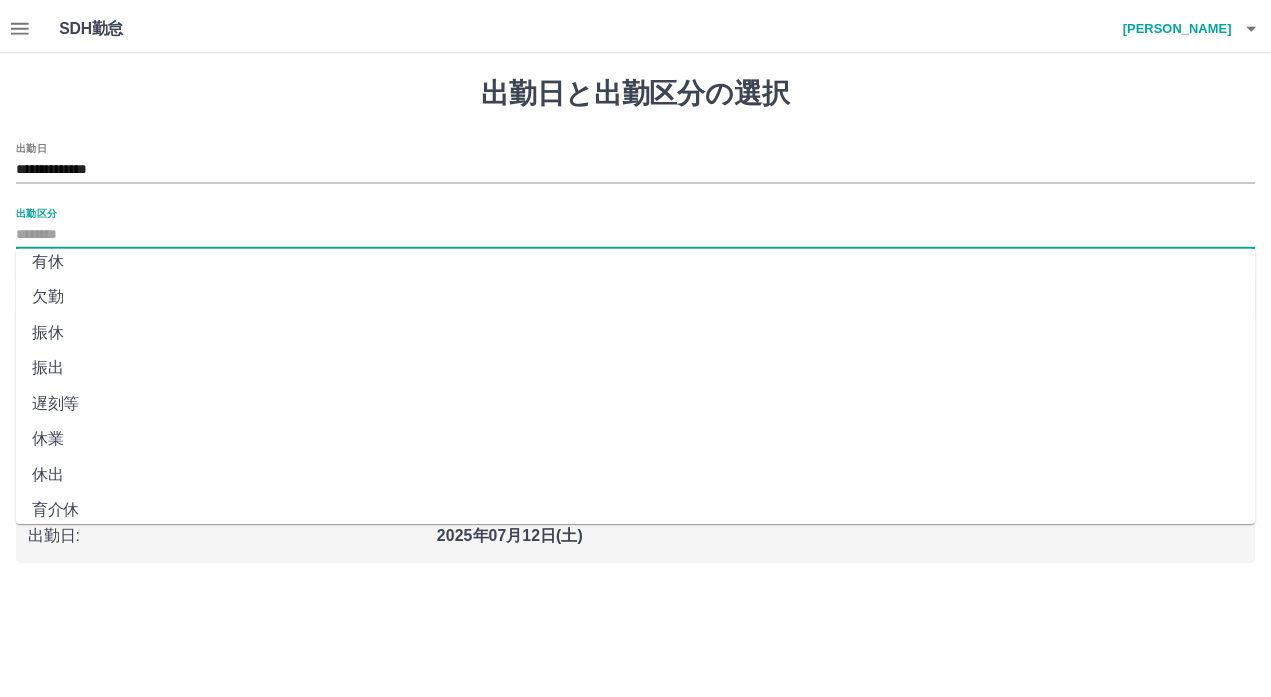 scroll, scrollTop: 0, scrollLeft: 0, axis: both 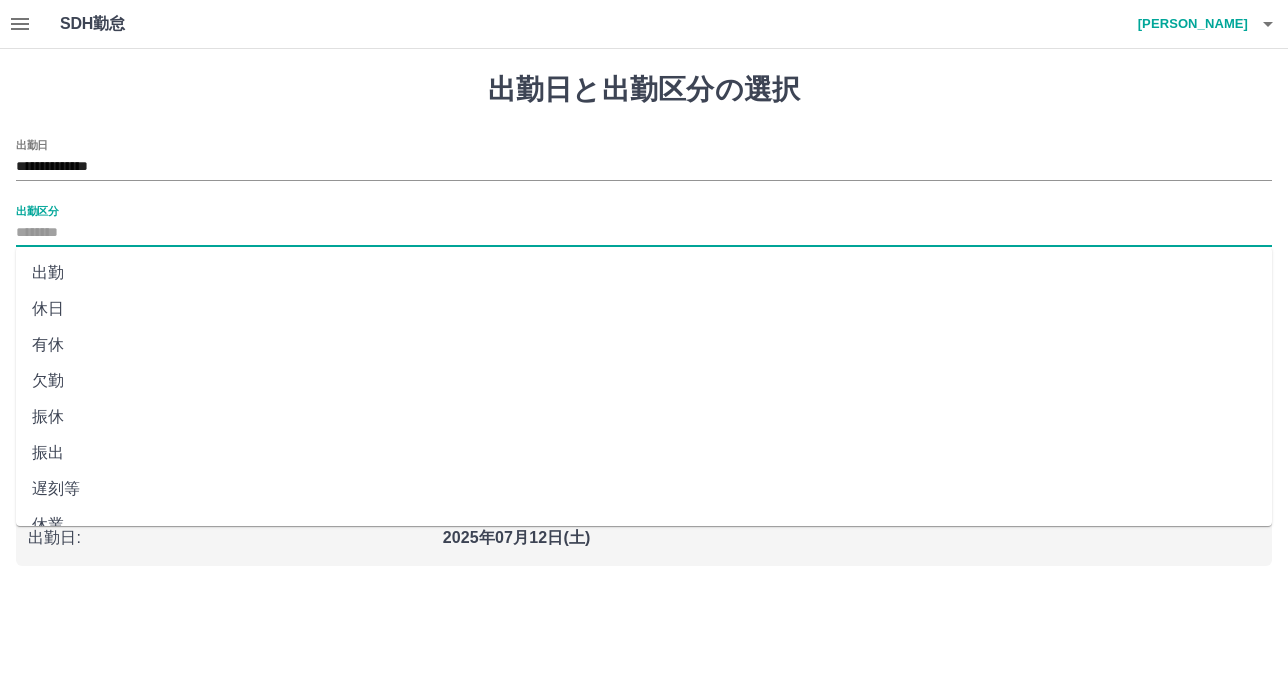 click on "休日" at bounding box center (644, 309) 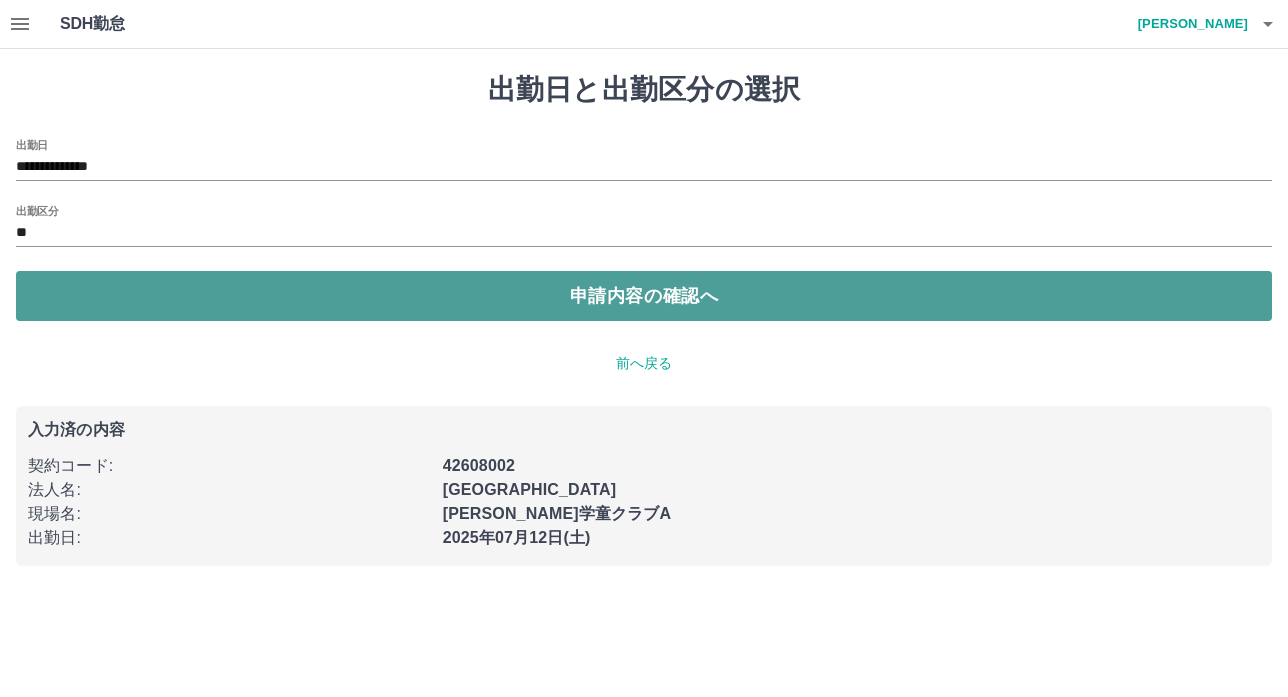 click on "申請内容の確認へ" at bounding box center (644, 296) 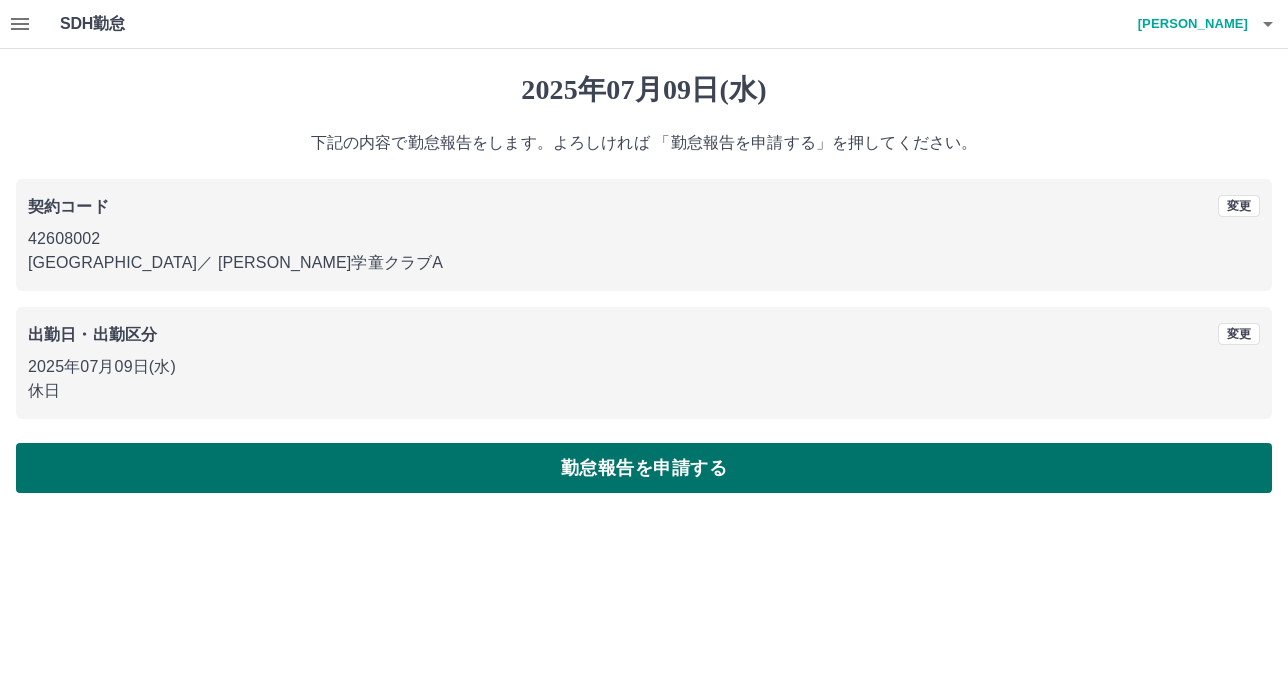 click on "勤怠報告を申請する" at bounding box center [644, 468] 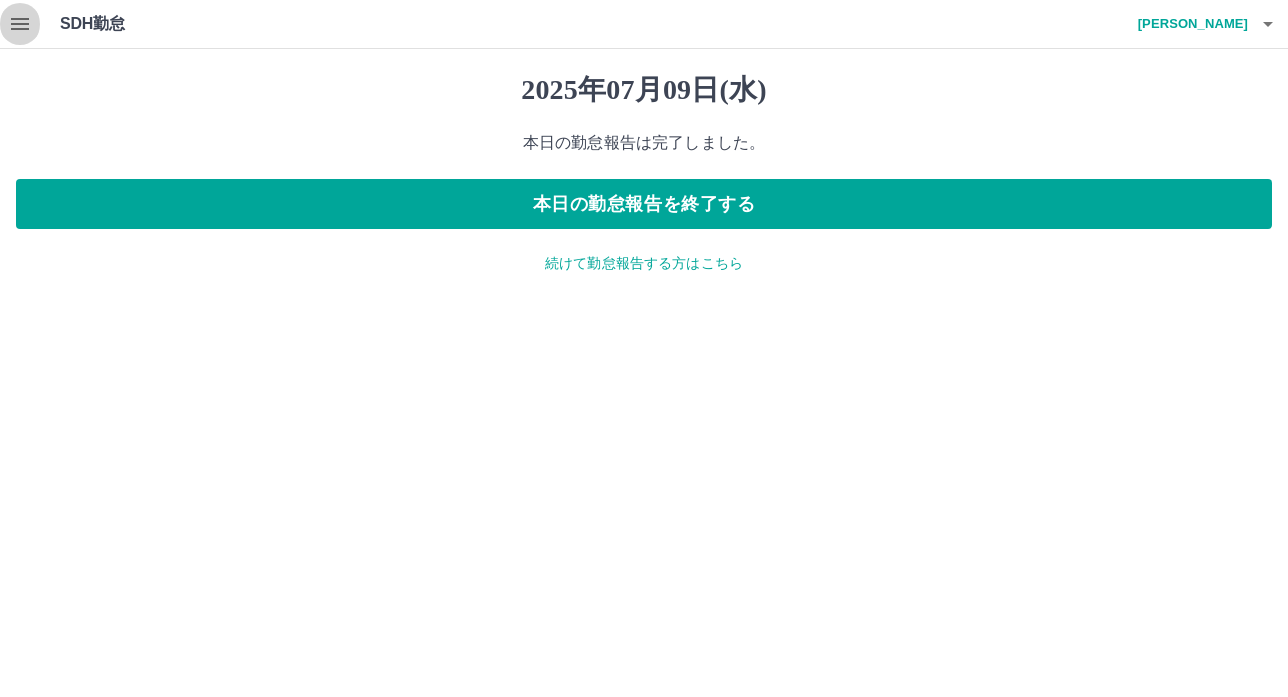click 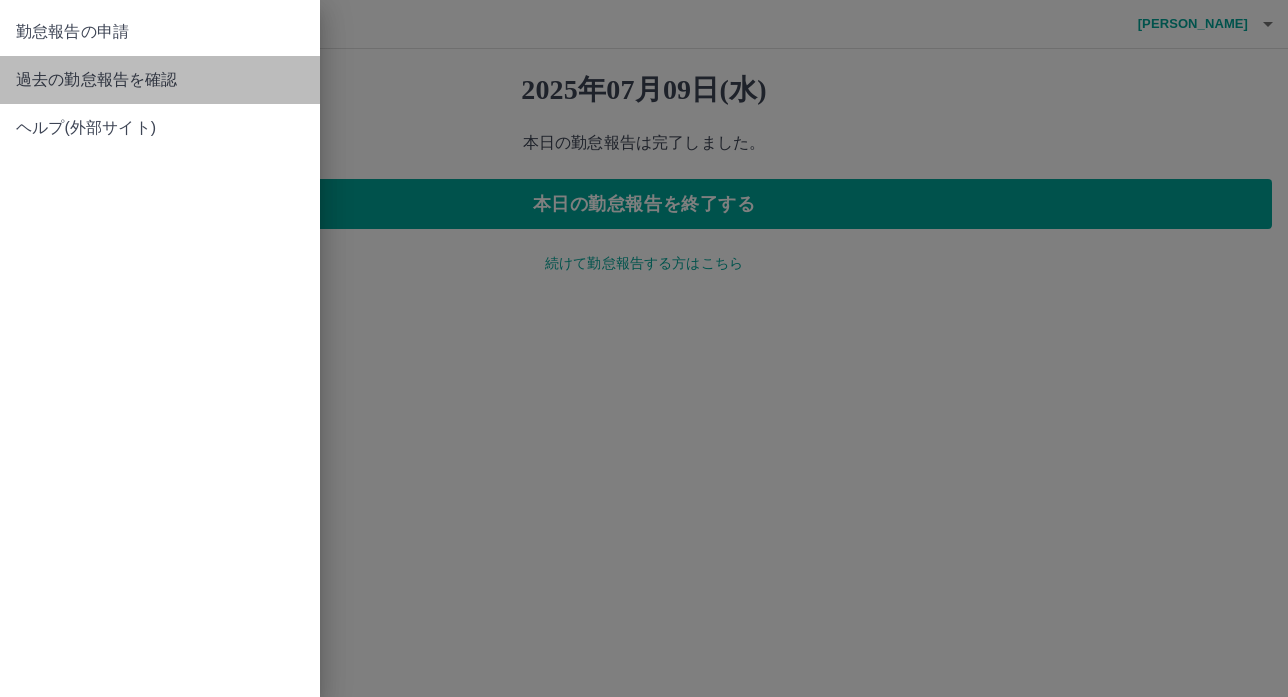 click on "過去の勤怠報告を確認" at bounding box center (160, 80) 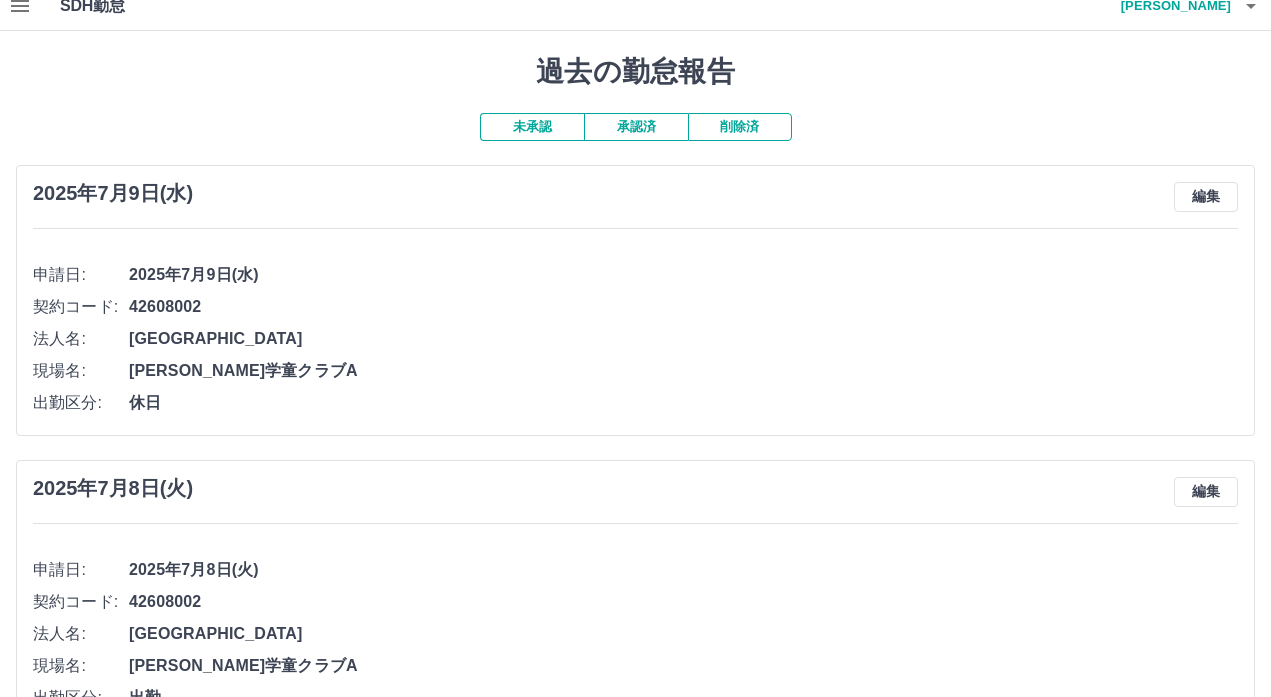 scroll, scrollTop: 0, scrollLeft: 0, axis: both 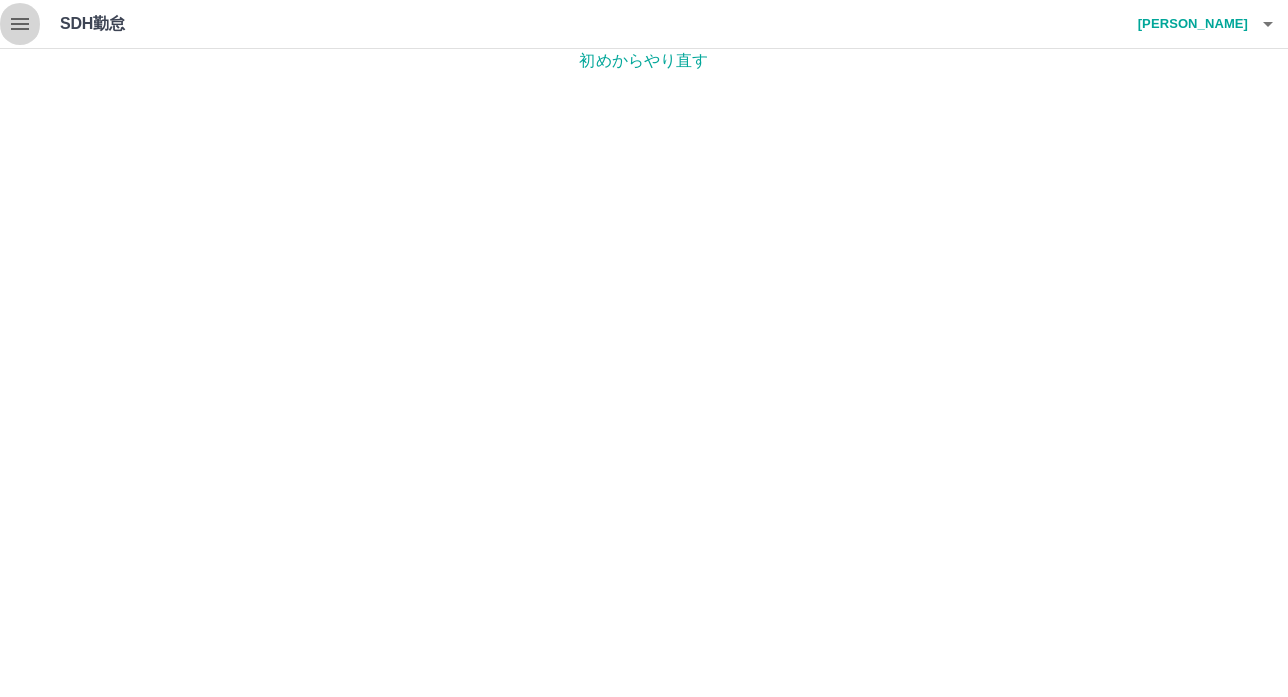 click 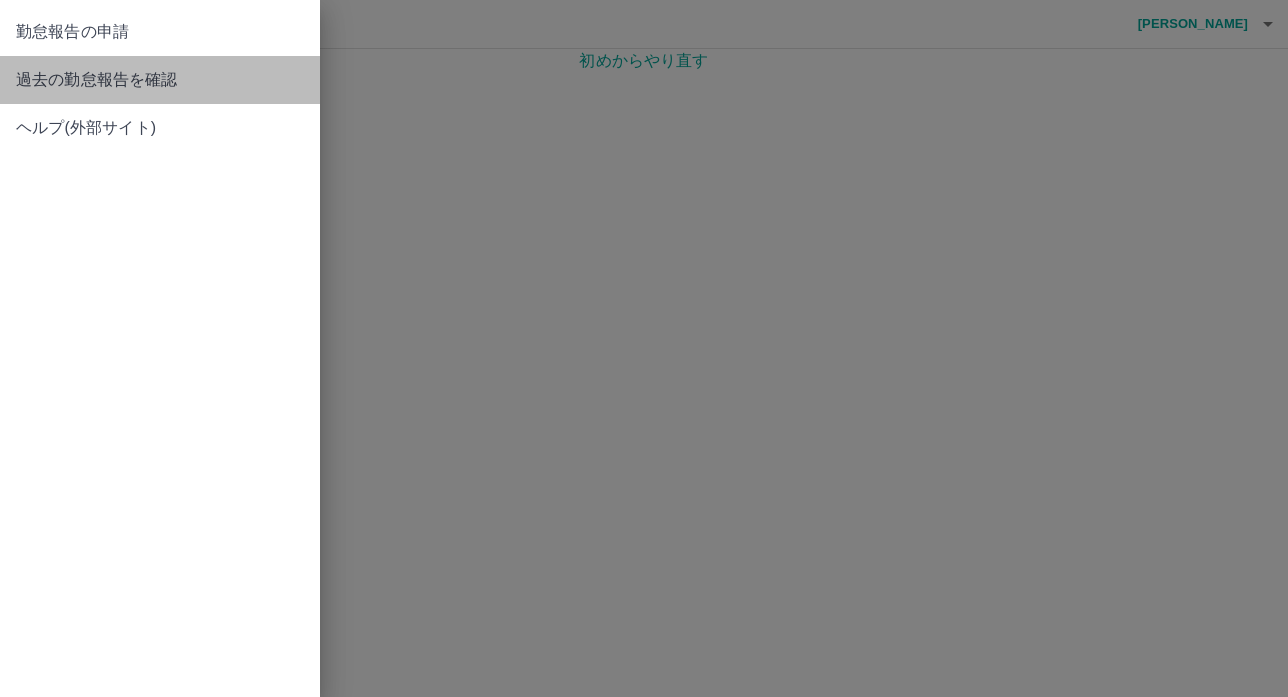 click on "過去の勤怠報告を確認" at bounding box center [160, 80] 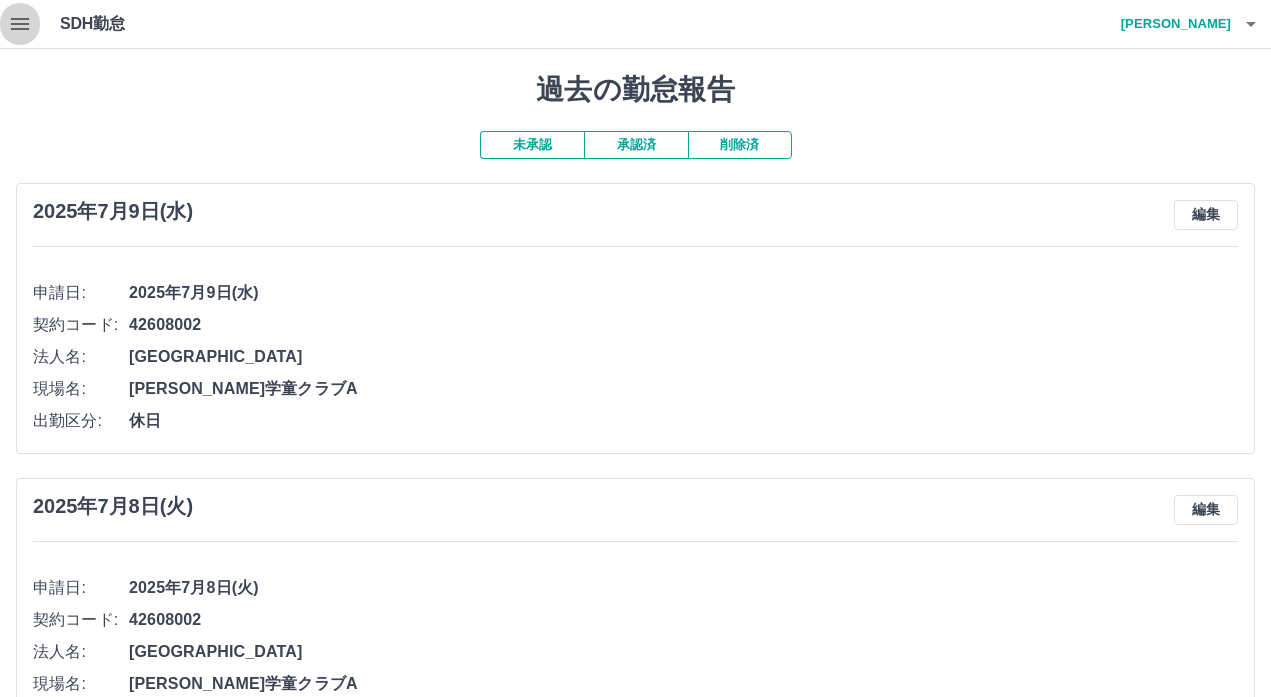 click 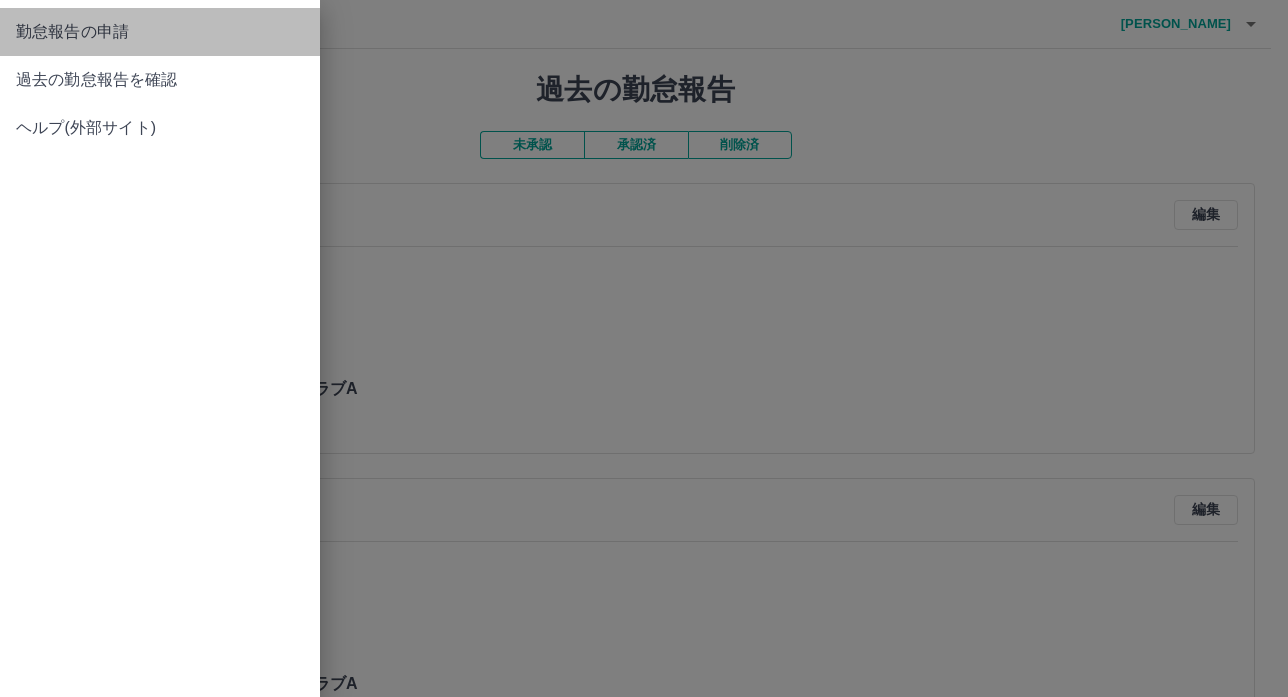 click on "勤怠報告の申請" at bounding box center (160, 32) 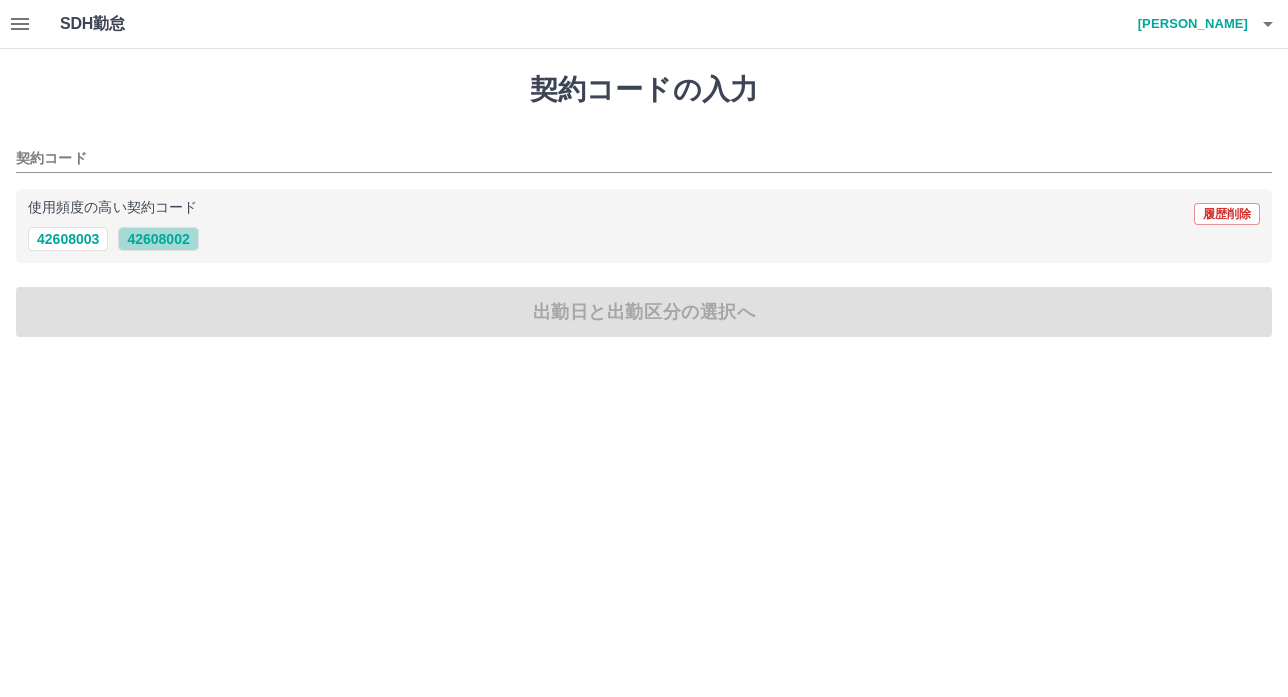 click on "42608002" at bounding box center (158, 239) 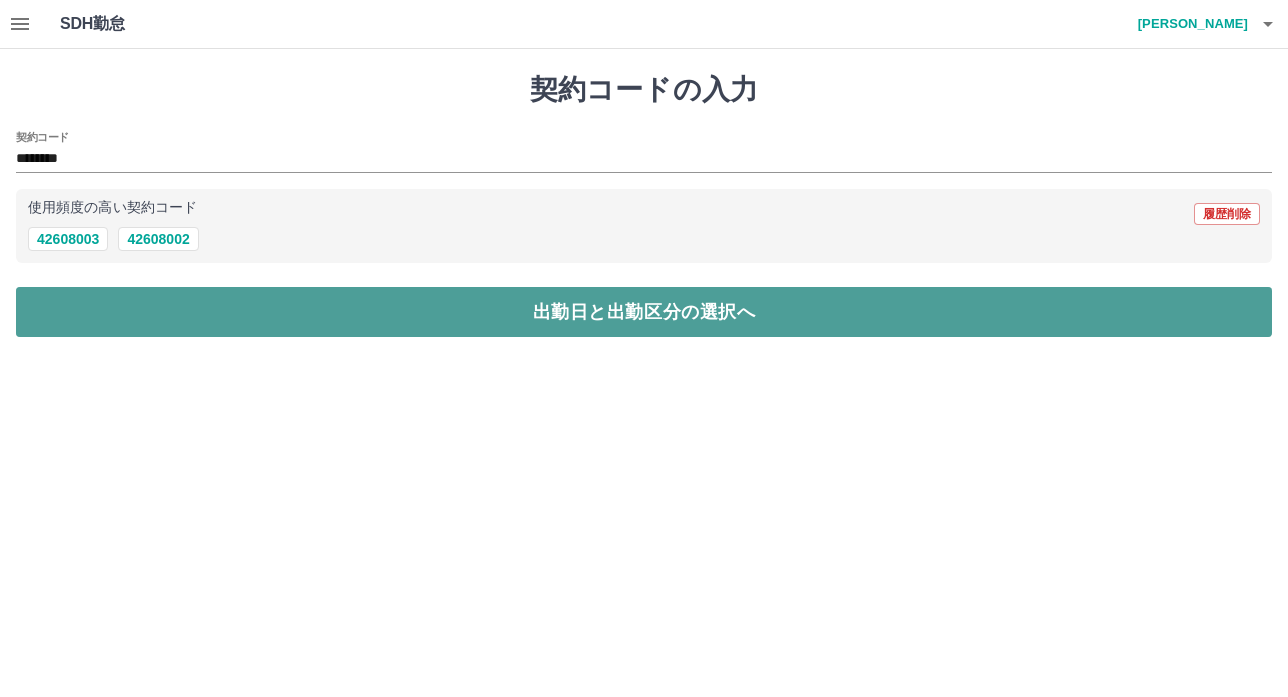 click on "出勤日と出勤区分の選択へ" at bounding box center (644, 312) 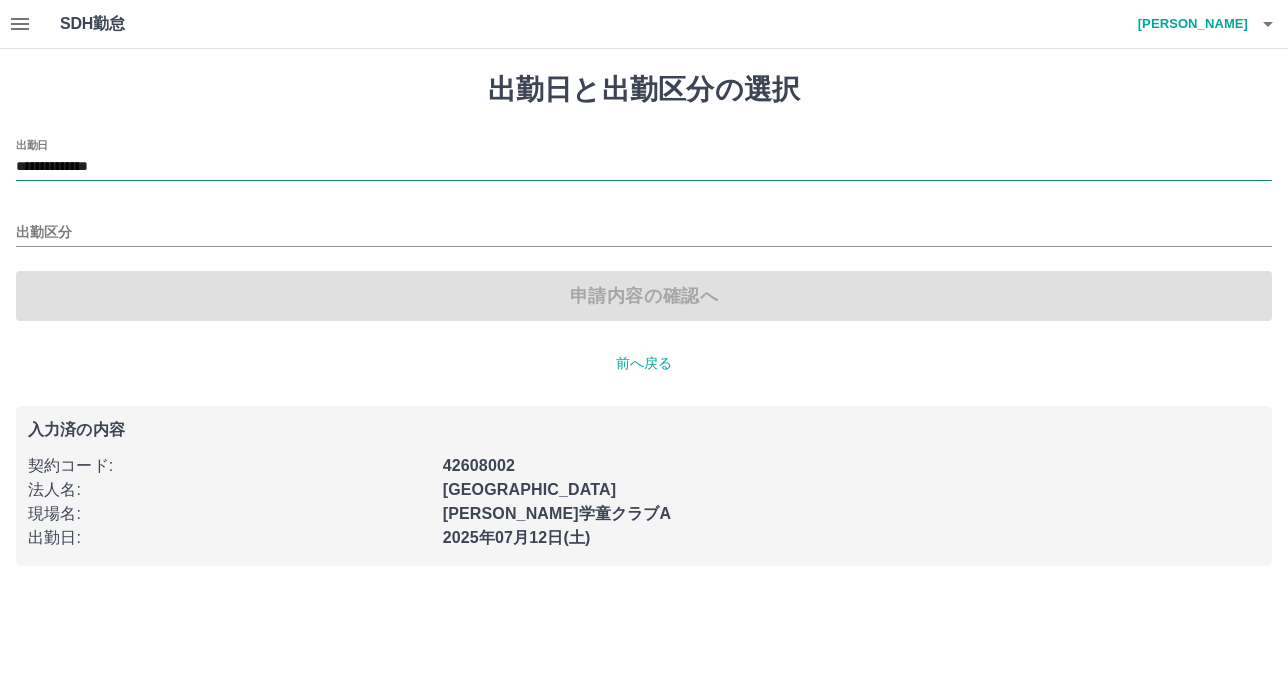 click on "**********" at bounding box center (644, 167) 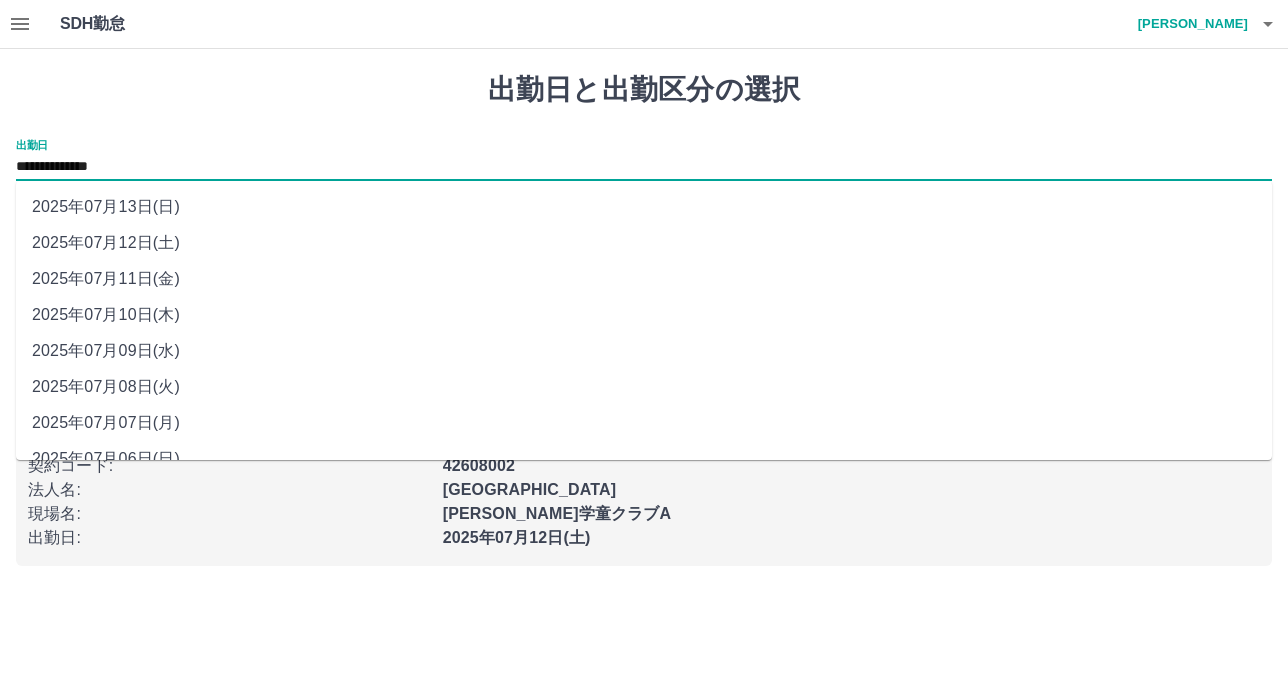 click on "2025年07月10日(木)" at bounding box center [644, 315] 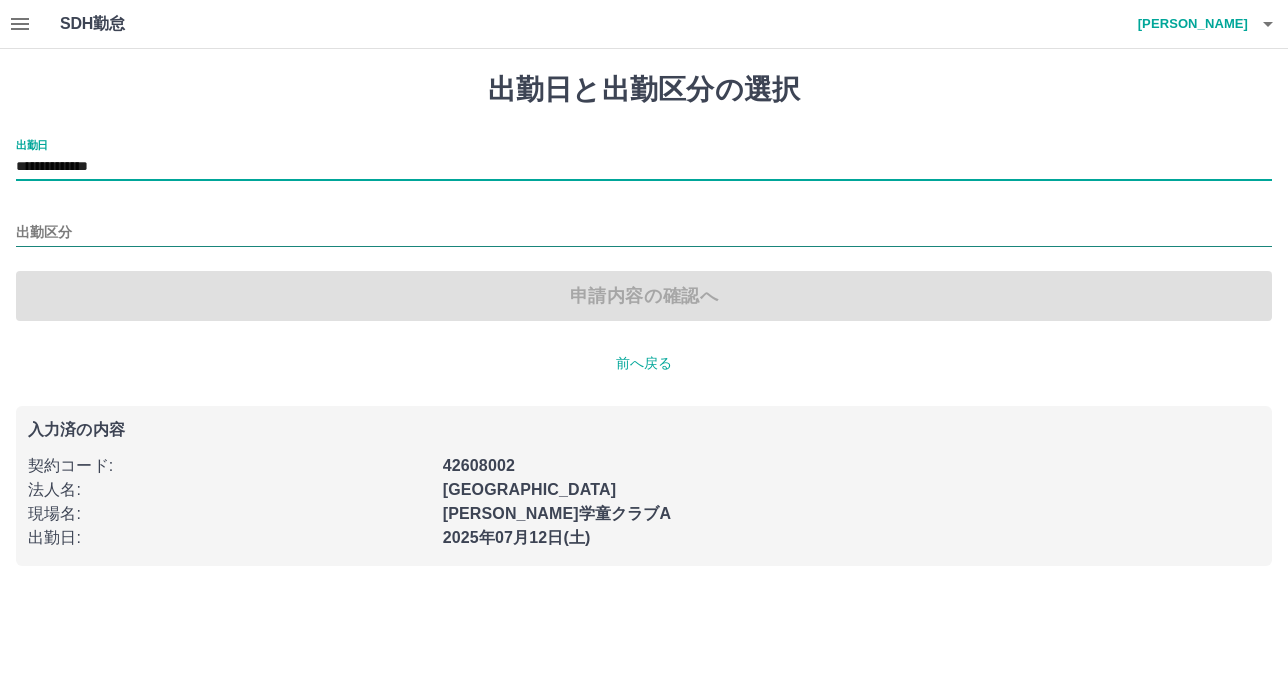 click on "出勤区分" at bounding box center [644, 233] 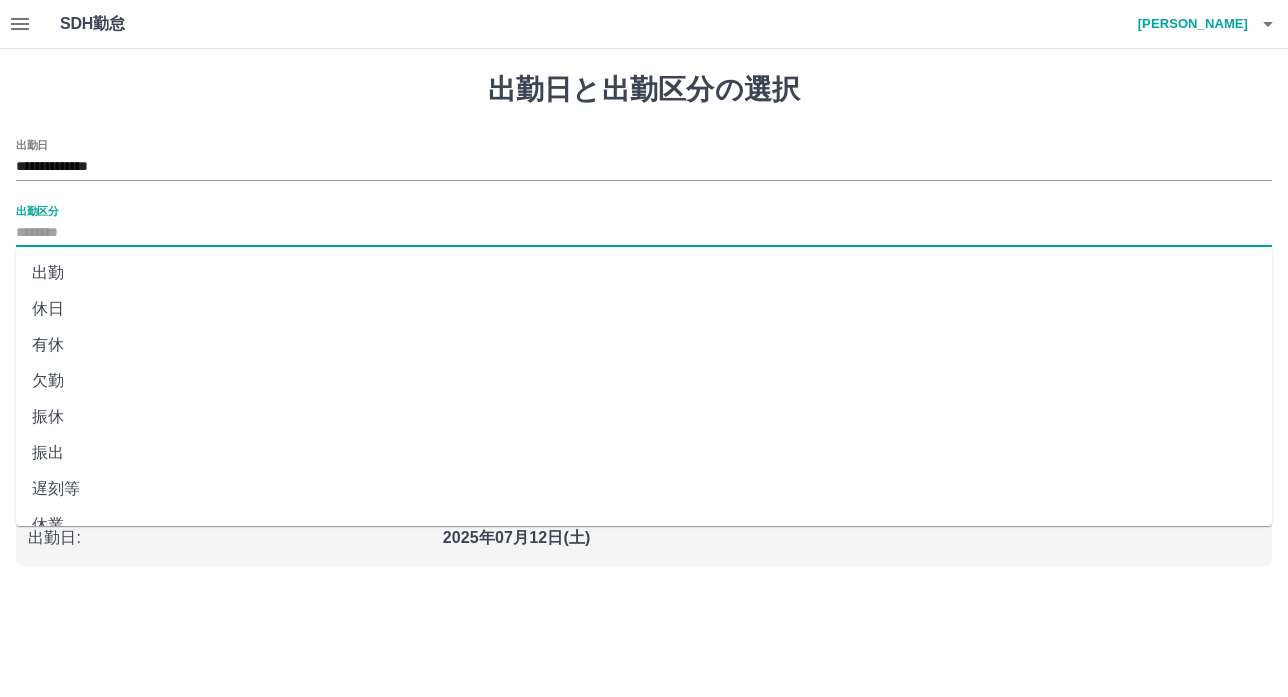 click on "出勤" at bounding box center [644, 273] 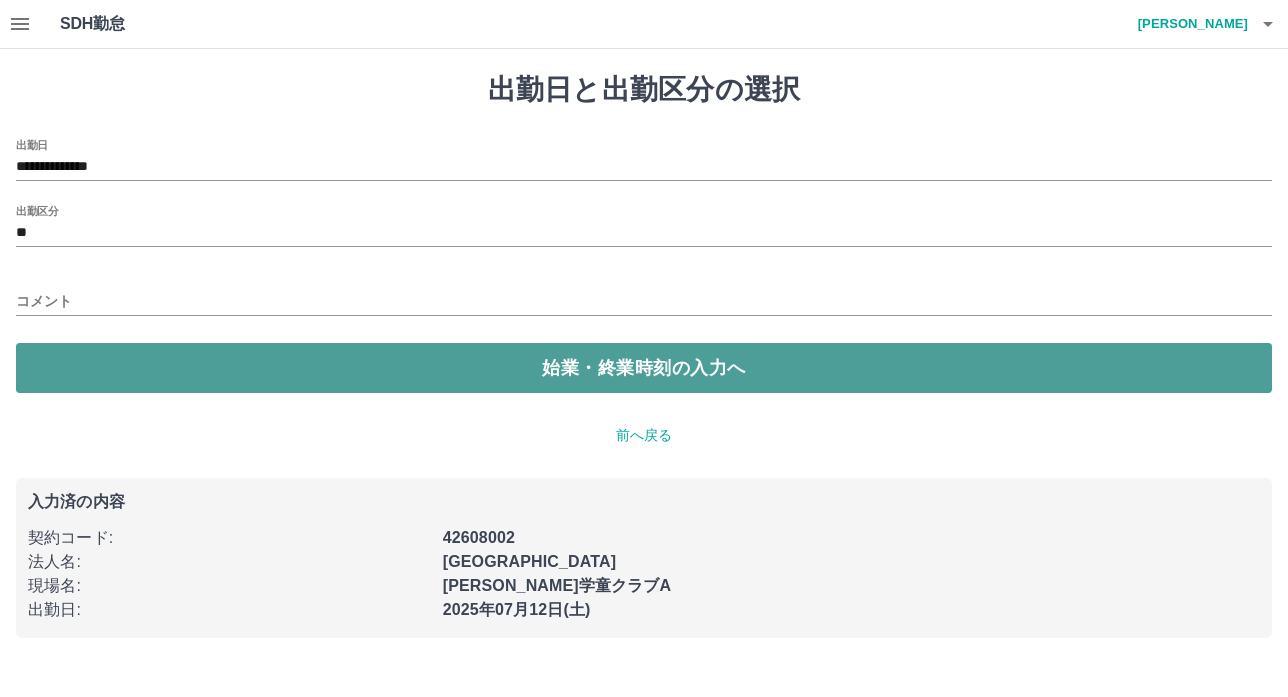 click on "始業・終業時刻の入力へ" at bounding box center (644, 368) 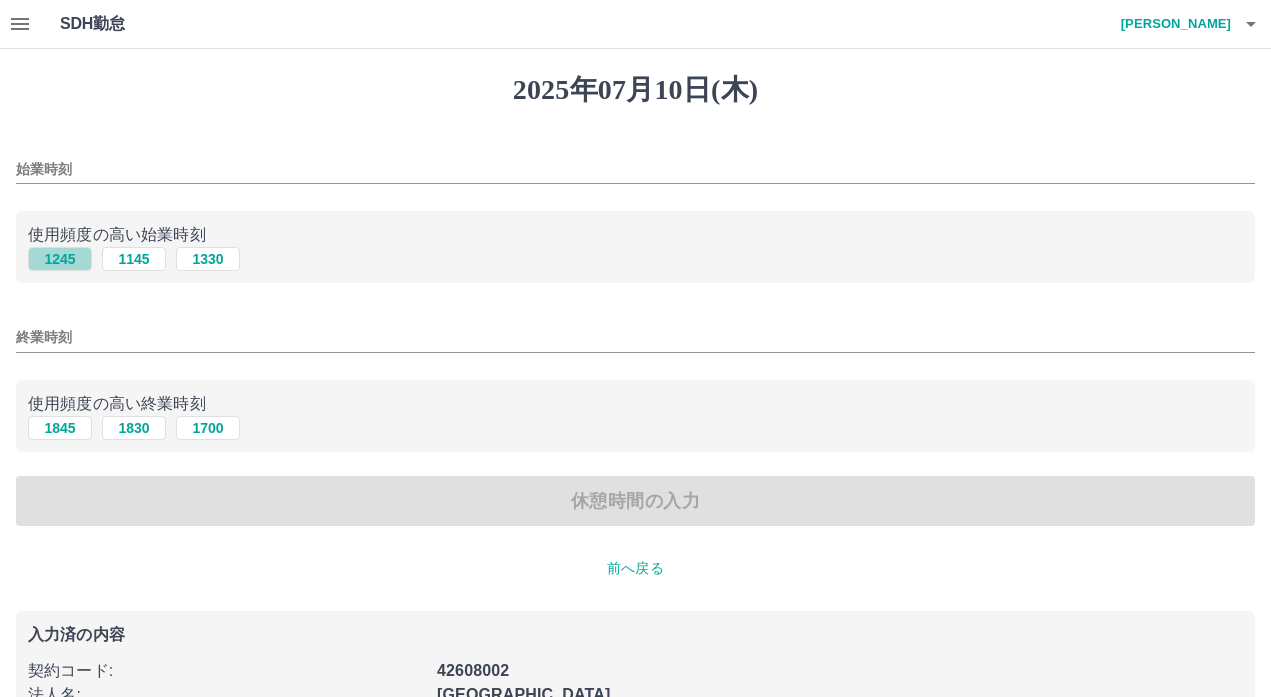 click on "1245" at bounding box center (60, 259) 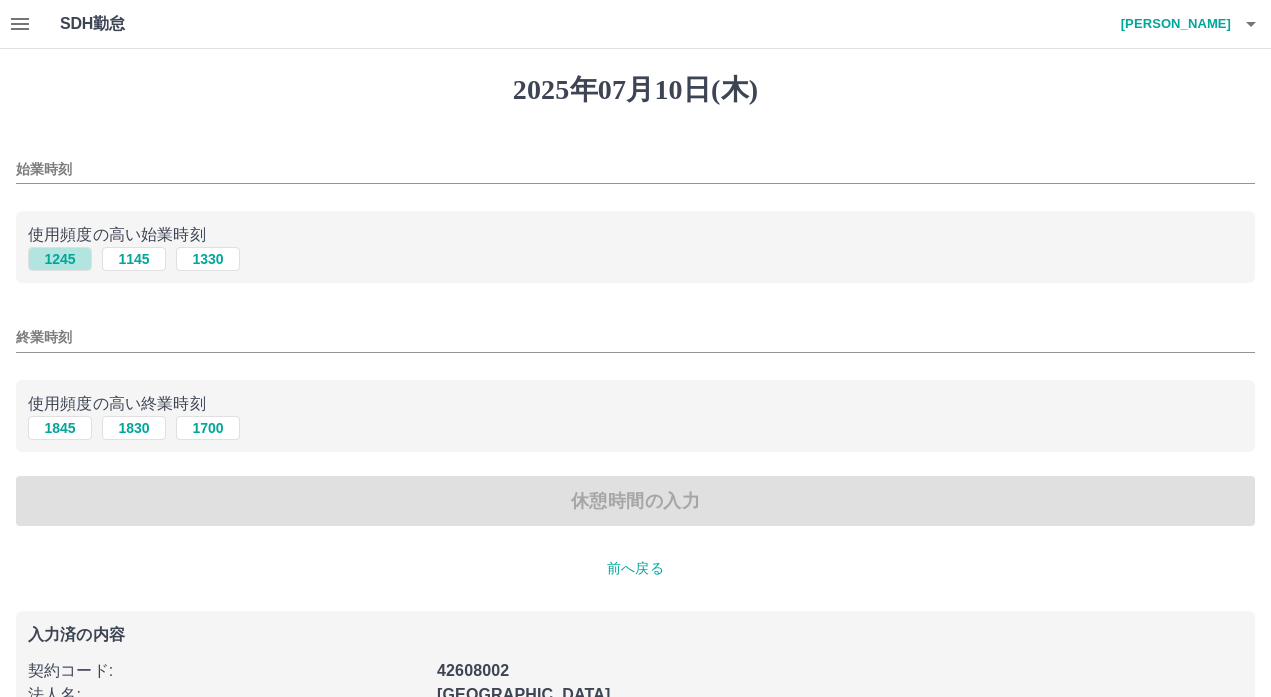 type on "****" 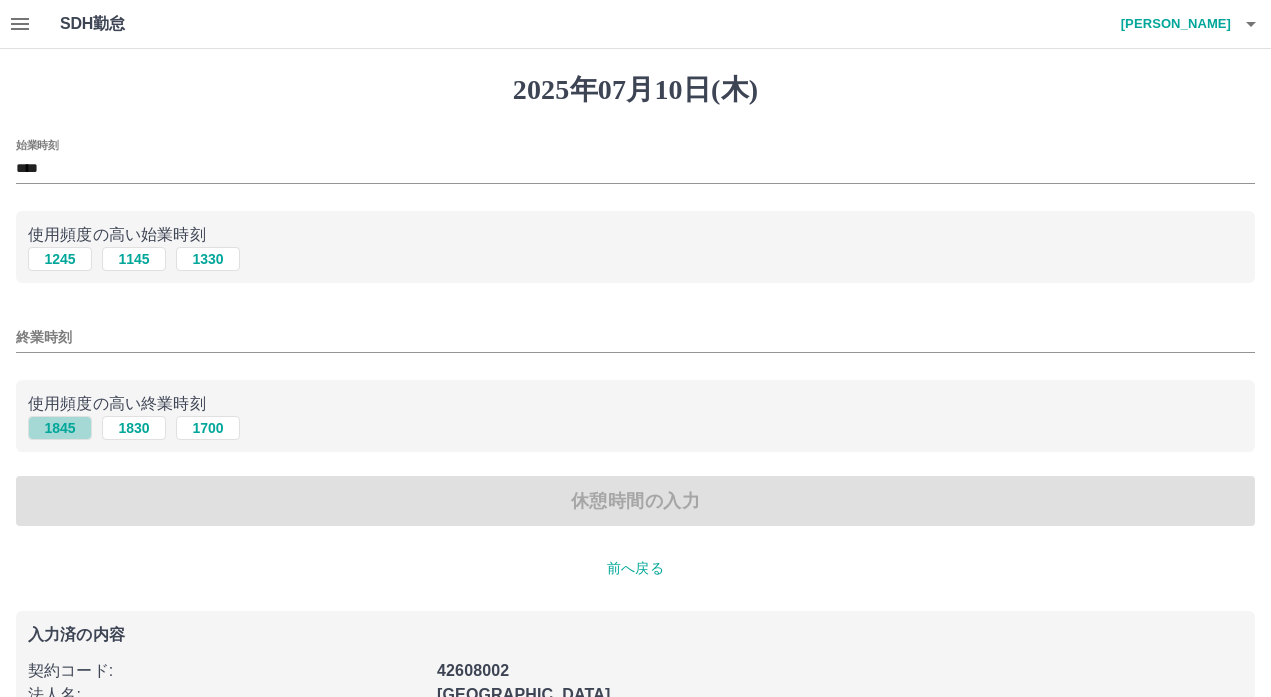 click on "1845" at bounding box center [60, 428] 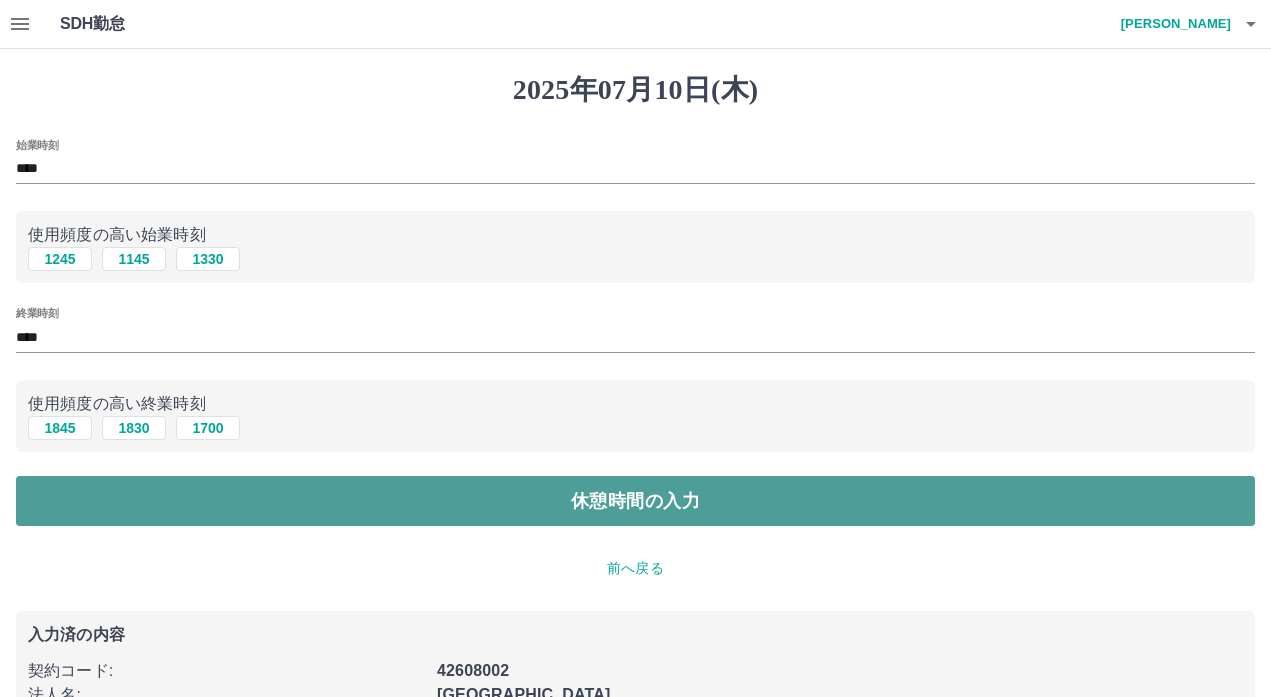 click on "休憩時間の入力" at bounding box center [635, 501] 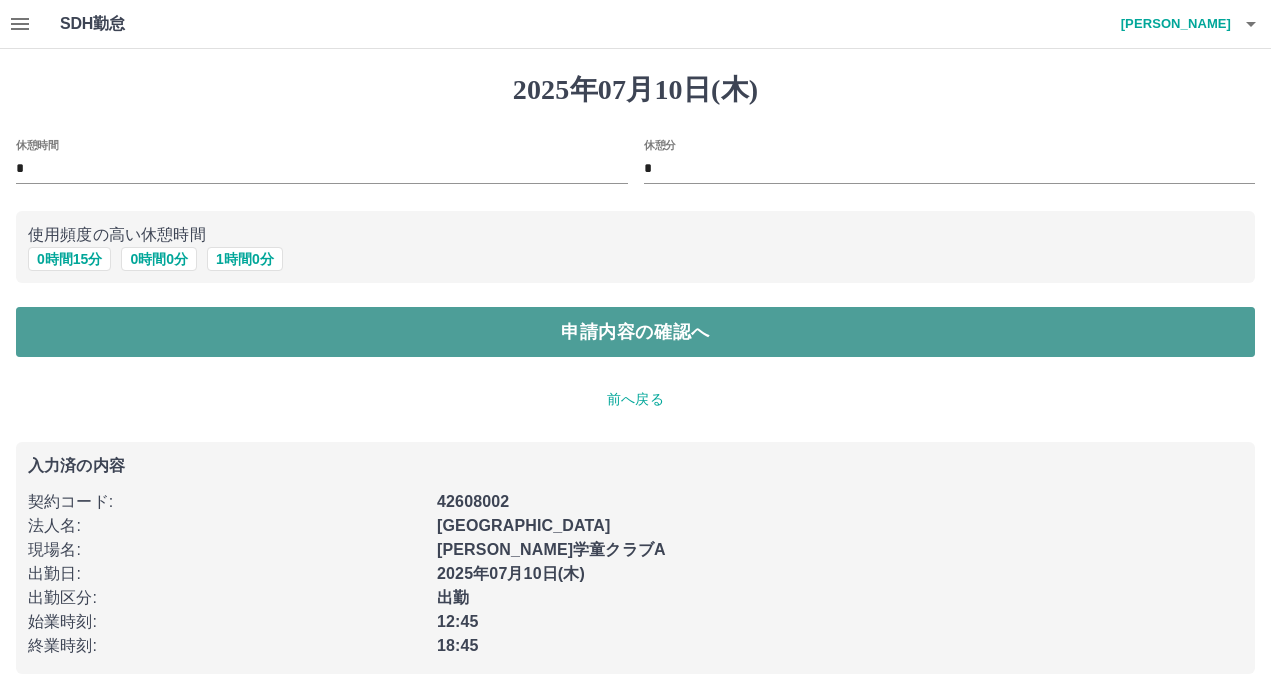 click on "申請内容の確認へ" at bounding box center [635, 332] 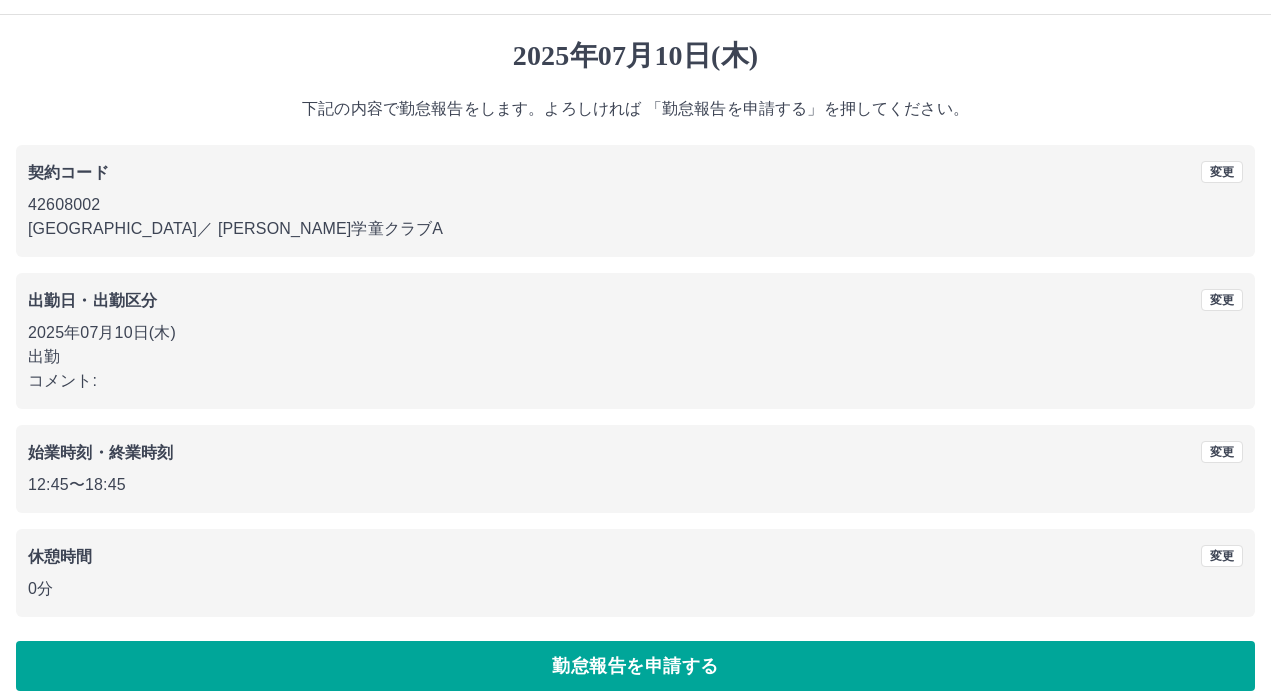 scroll, scrollTop: 52, scrollLeft: 0, axis: vertical 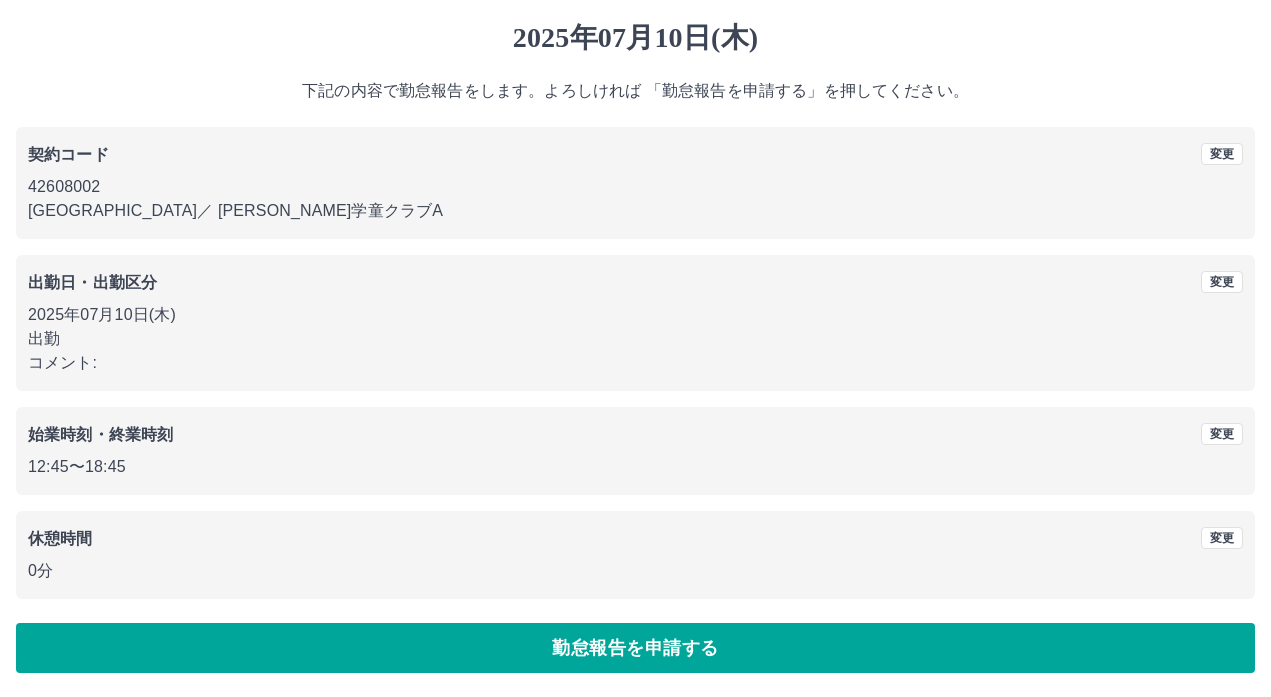 click on "勤怠報告を申請する" at bounding box center [635, 648] 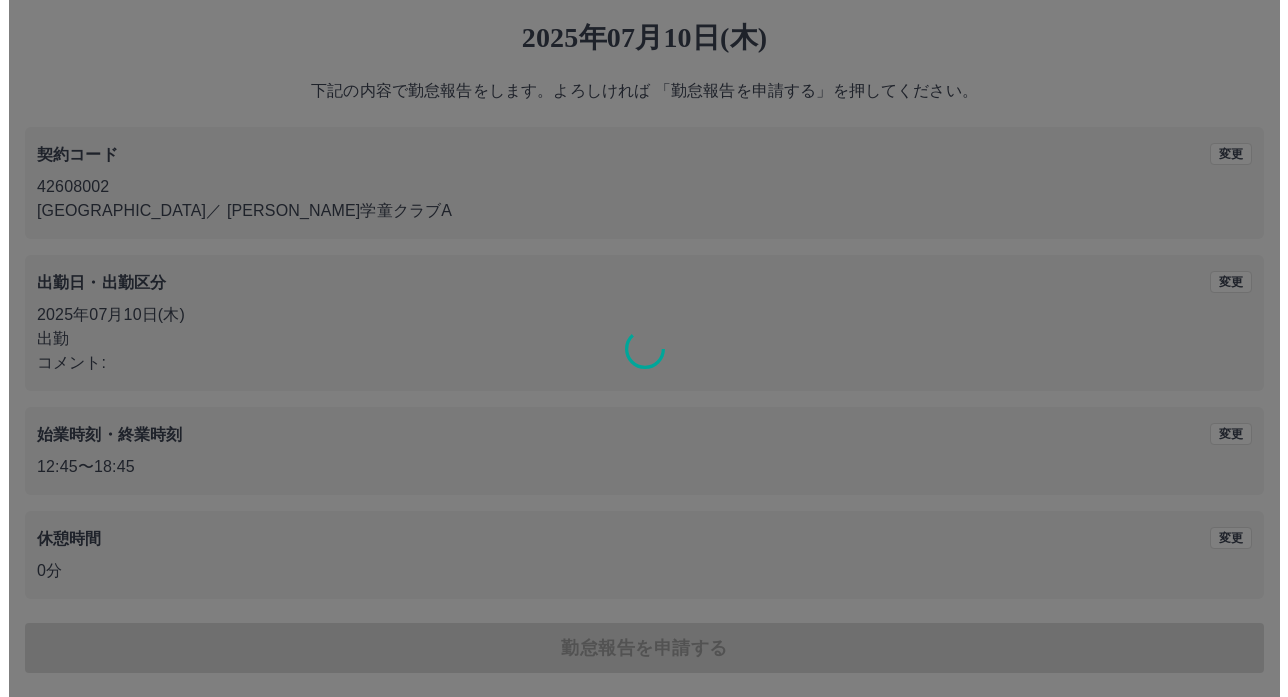 scroll, scrollTop: 0, scrollLeft: 0, axis: both 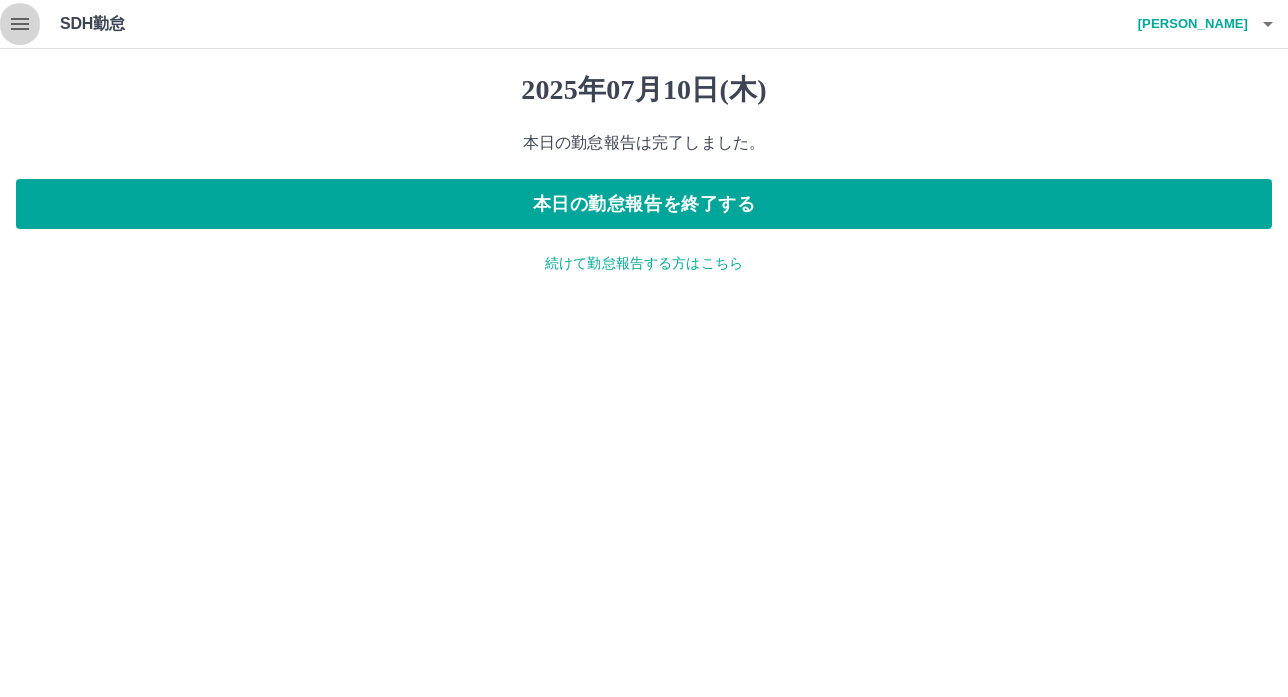 click 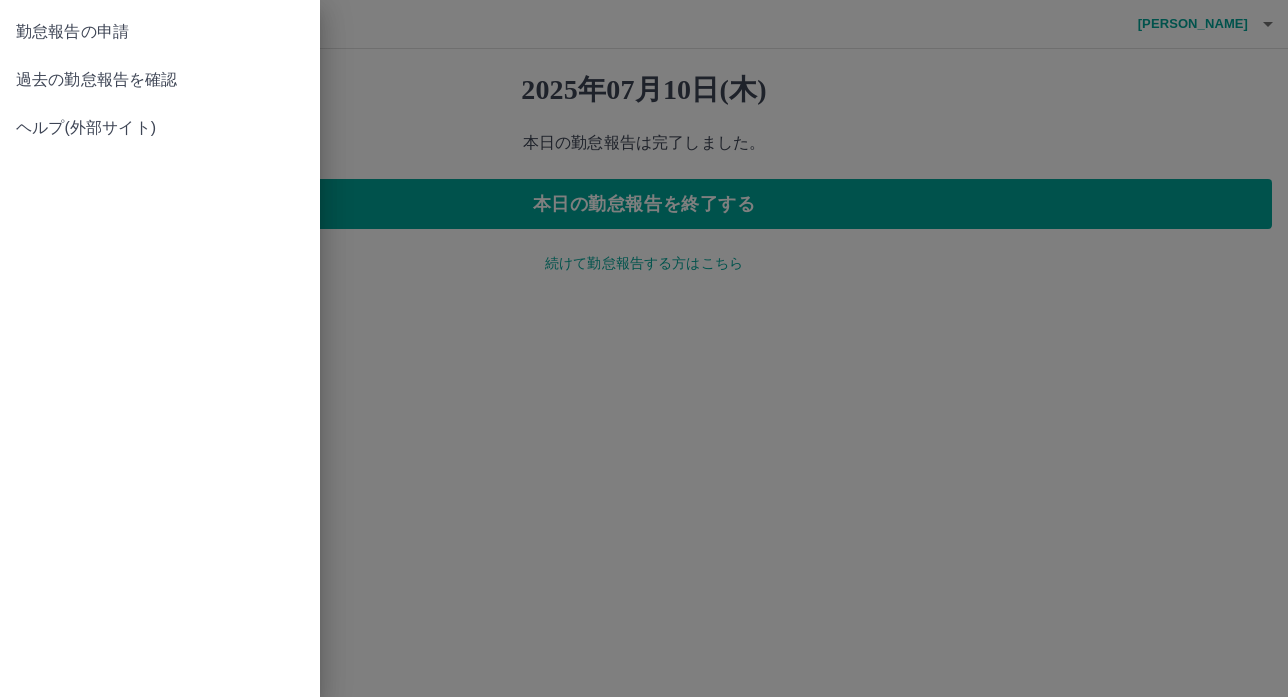 click on "勤怠報告の申請" at bounding box center [160, 32] 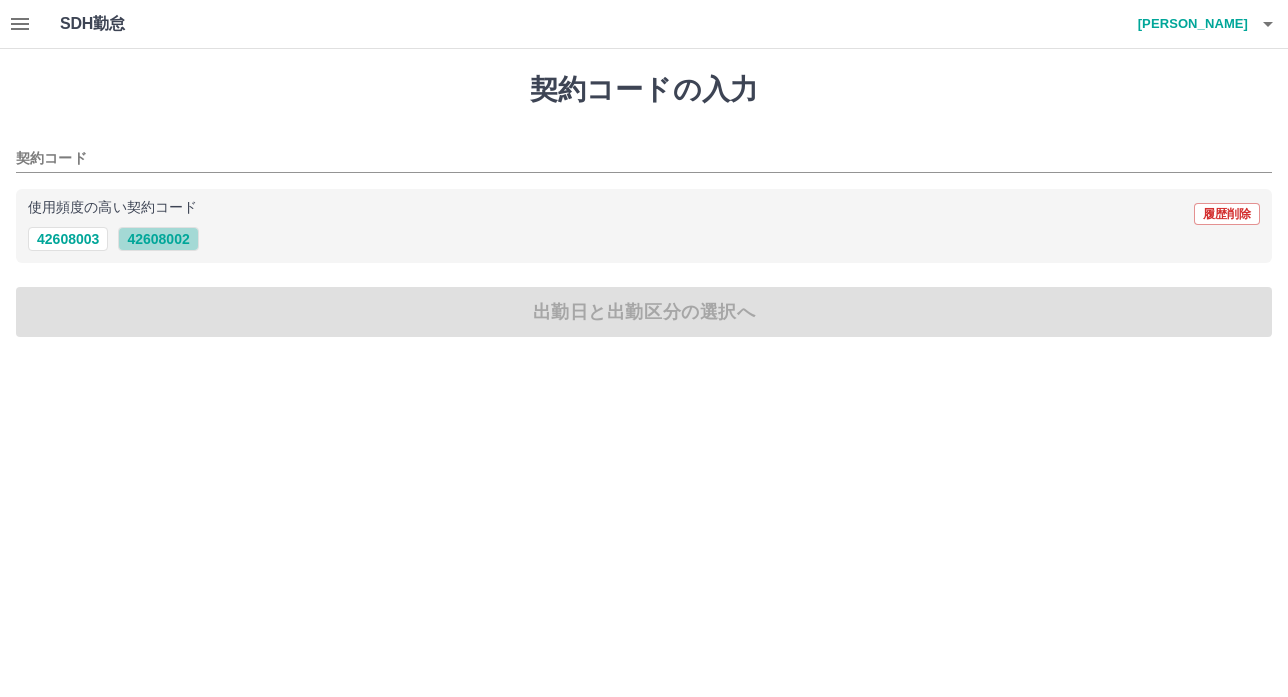 click on "42608002" at bounding box center [158, 239] 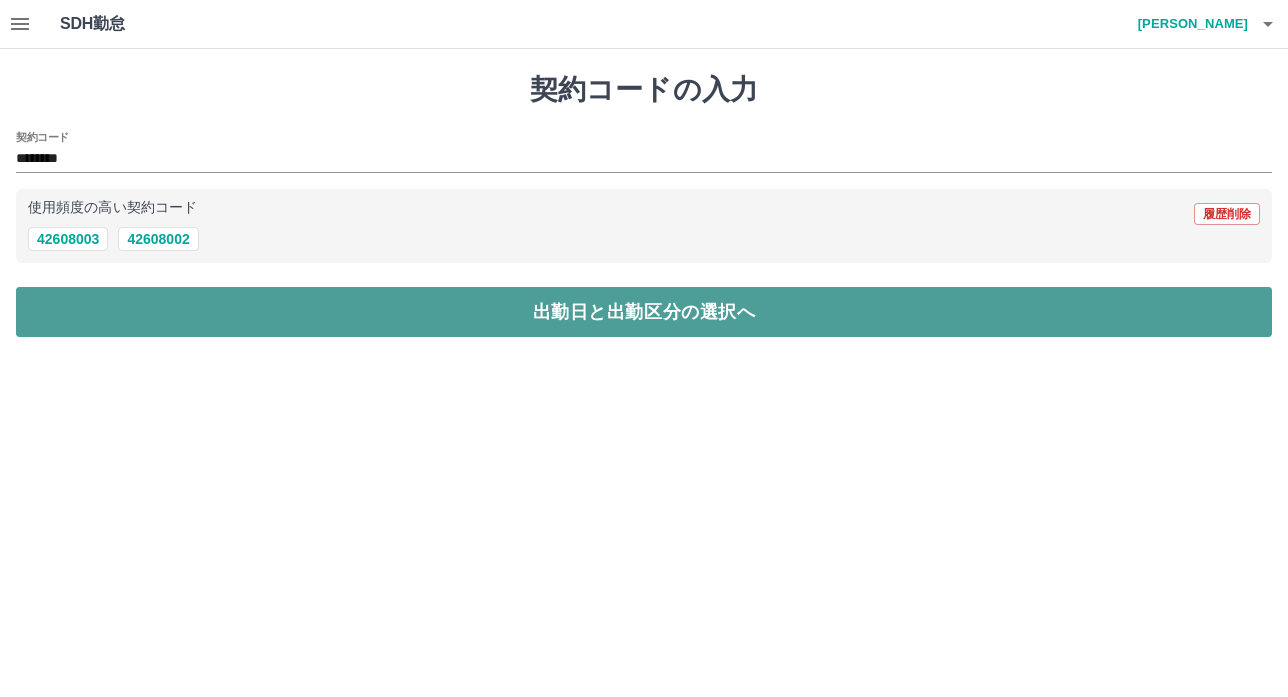 click on "出勤日と出勤区分の選択へ" at bounding box center (644, 312) 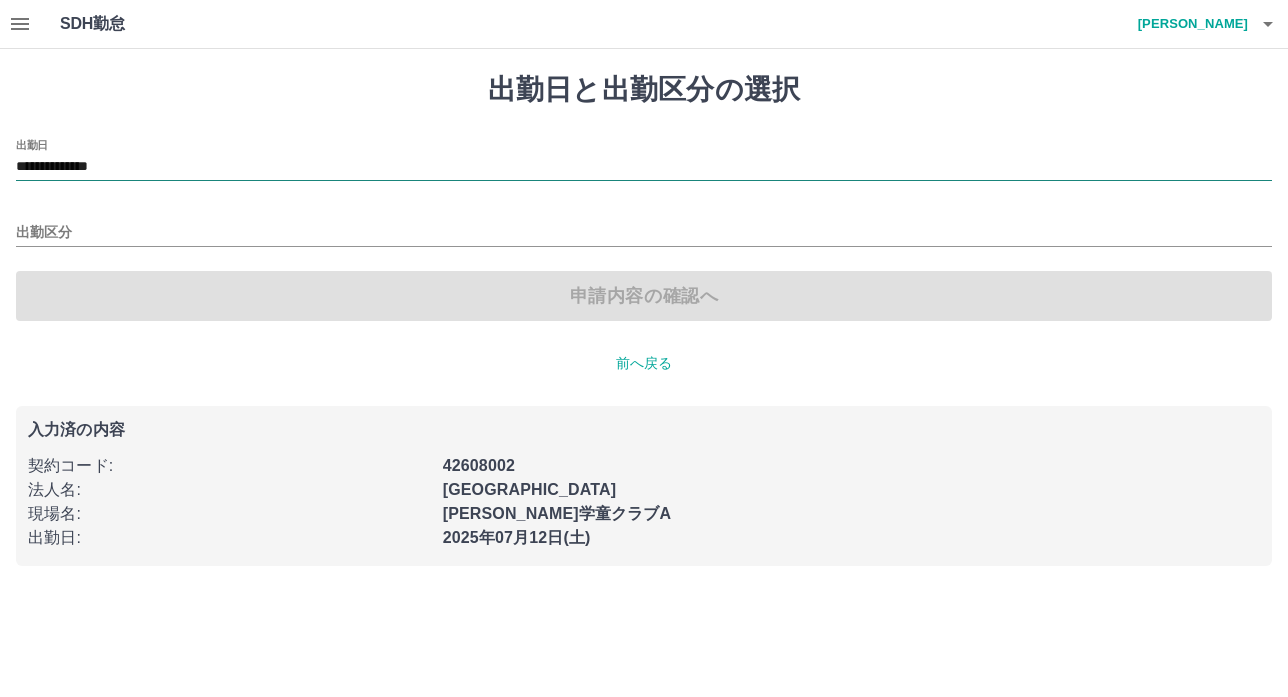 click on "**********" at bounding box center [644, 167] 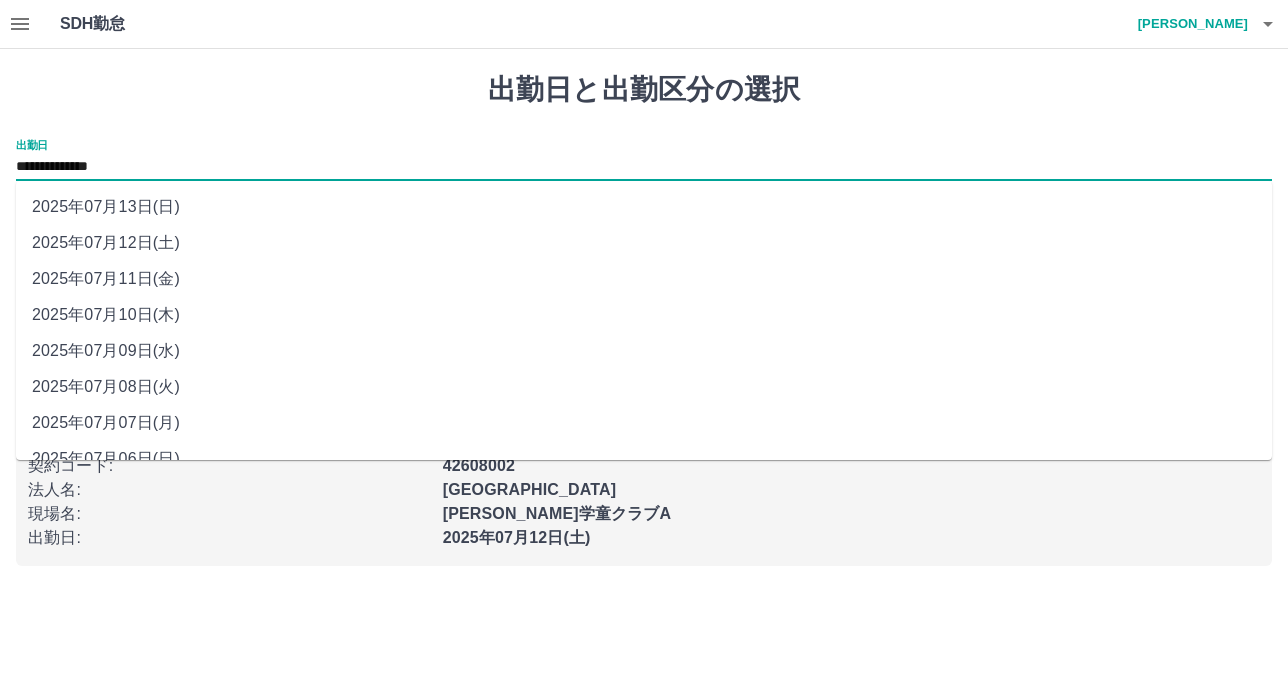 click on "2025年07月11日(金)" at bounding box center [644, 279] 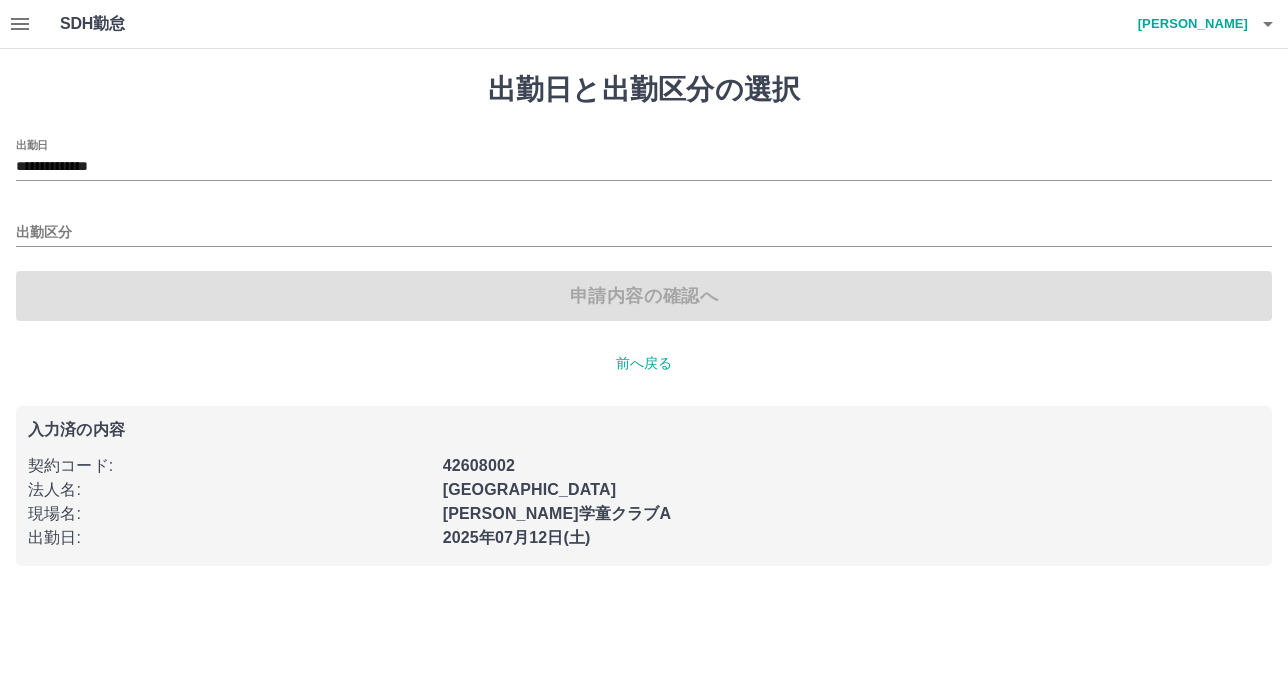 click on "申請内容の確認へ" at bounding box center (644, 296) 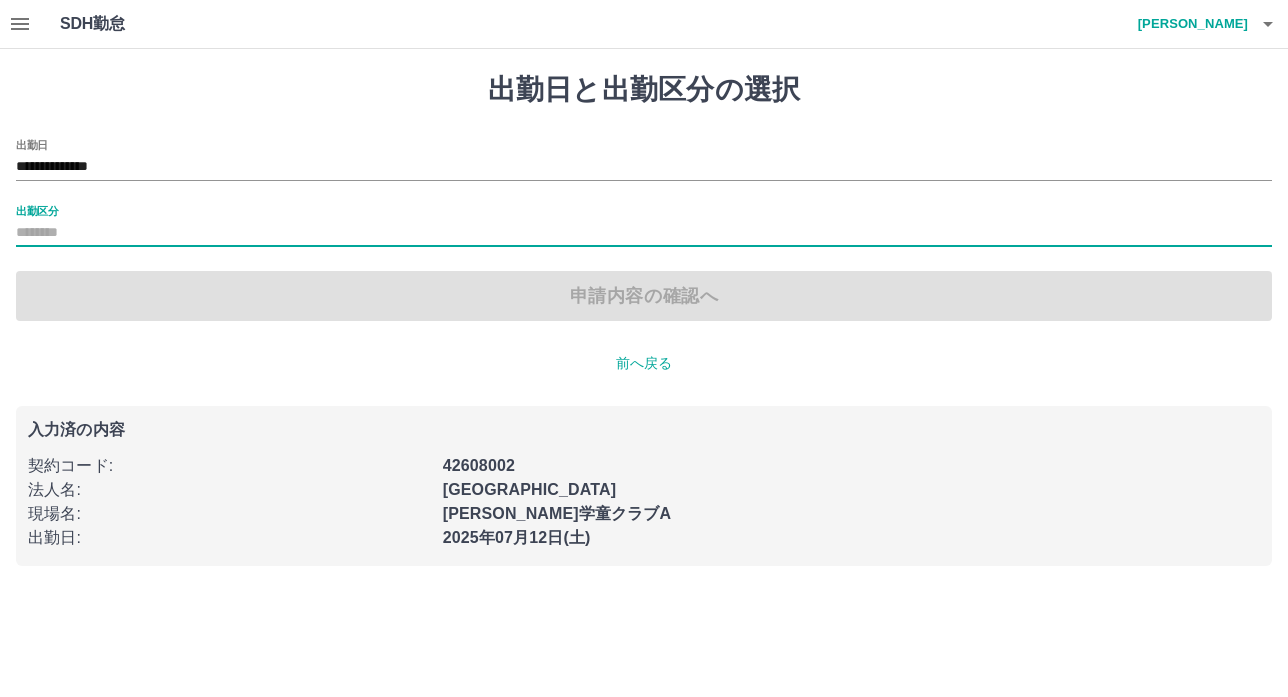 click on "出勤区分" at bounding box center (37, 210) 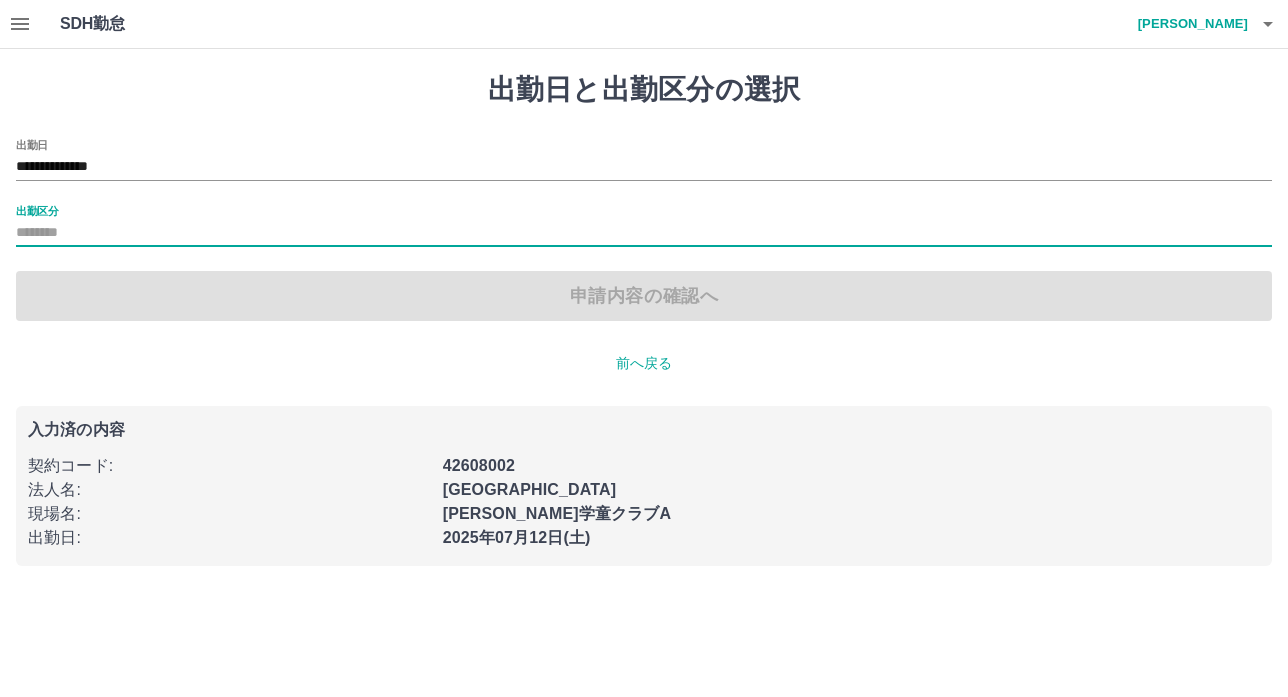 click on "出勤区分" at bounding box center [644, 233] 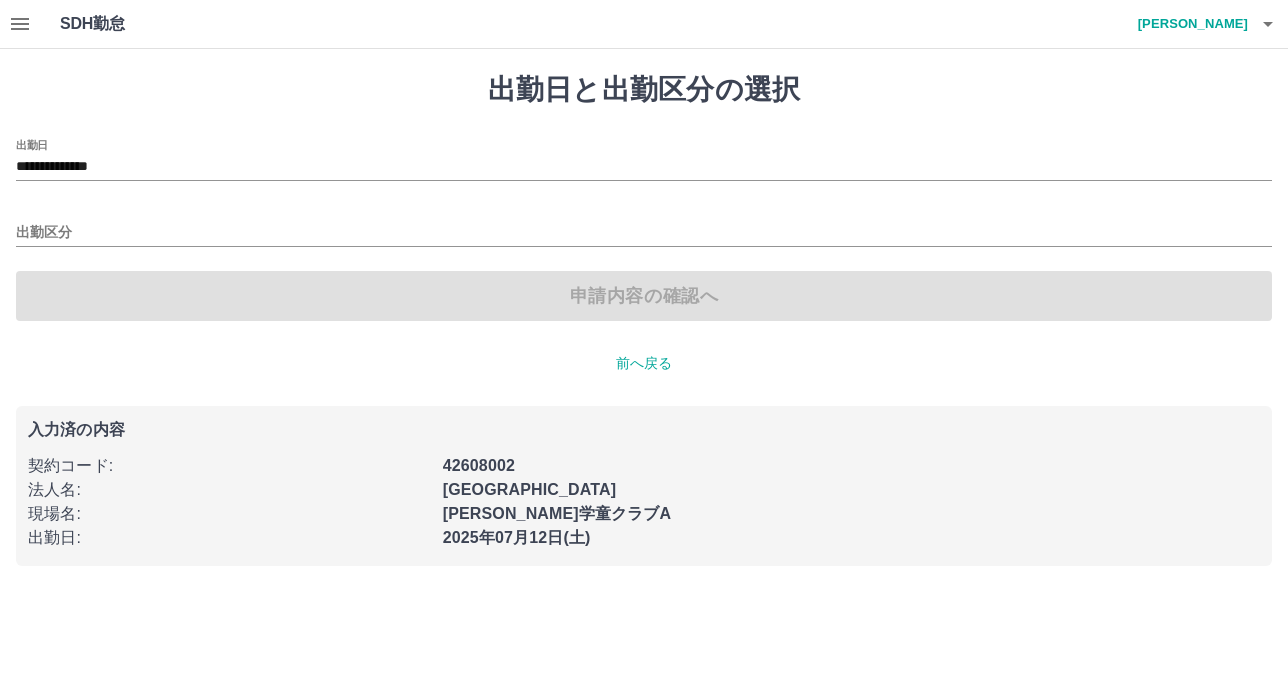 click on "申請内容の確認へ" at bounding box center (644, 296) 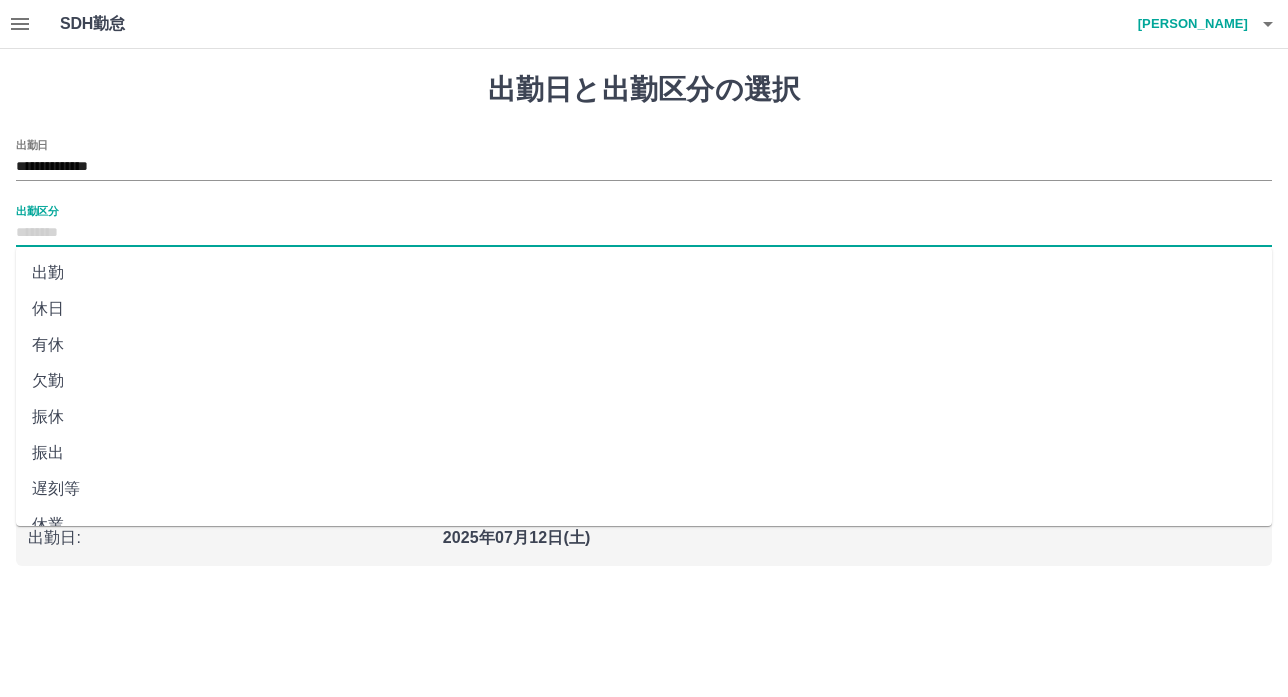 click on "出勤区分" at bounding box center (644, 233) 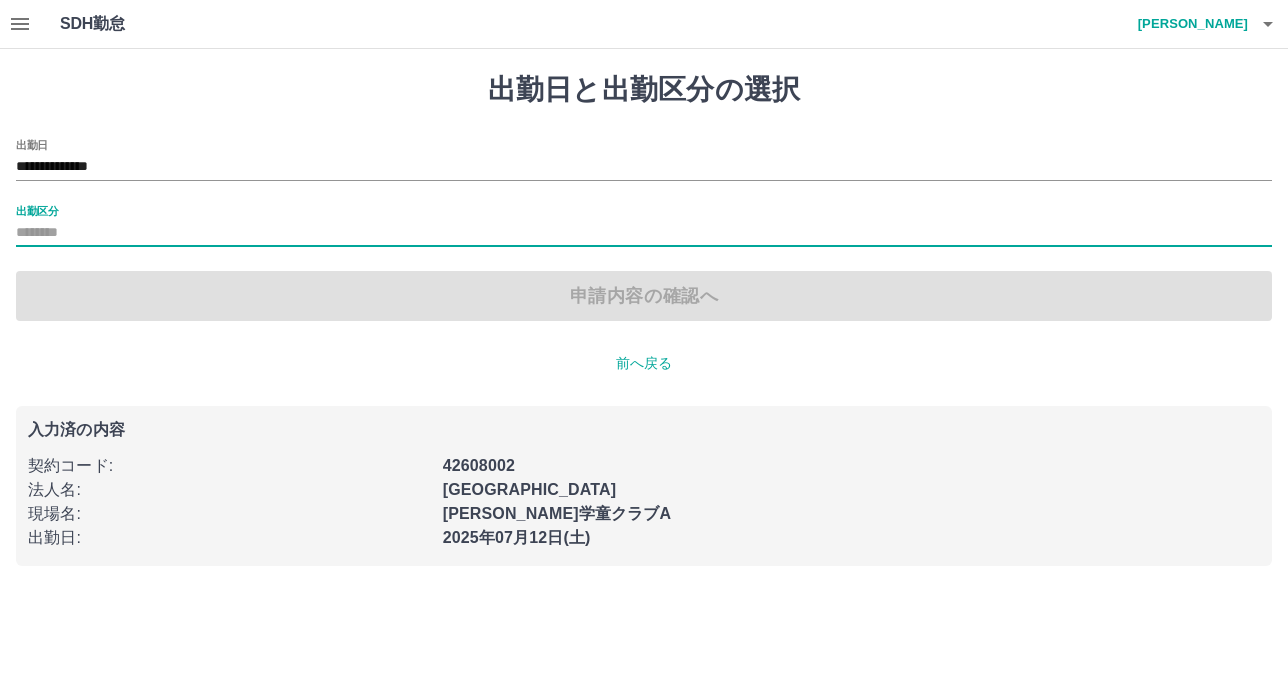 click on "出勤区分" at bounding box center (644, 233) 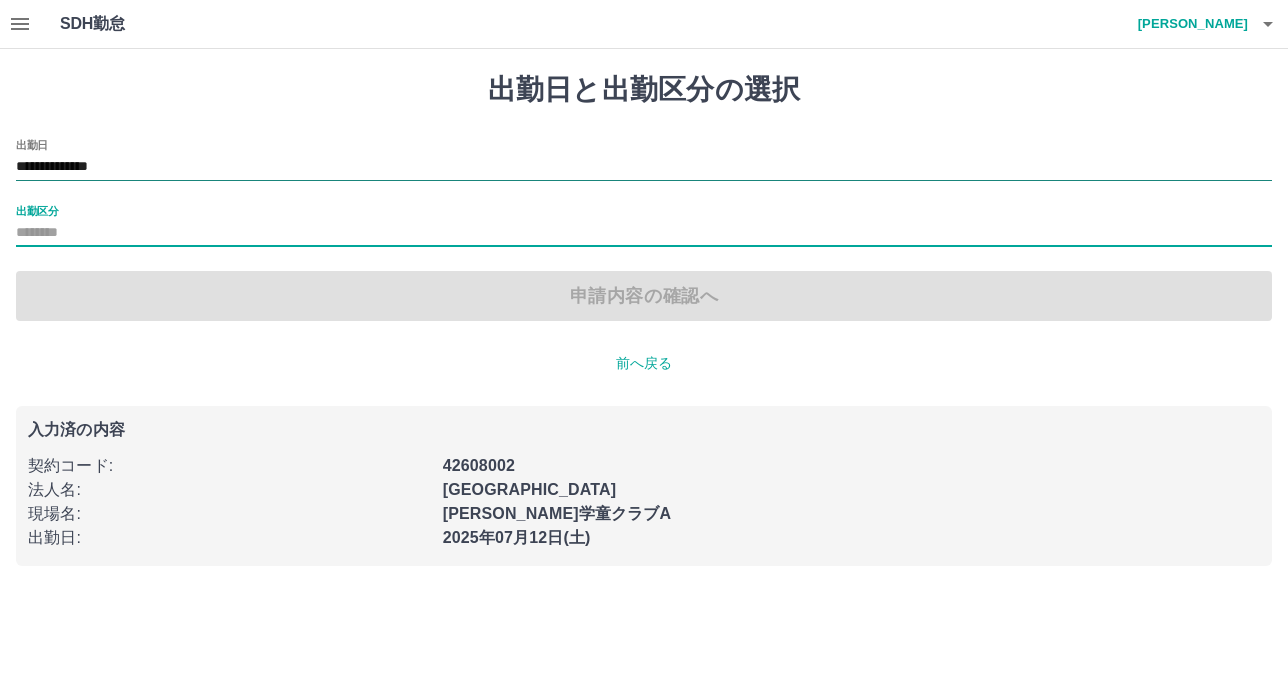 click on "**********" at bounding box center [644, 167] 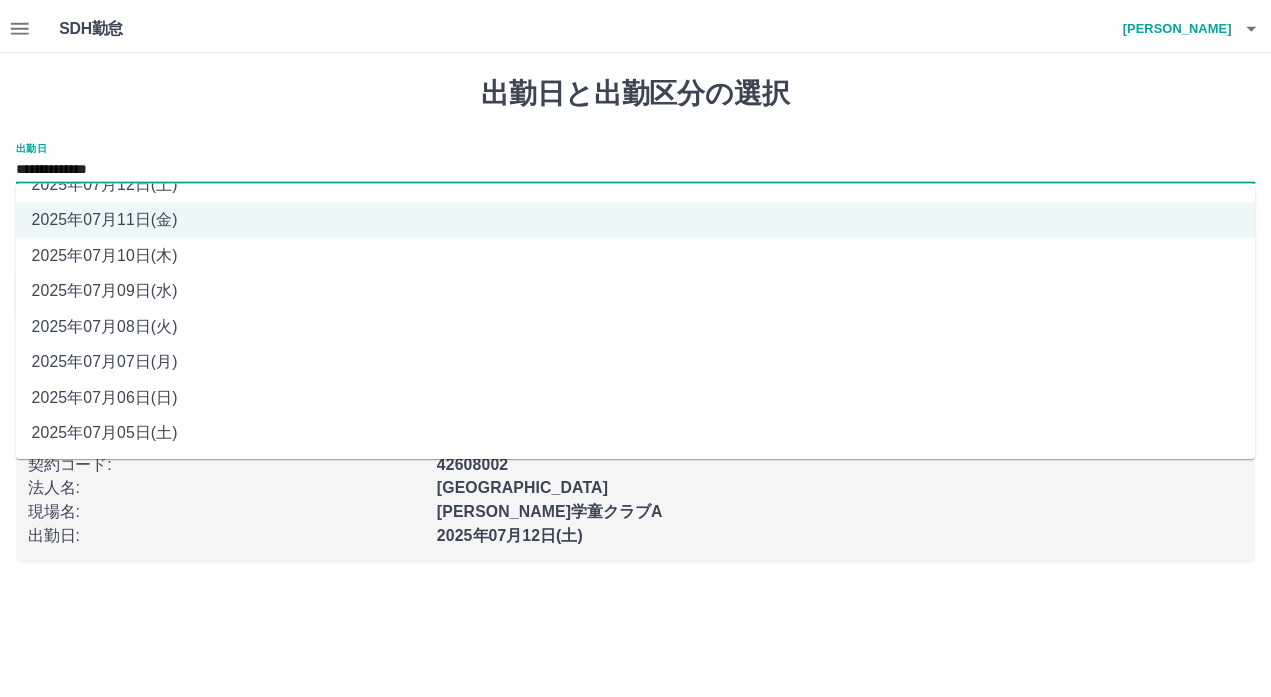 scroll, scrollTop: 0, scrollLeft: 0, axis: both 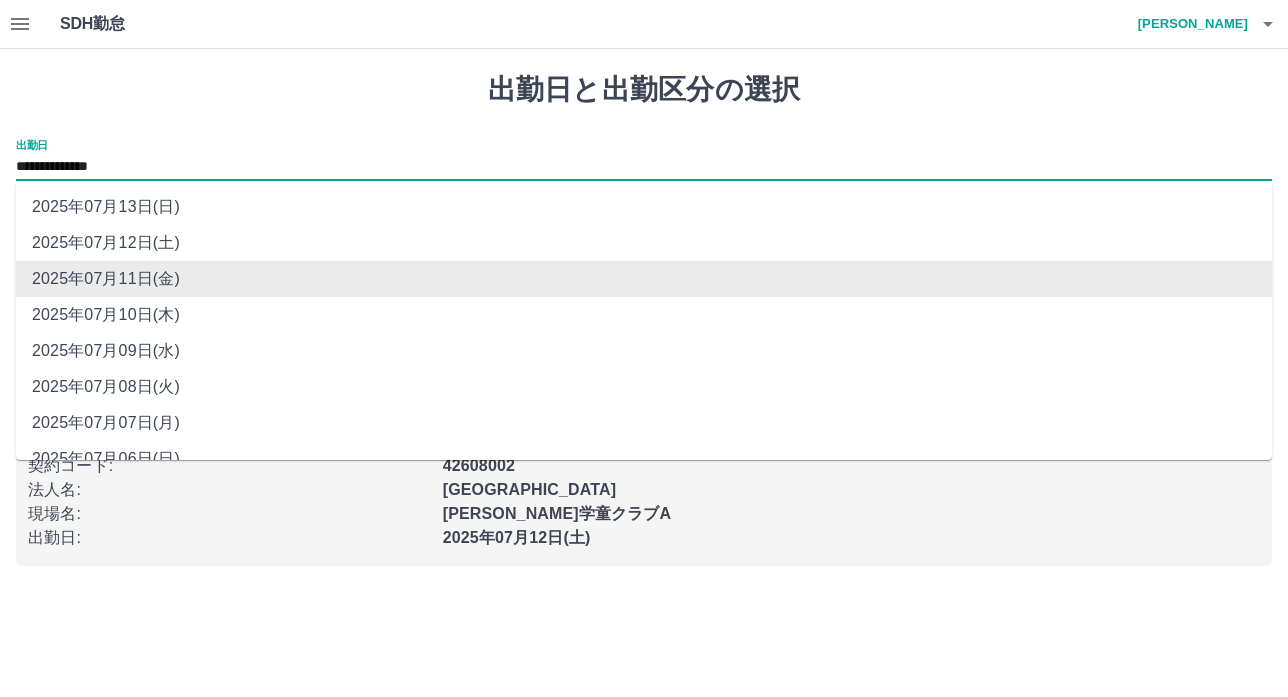 click on "2025年07月11日(金)" at bounding box center (644, 279) 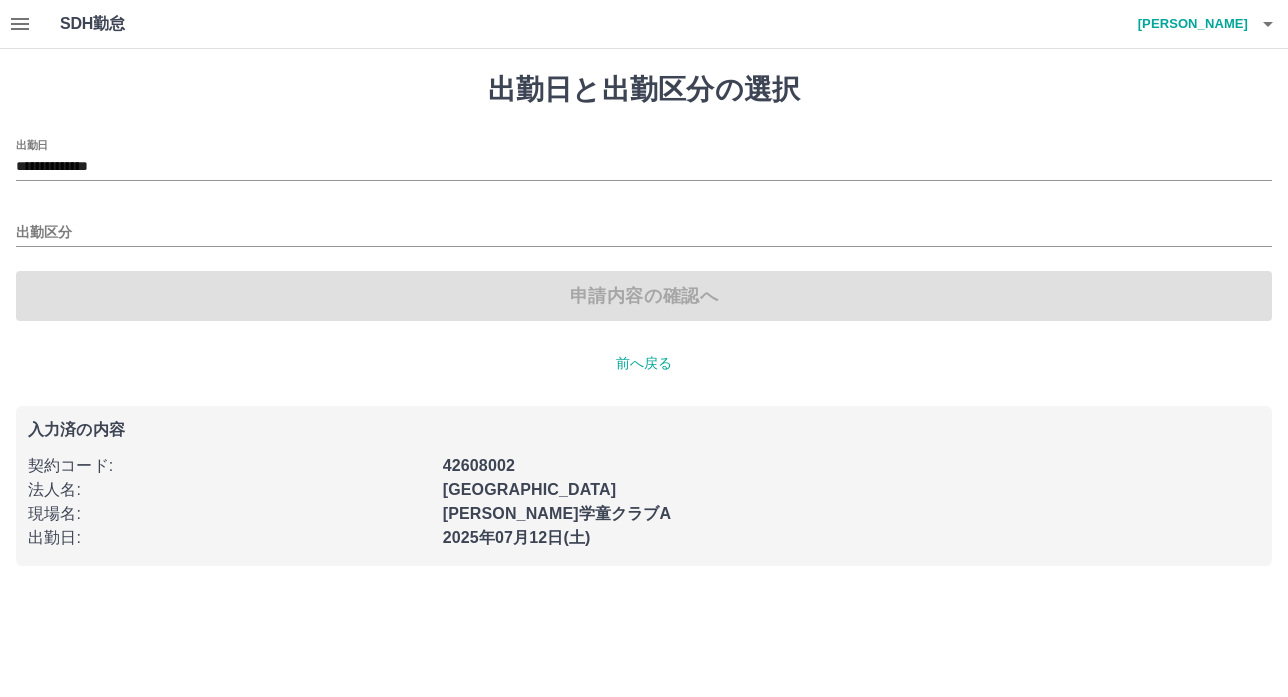 click on "申請内容の確認へ" at bounding box center [644, 296] 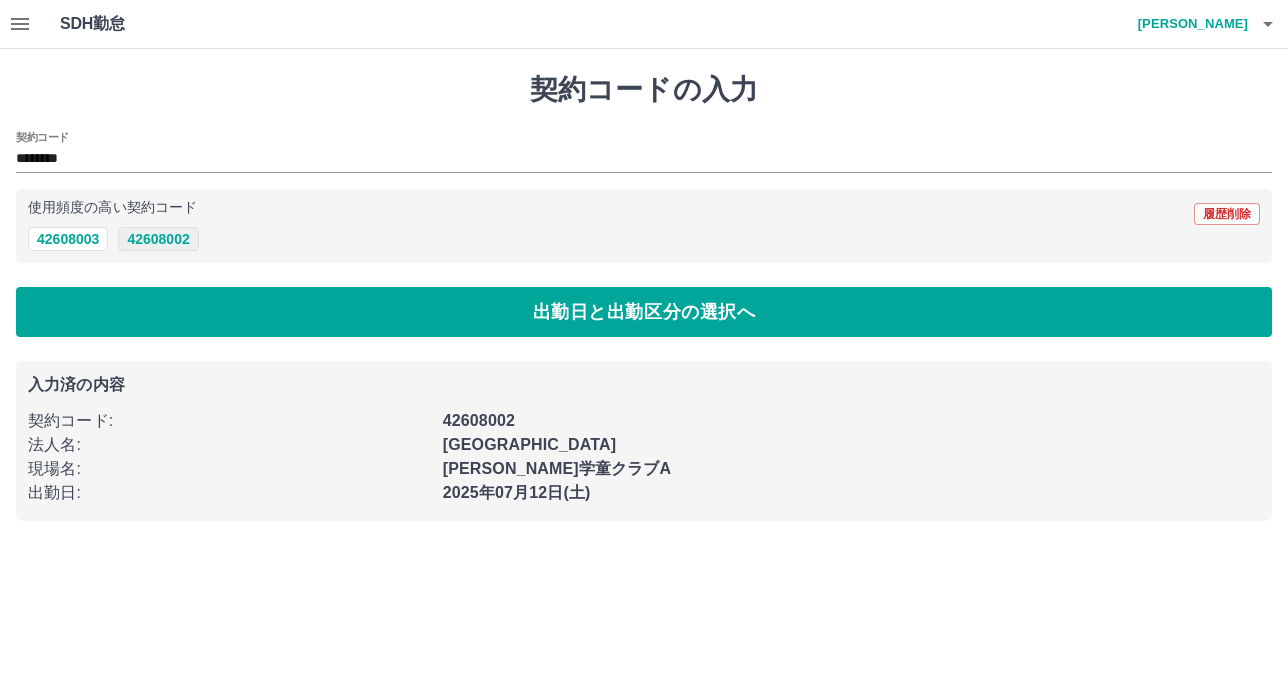 click on "42608002" at bounding box center (158, 239) 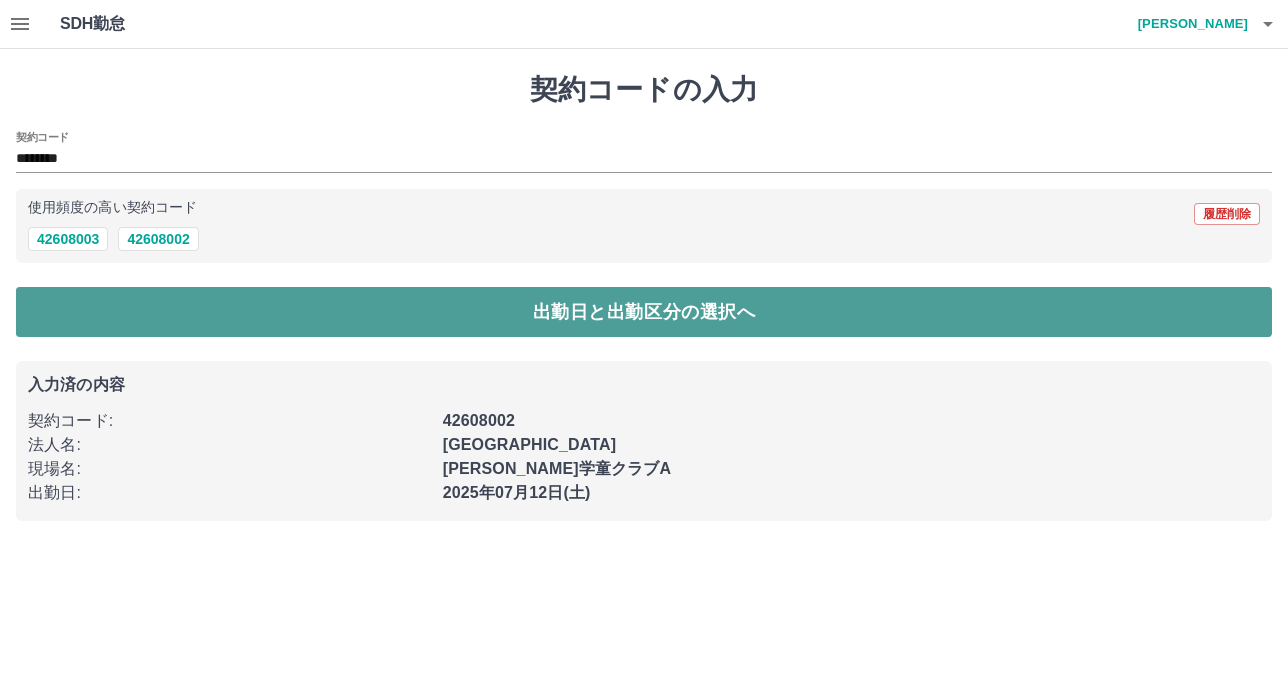 click on "出勤日と出勤区分の選択へ" at bounding box center [644, 312] 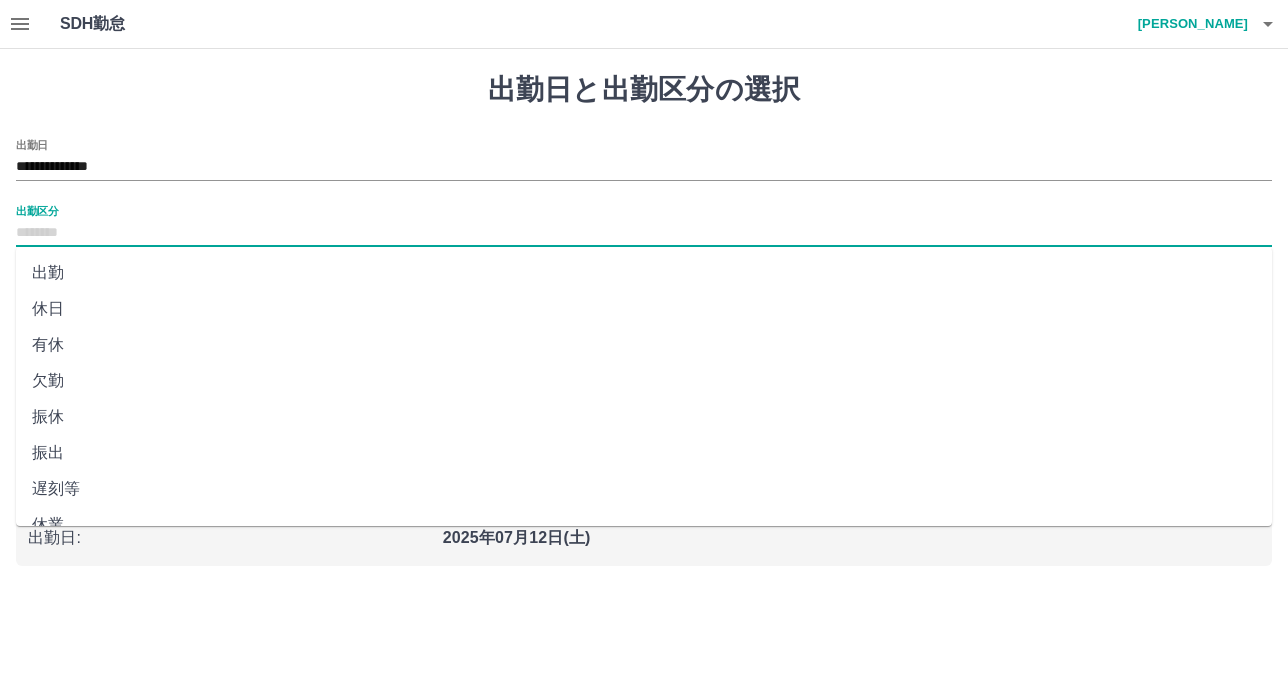 click on "出勤区分" at bounding box center (644, 233) 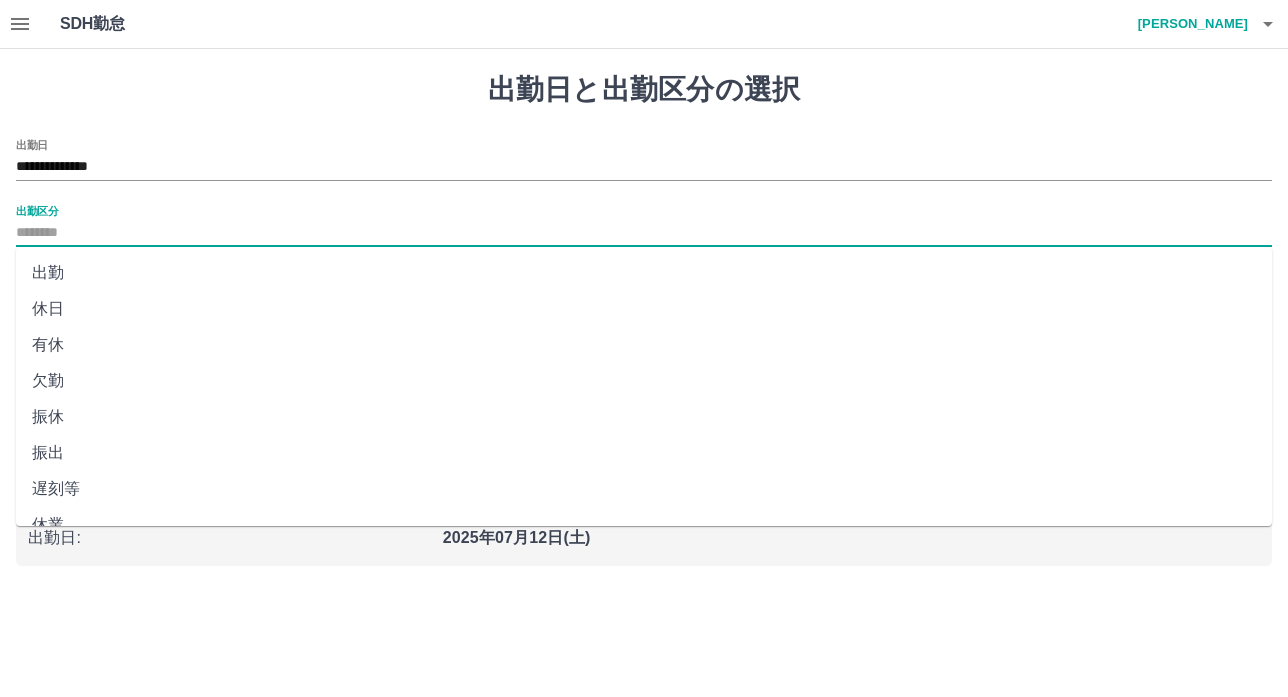 click on "出勤" at bounding box center [644, 273] 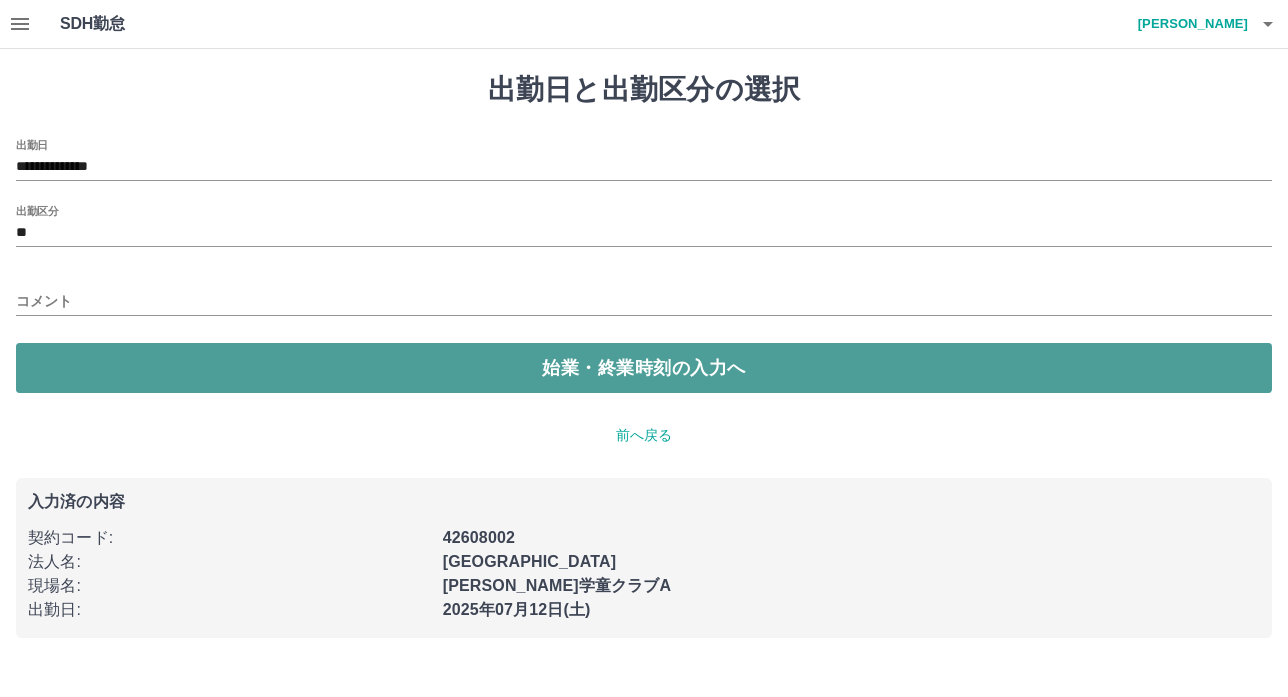 click on "始業・終業時刻の入力へ" at bounding box center [644, 368] 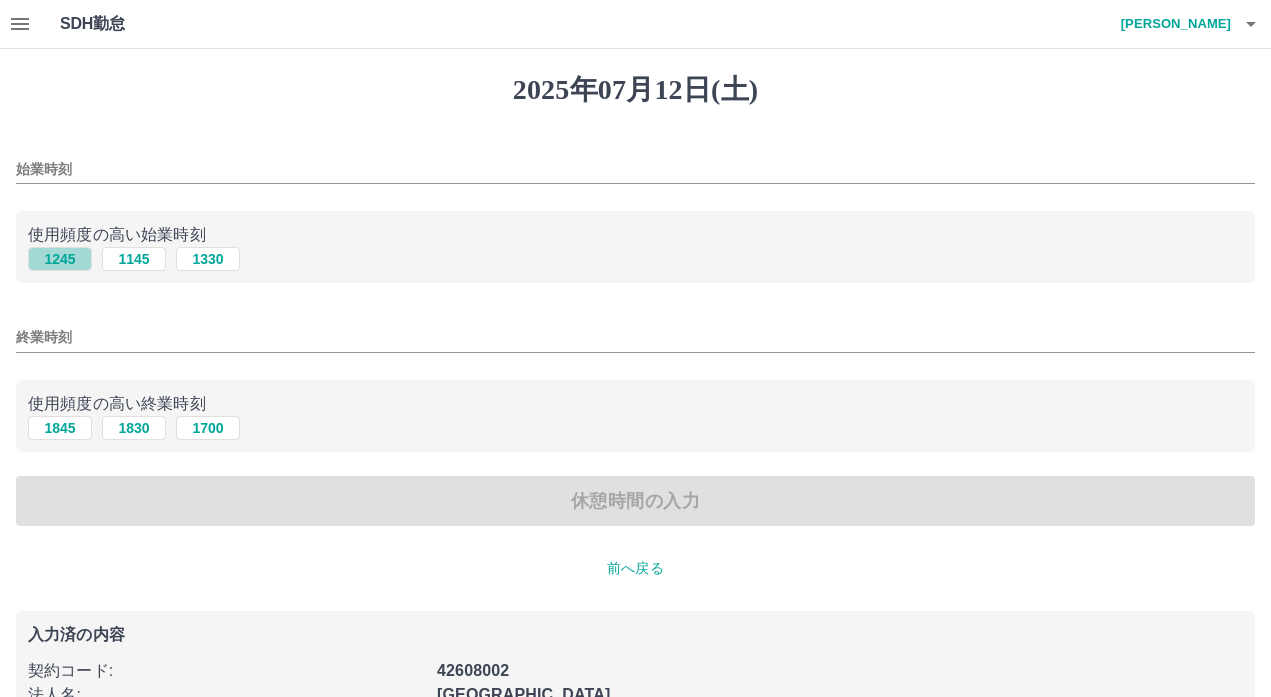 click on "1245" at bounding box center (60, 259) 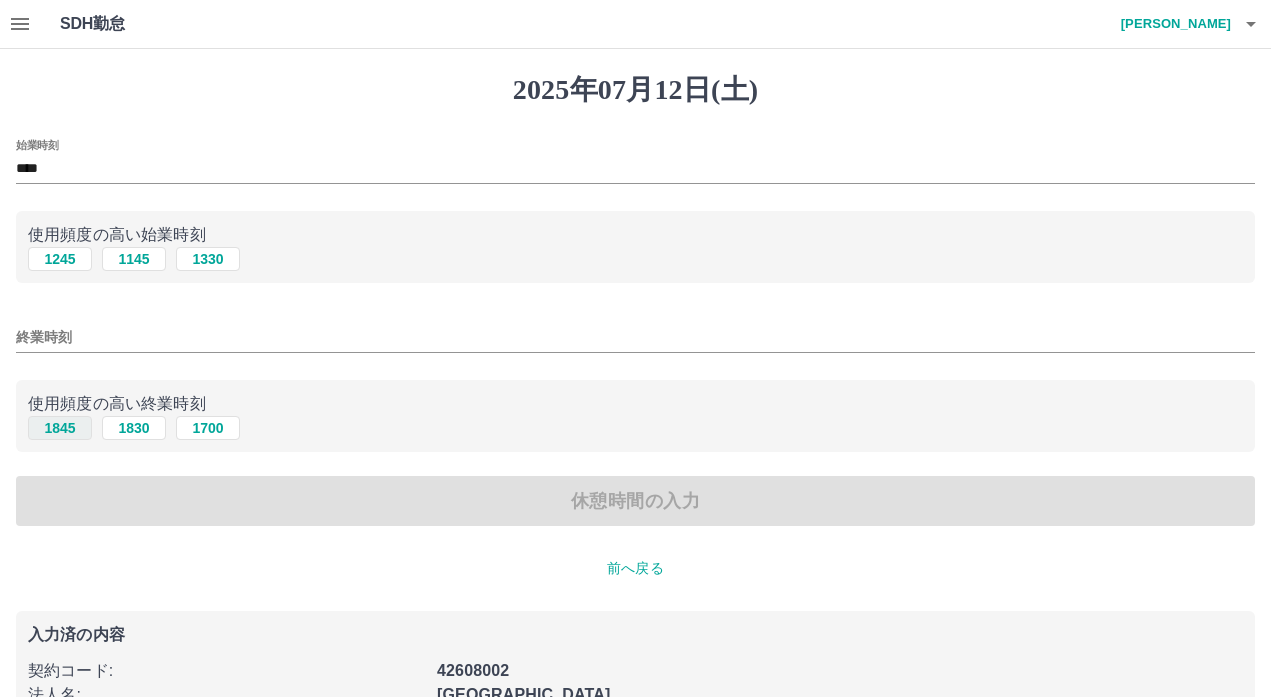 drag, startPoint x: 59, startPoint y: 428, endPoint x: 146, endPoint y: 428, distance: 87 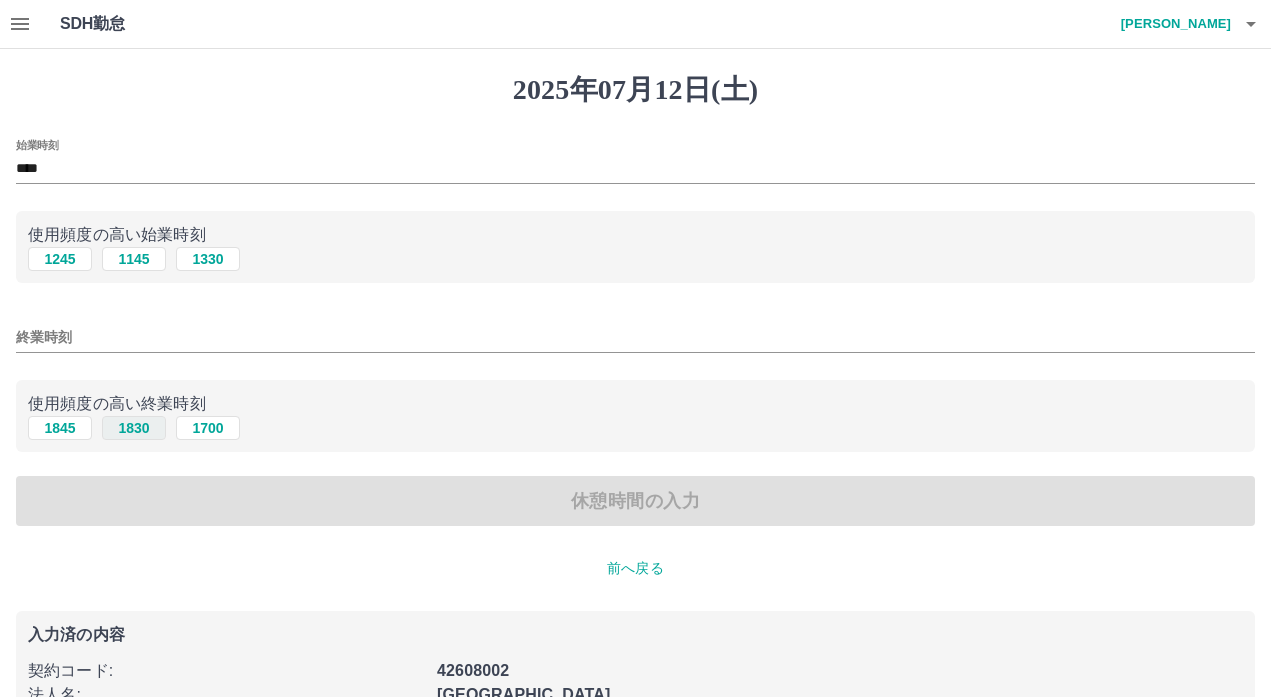 click on "1845" at bounding box center [60, 428] 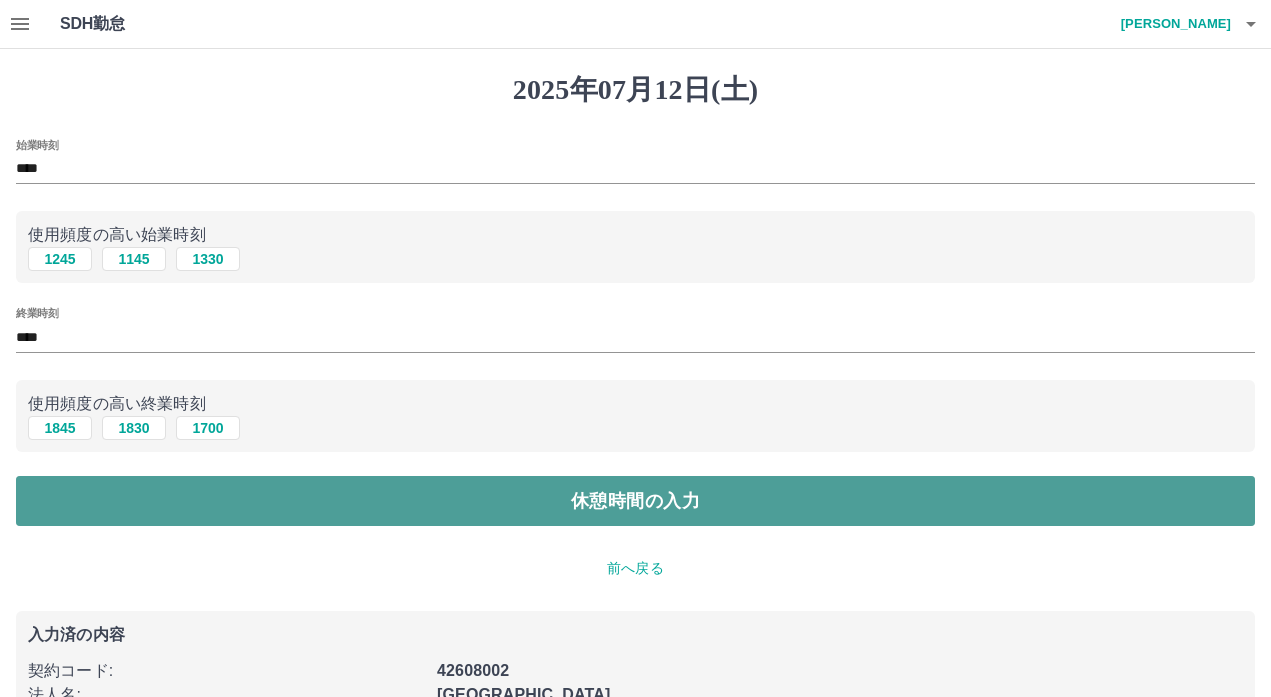 click on "休憩時間の入力" at bounding box center [635, 501] 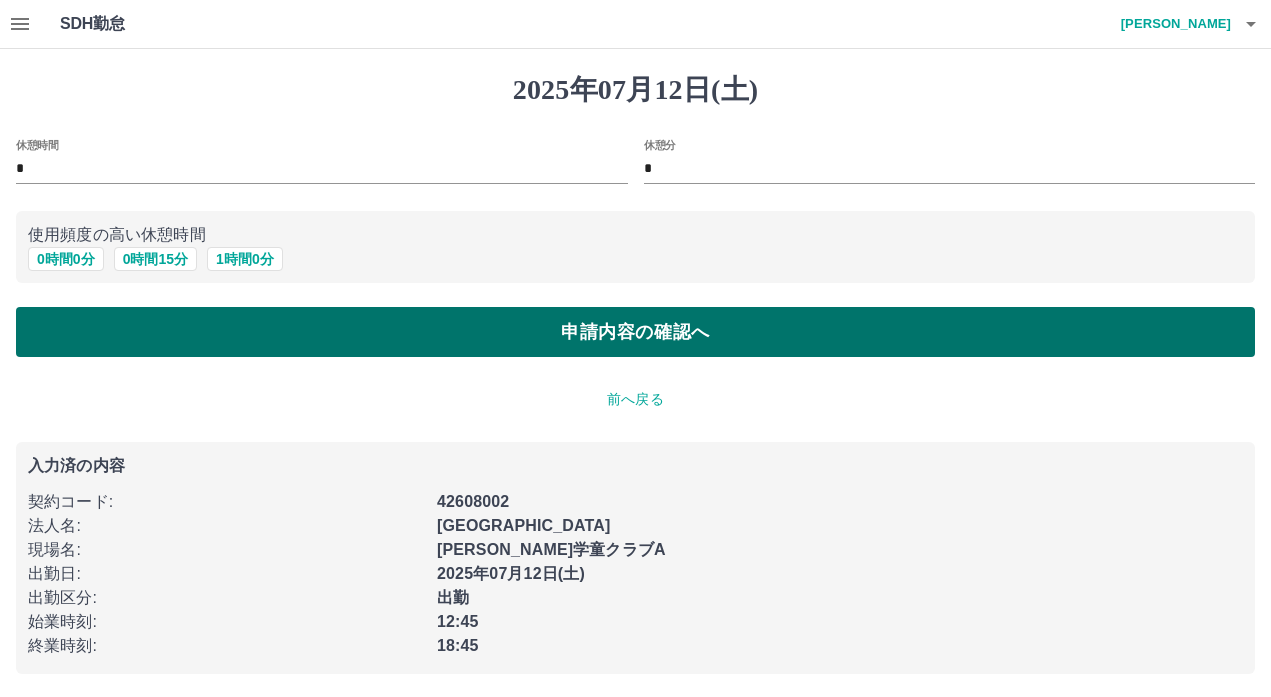 scroll, scrollTop: 2, scrollLeft: 0, axis: vertical 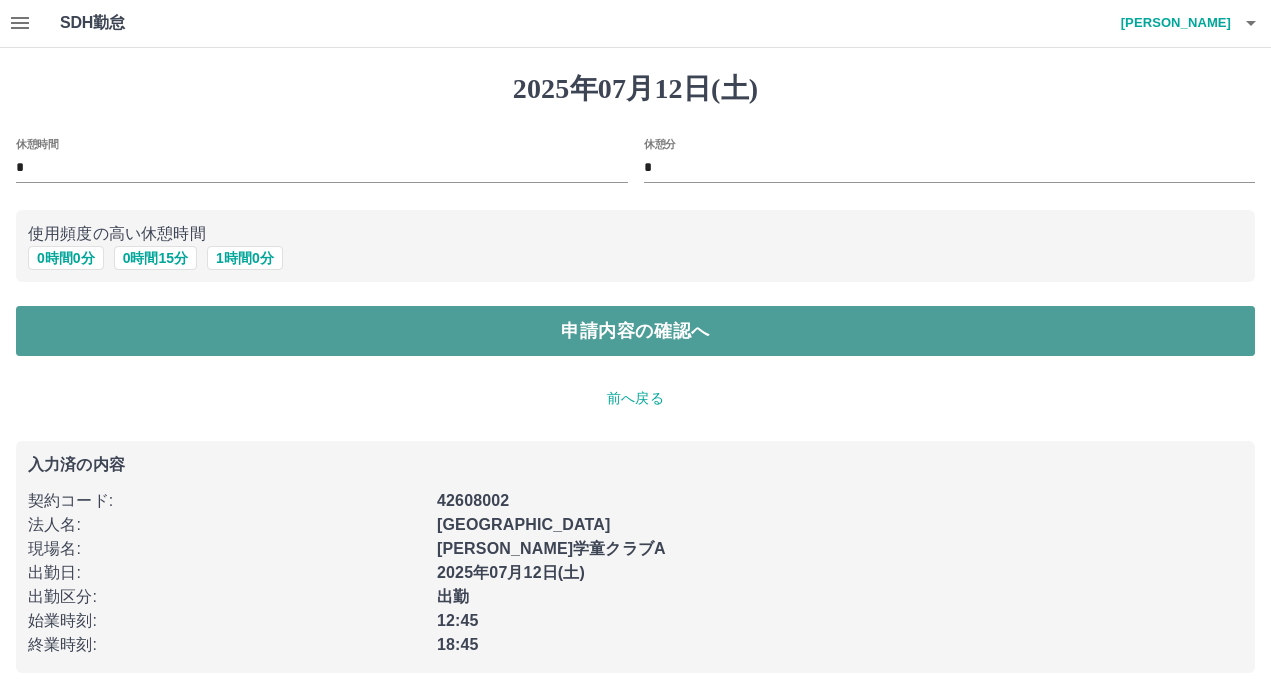 click on "申請内容の確認へ" at bounding box center [635, 331] 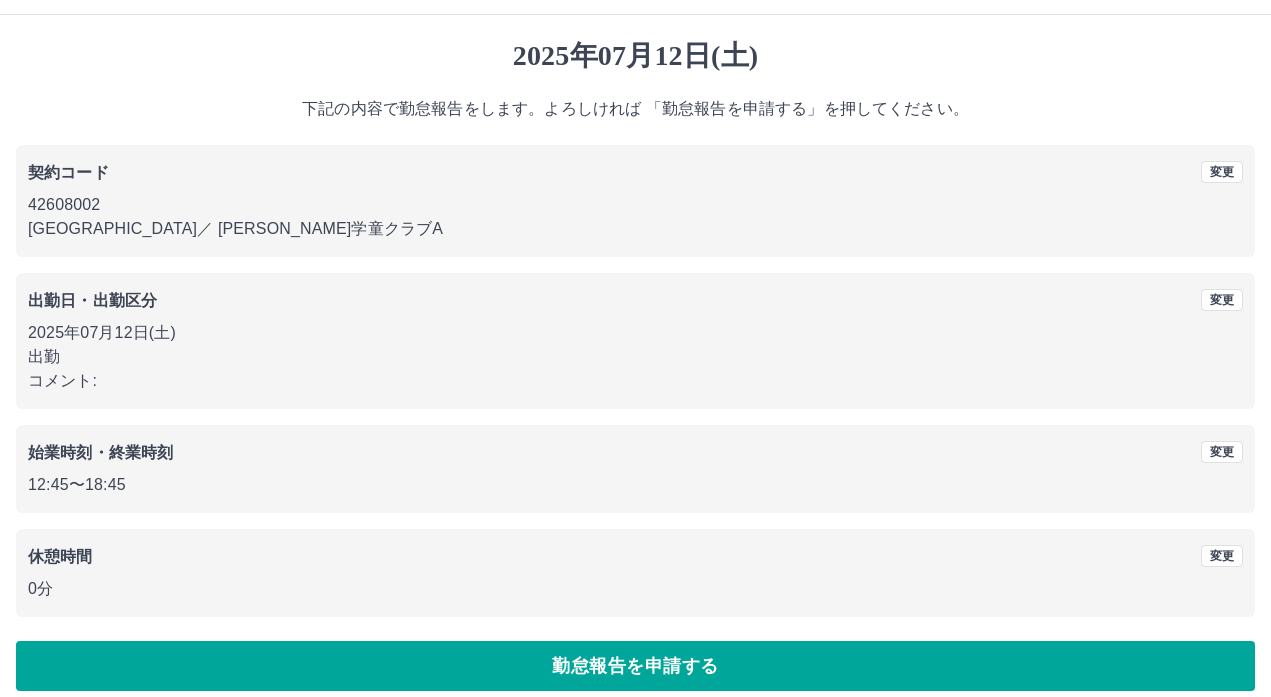 scroll, scrollTop: 52, scrollLeft: 0, axis: vertical 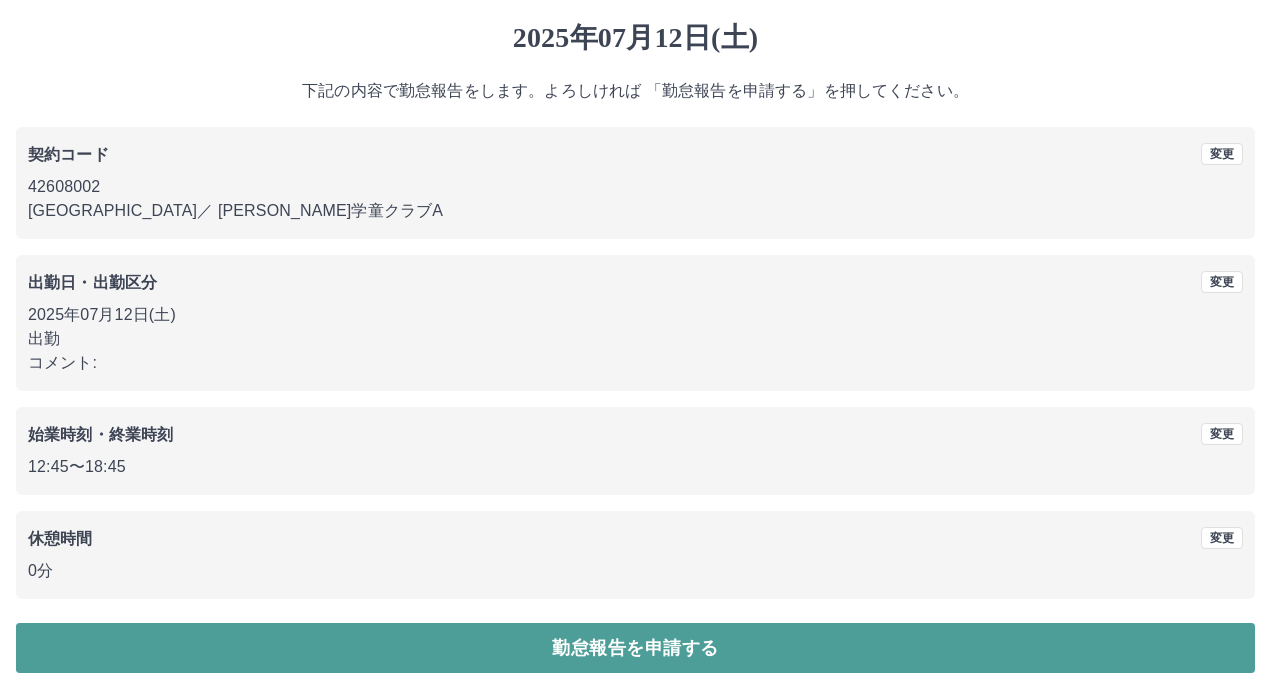 click on "勤怠報告を申請する" at bounding box center [635, 648] 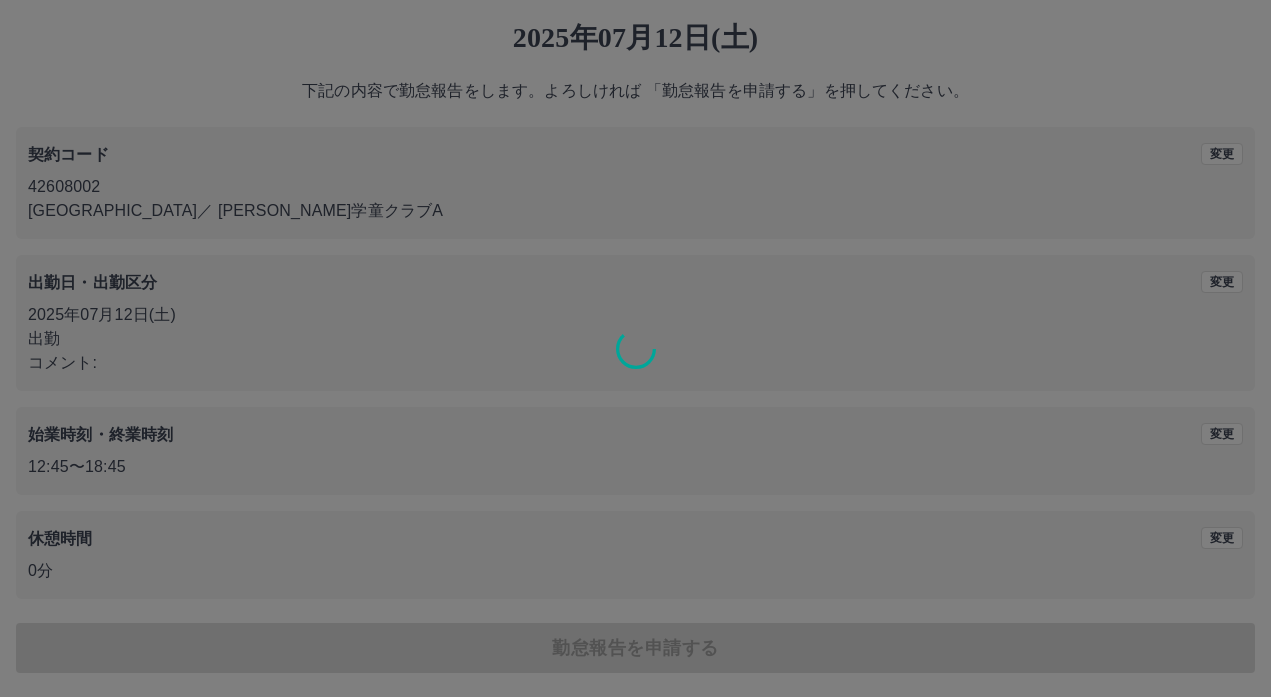 scroll, scrollTop: 0, scrollLeft: 0, axis: both 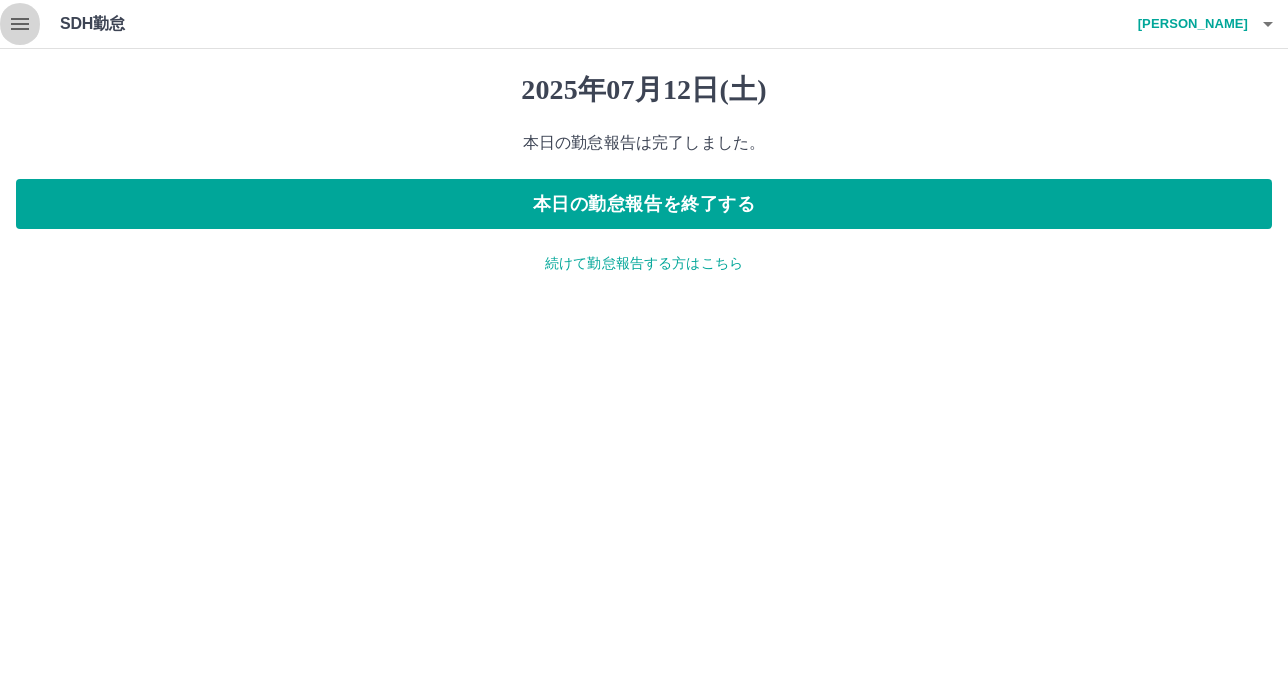 click 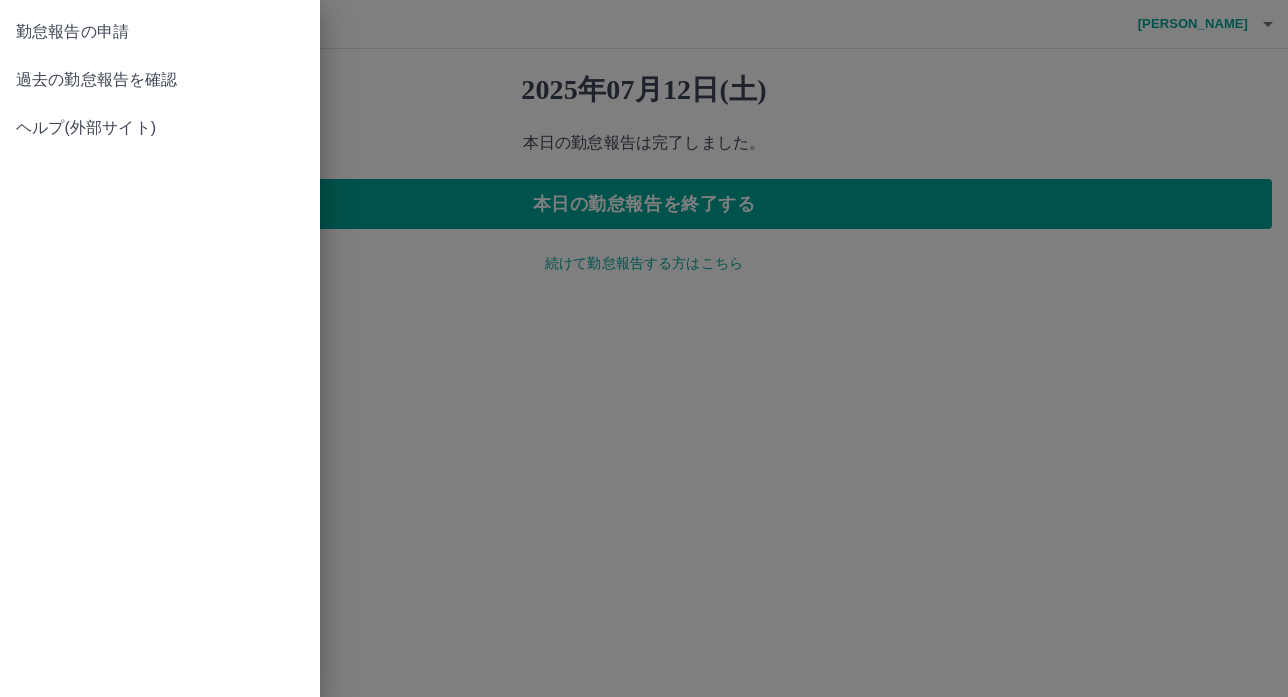 click on "勤怠報告の申請" at bounding box center (160, 32) 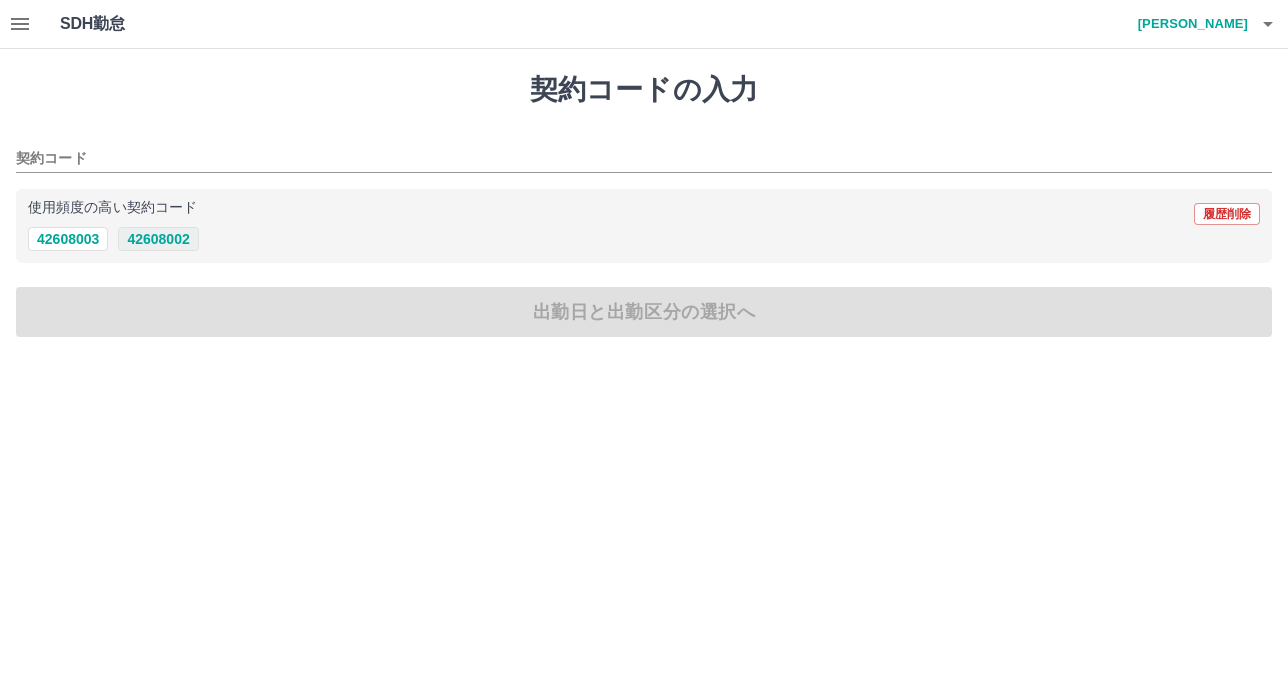 click on "42608002" at bounding box center [158, 239] 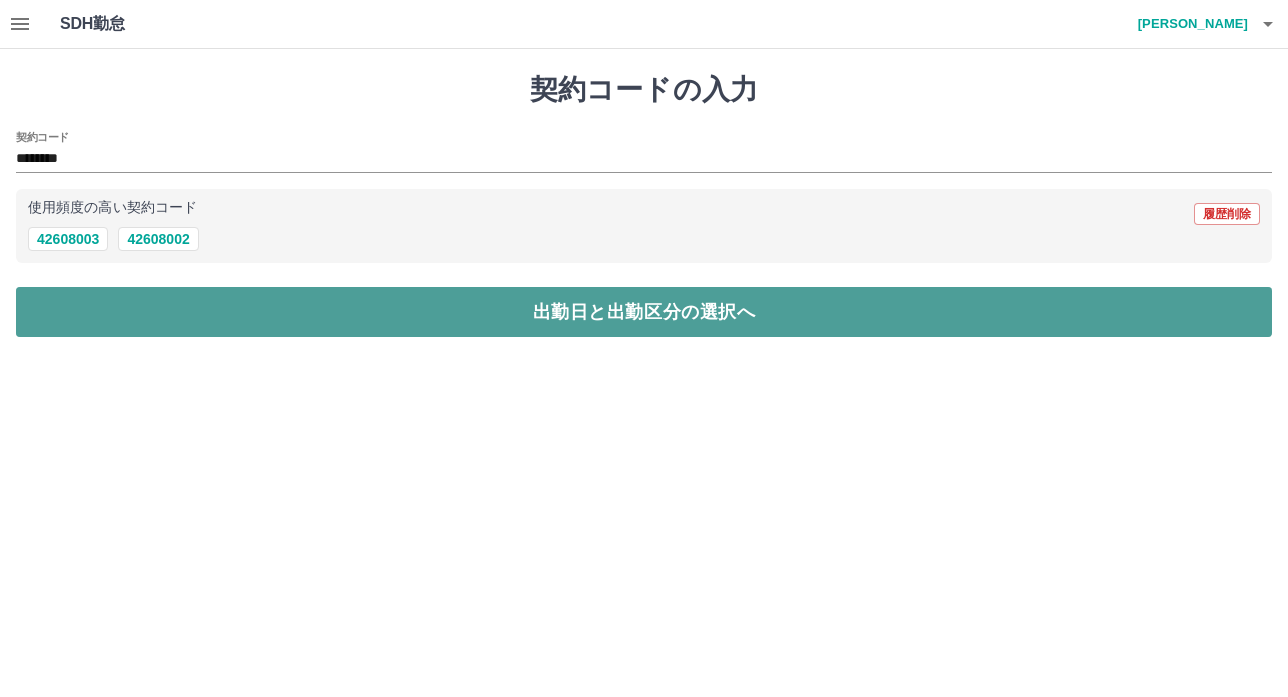 click on "出勤日と出勤区分の選択へ" at bounding box center (644, 312) 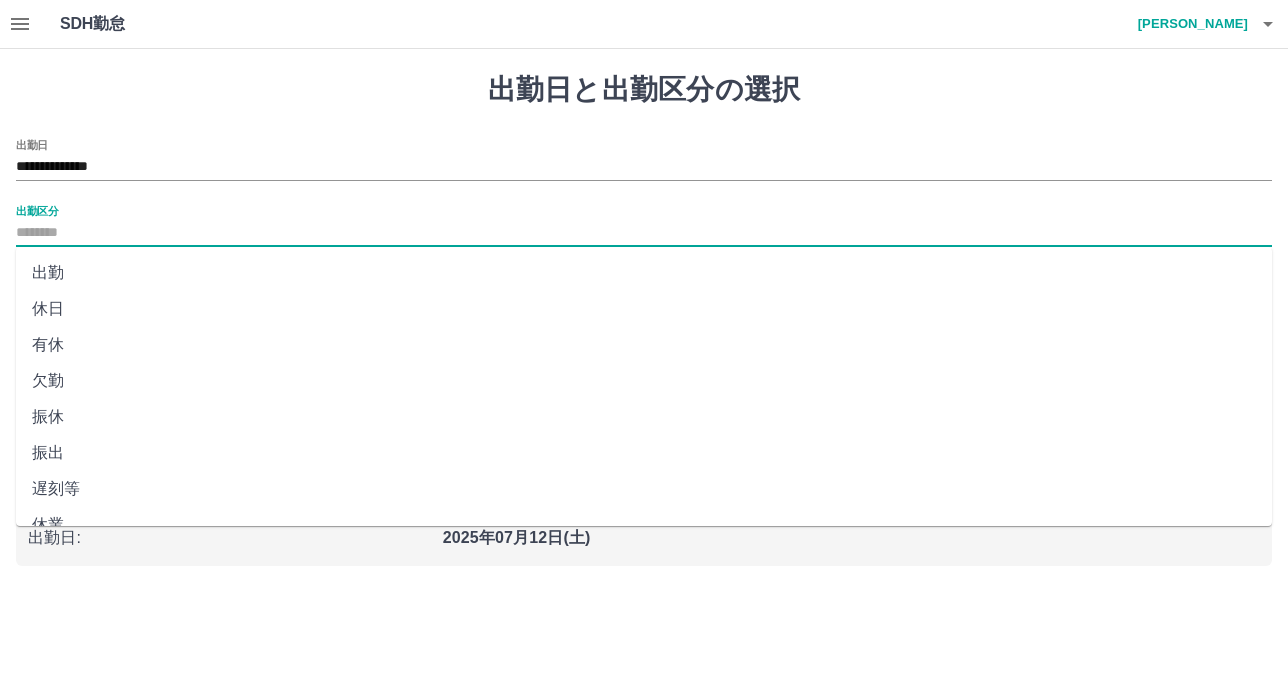 click on "出勤区分" at bounding box center (644, 233) 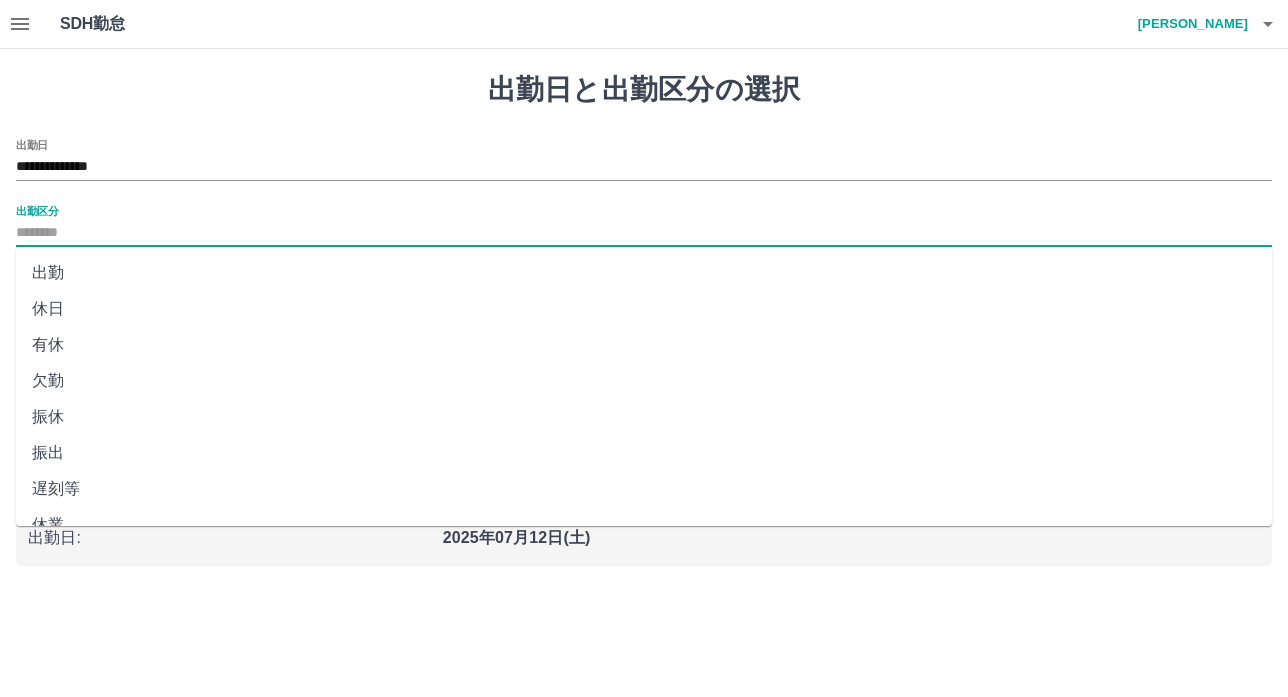 click on "出勤" at bounding box center (644, 273) 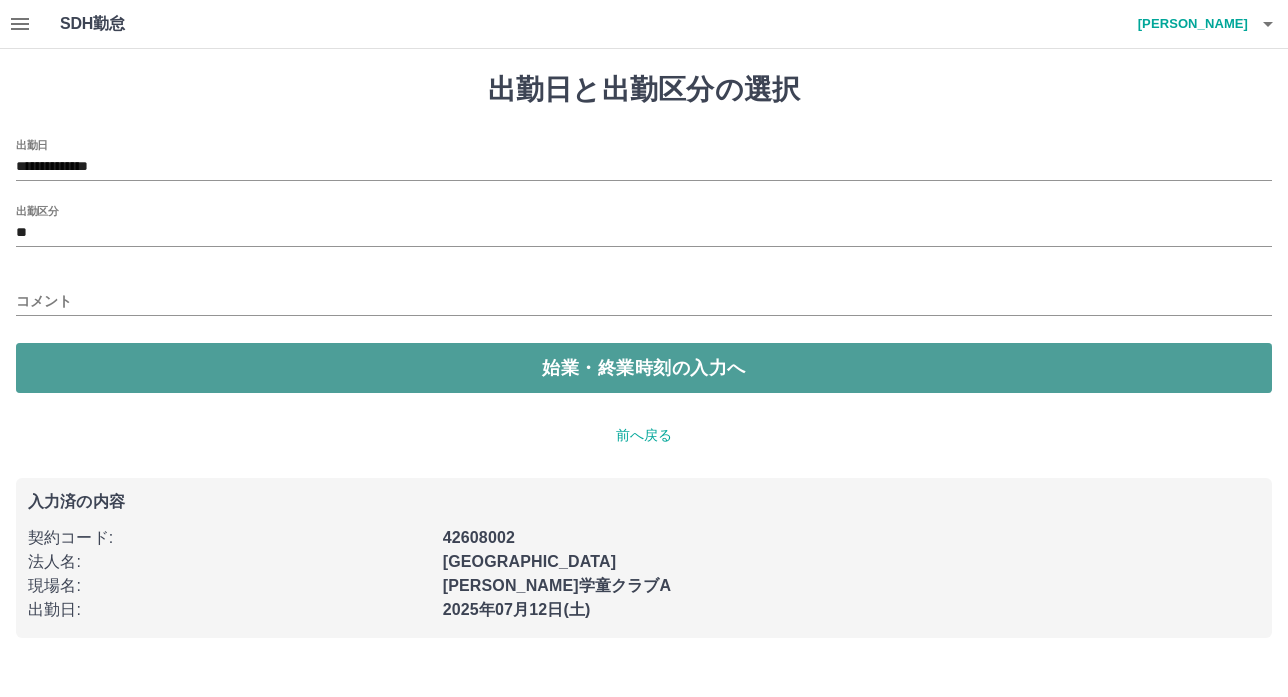click on "始業・終業時刻の入力へ" at bounding box center (644, 368) 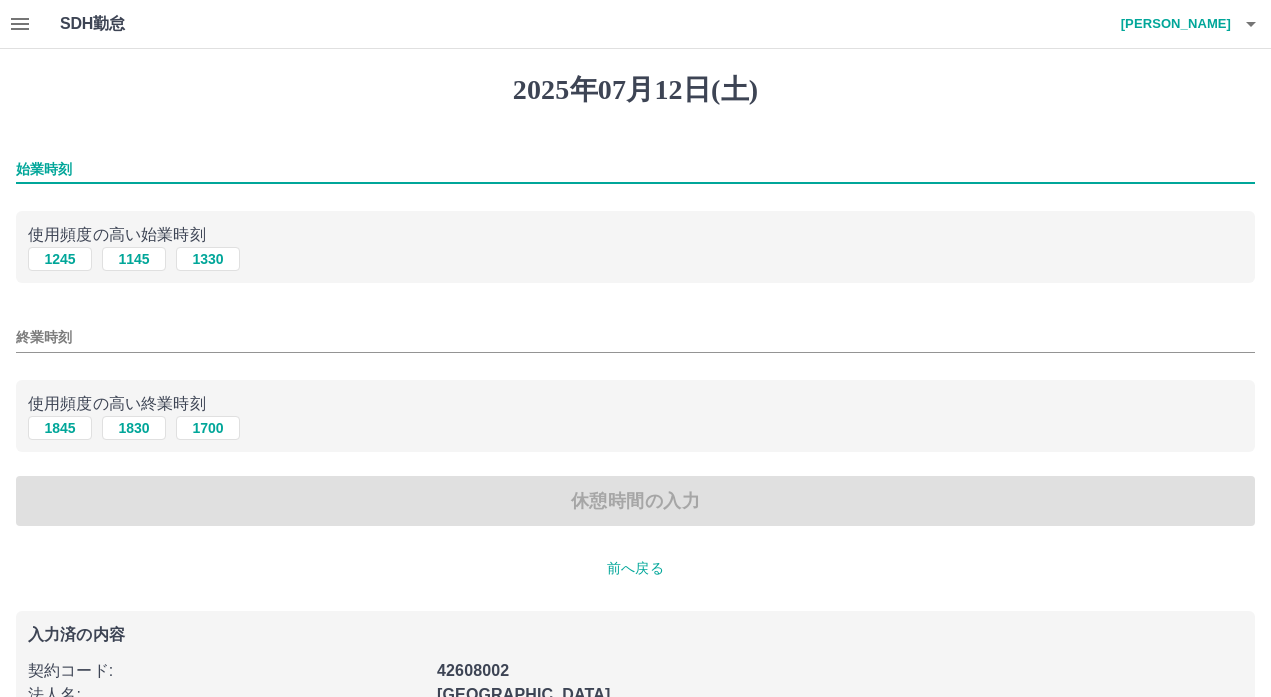 click on "始業時刻" at bounding box center (635, 169) 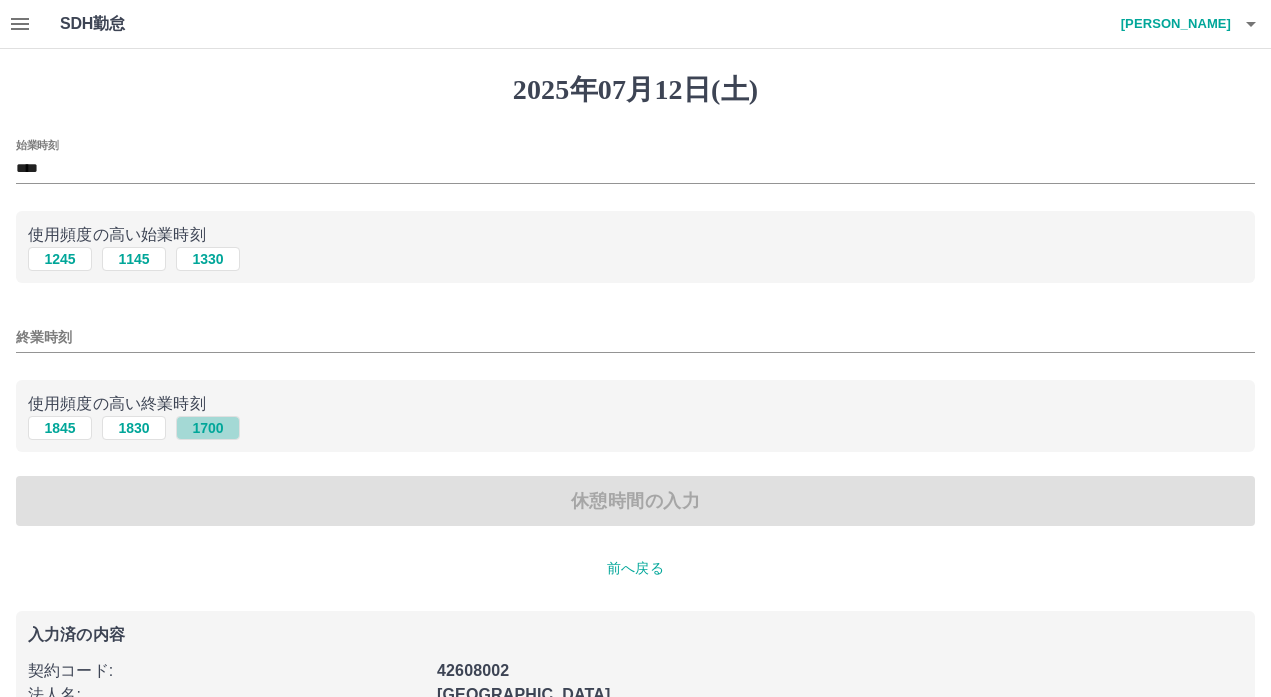 click on "1700" at bounding box center (208, 428) 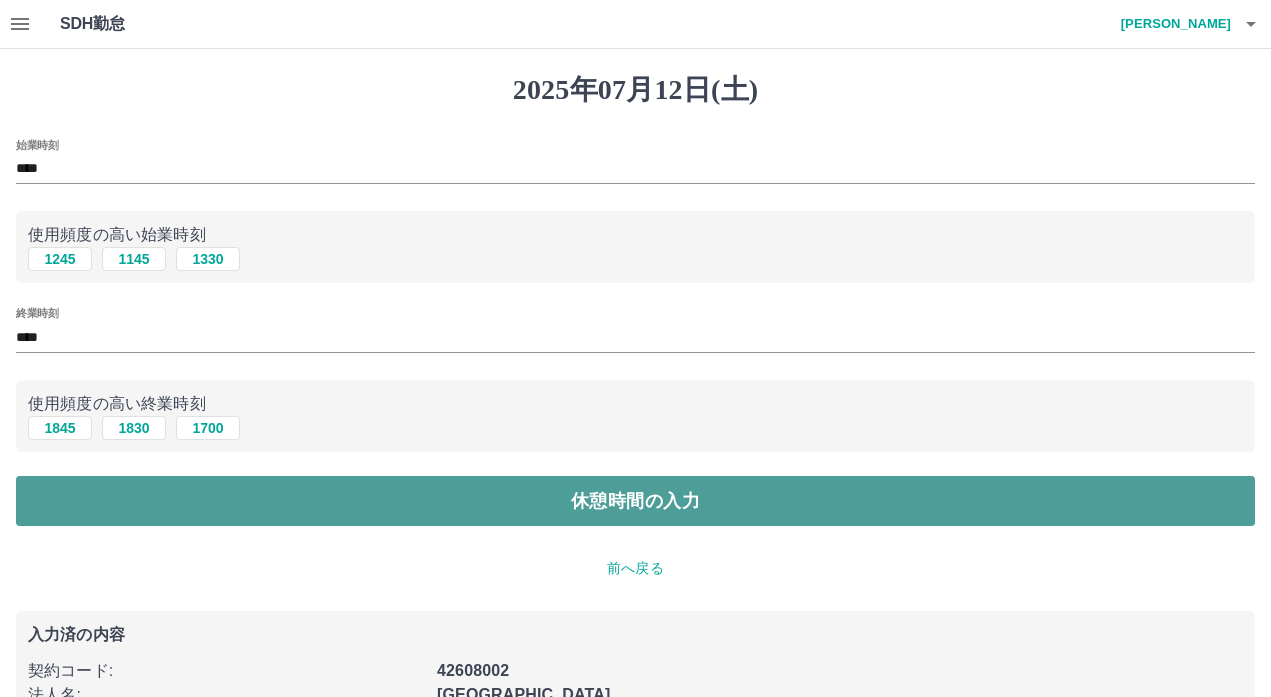 click on "休憩時間の入力" at bounding box center [635, 501] 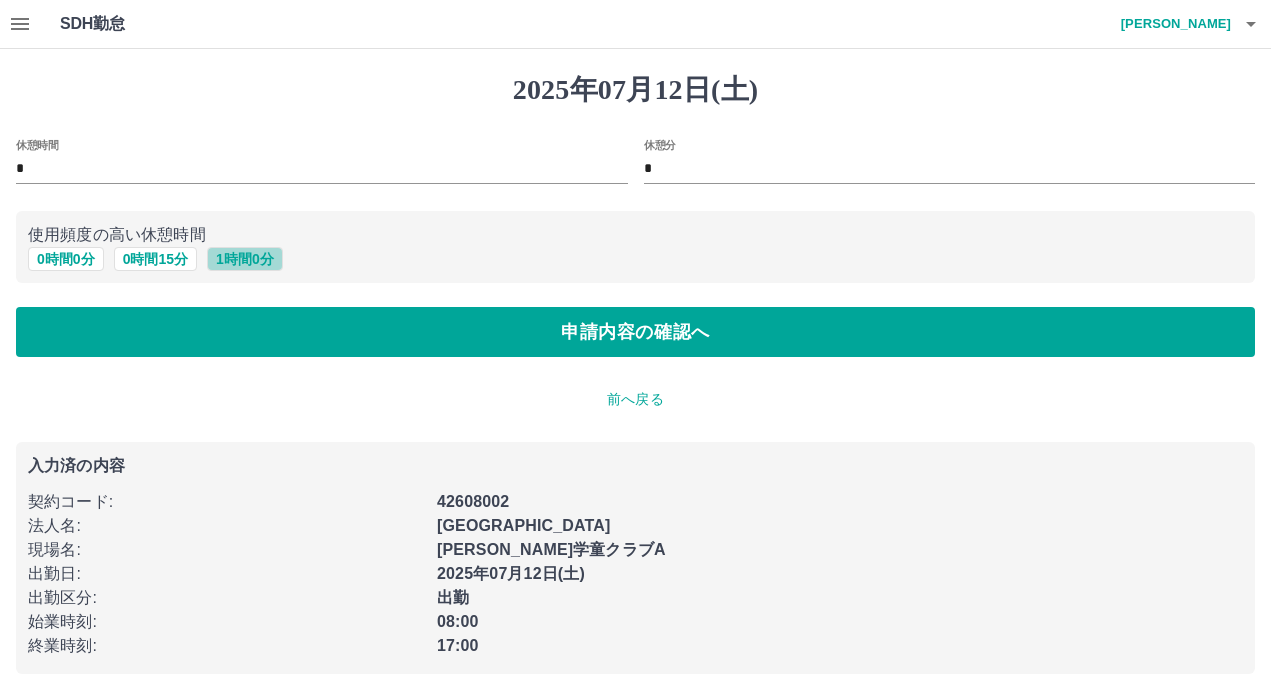 click on "1 時間 0 分" at bounding box center [245, 259] 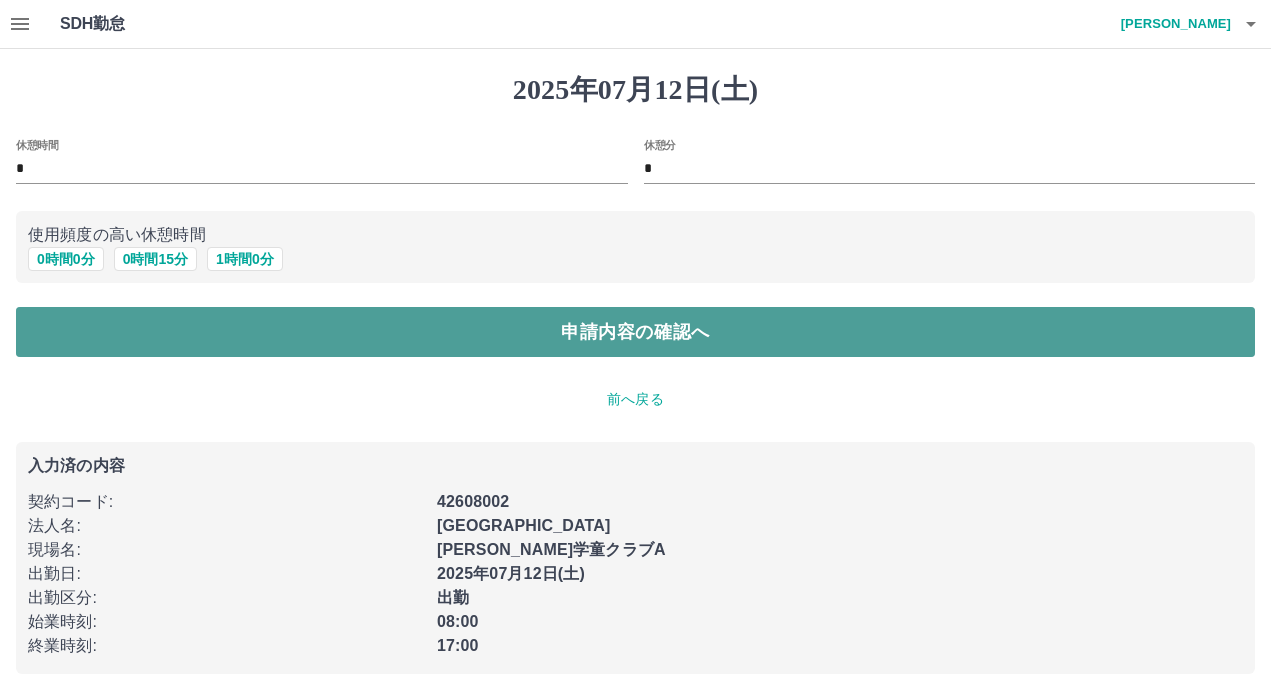 click on "申請内容の確認へ" at bounding box center (635, 332) 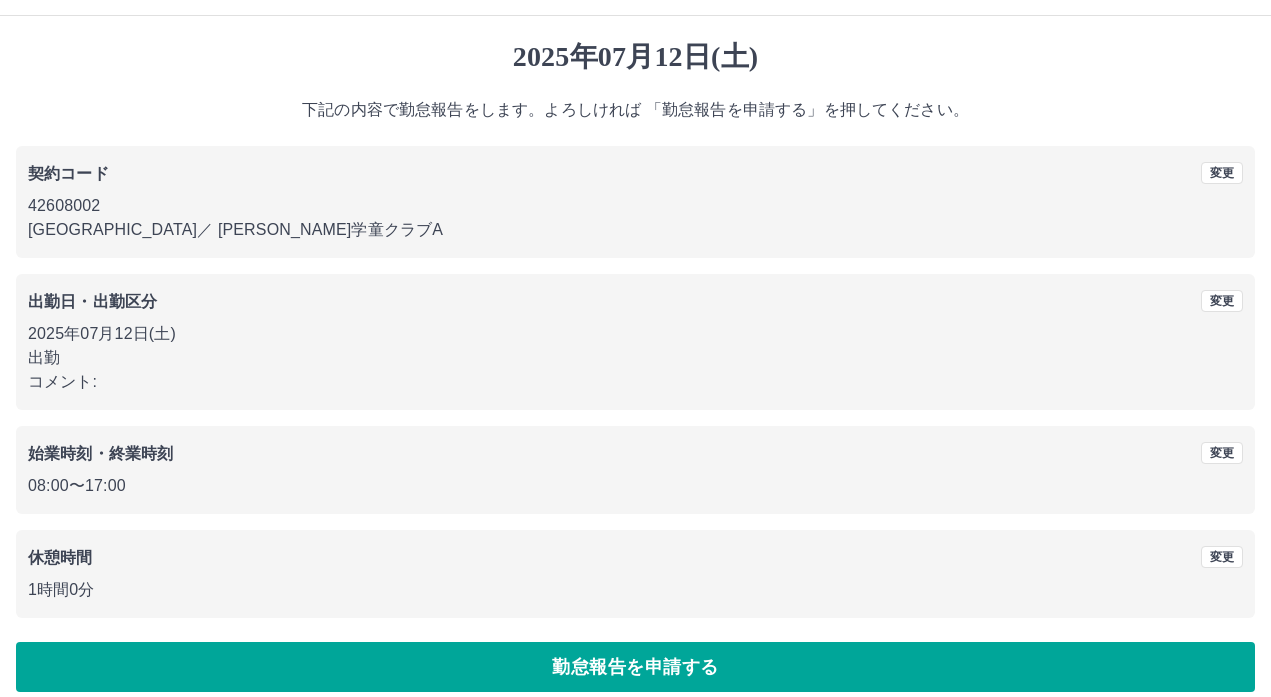 scroll, scrollTop: 52, scrollLeft: 0, axis: vertical 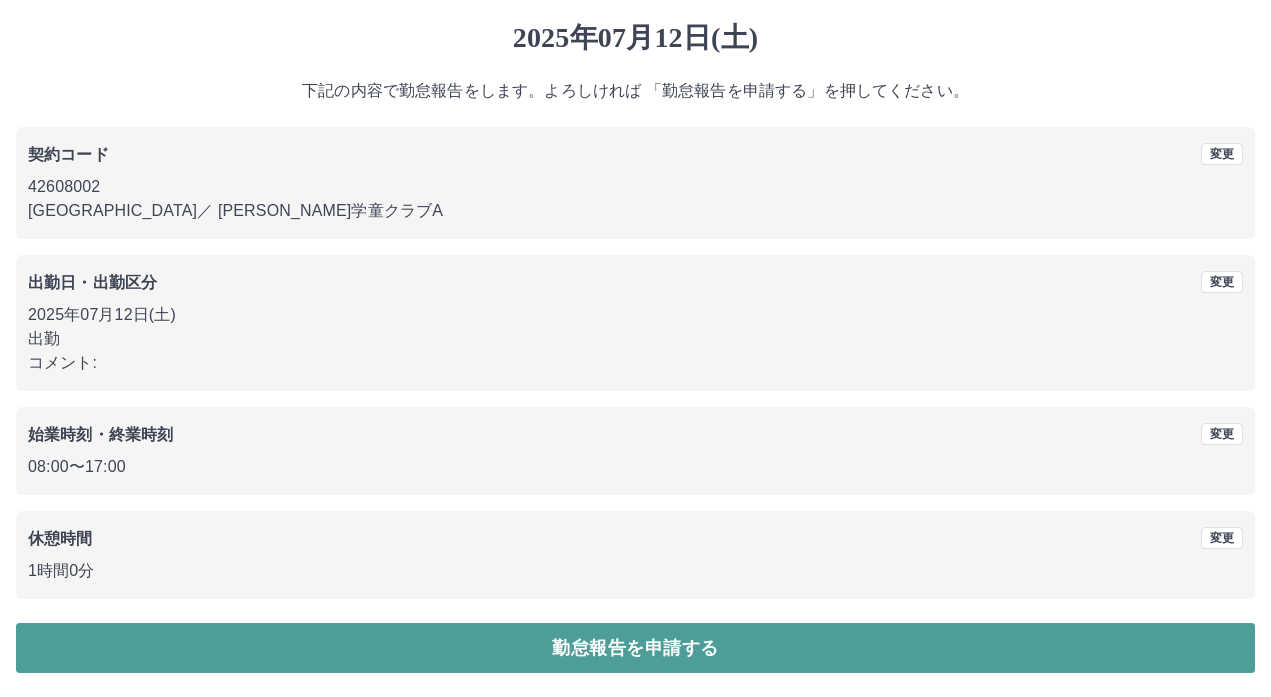 click on "勤怠報告を申請する" at bounding box center [635, 648] 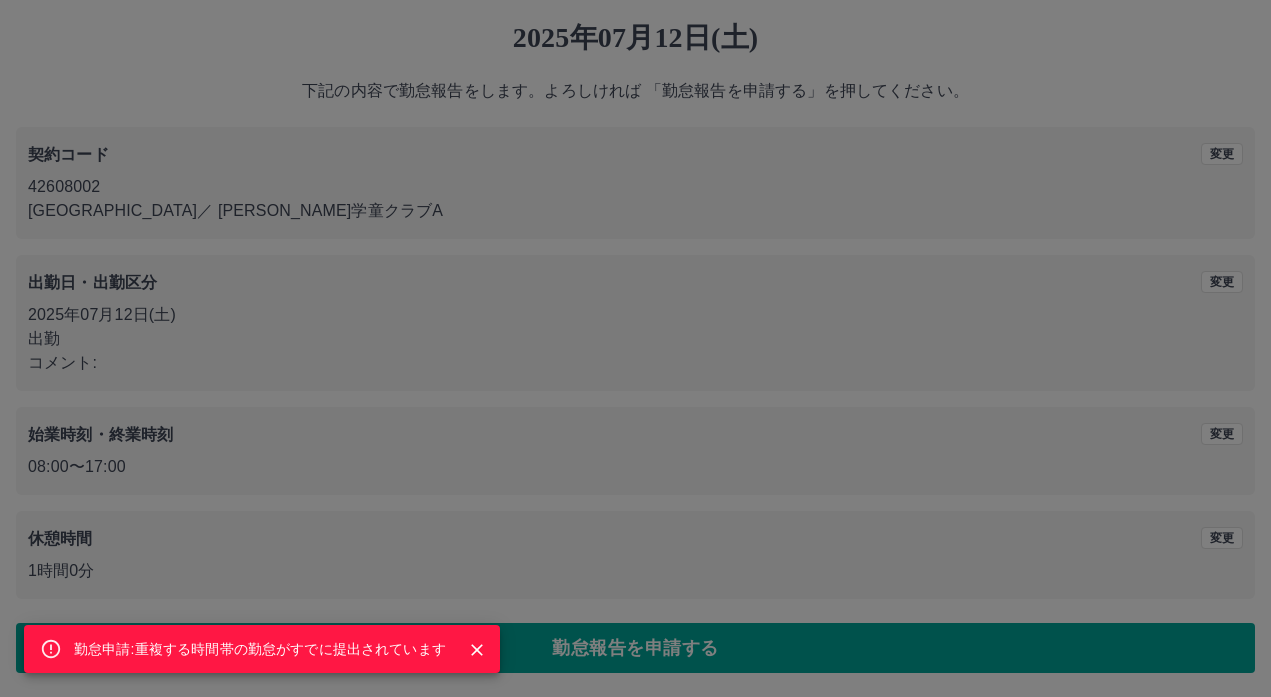 click 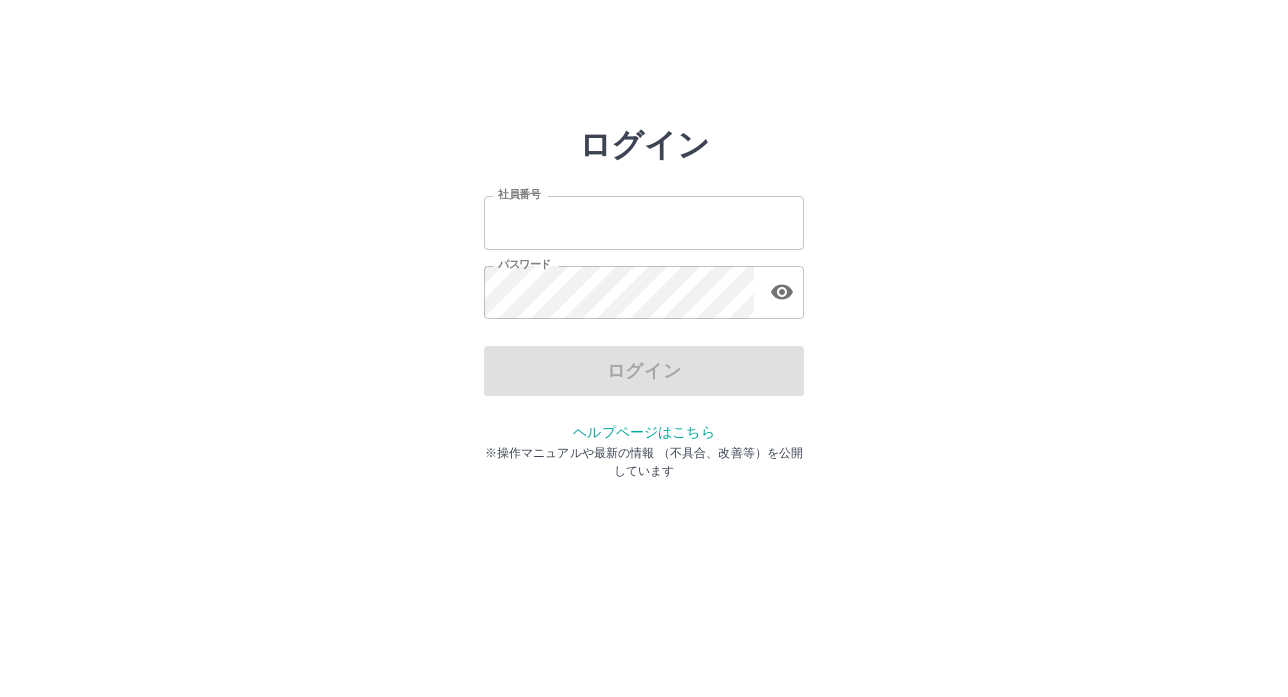 scroll, scrollTop: 0, scrollLeft: 0, axis: both 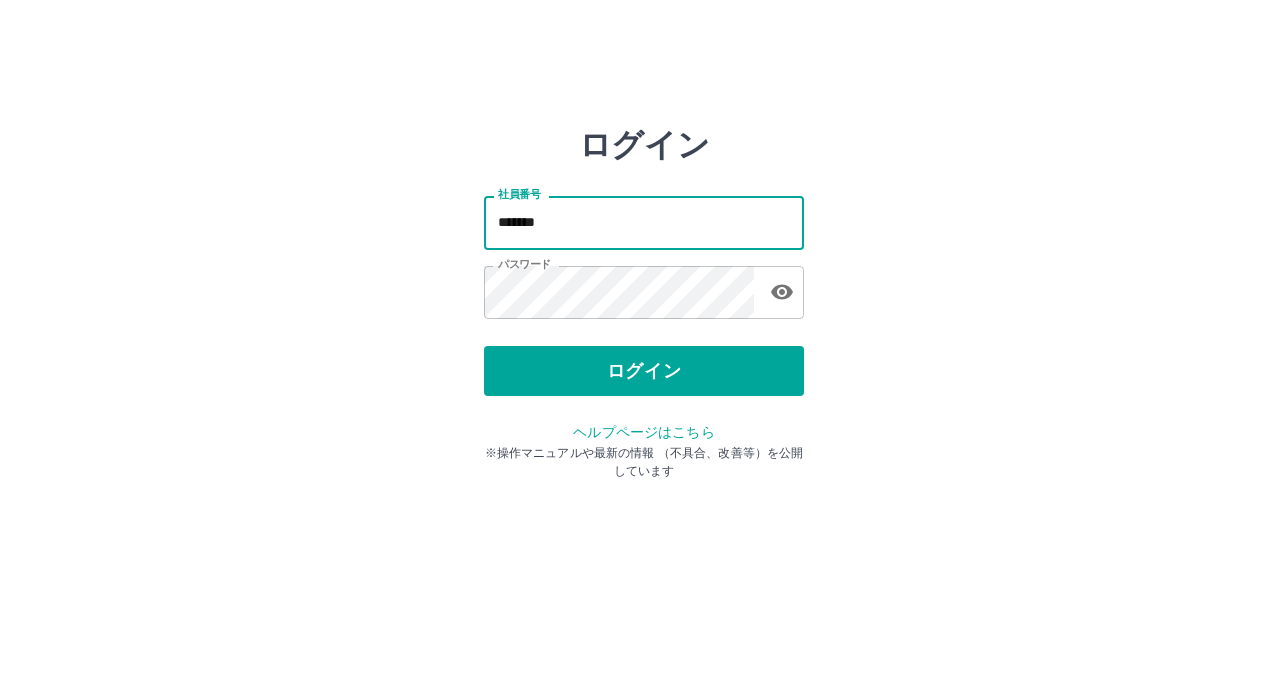 drag, startPoint x: 574, startPoint y: 217, endPoint x: 445, endPoint y: 231, distance: 129.75746 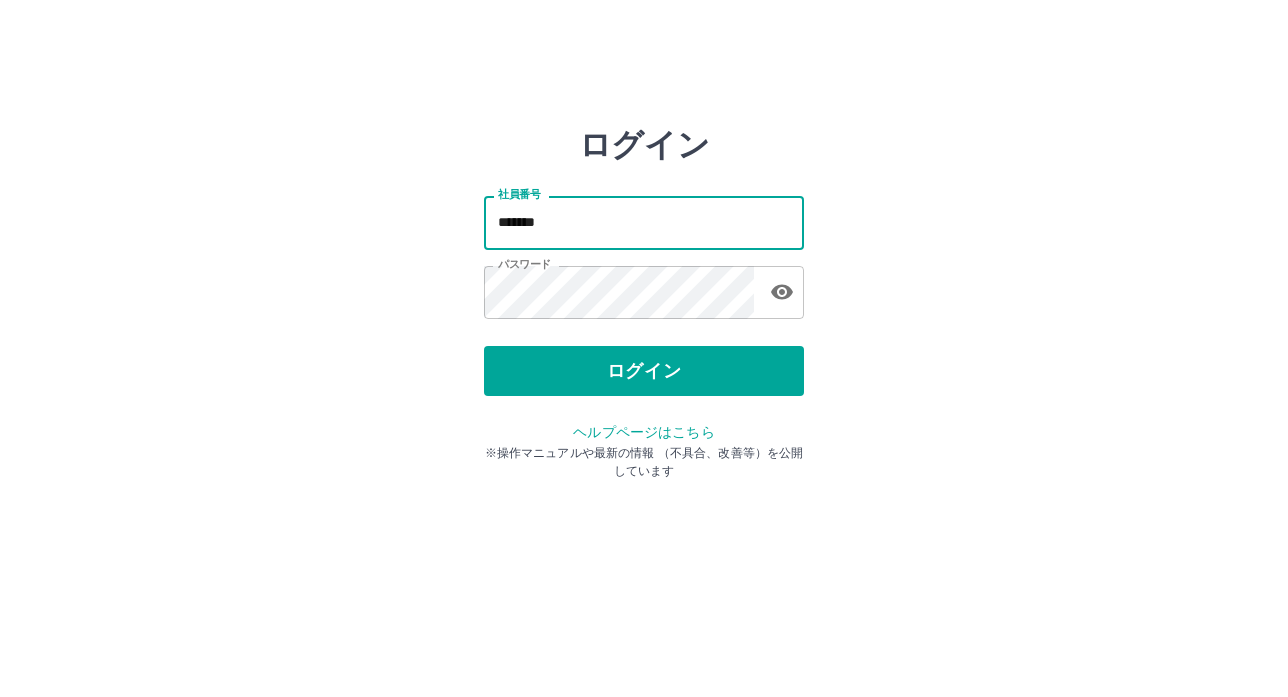 type on "*******" 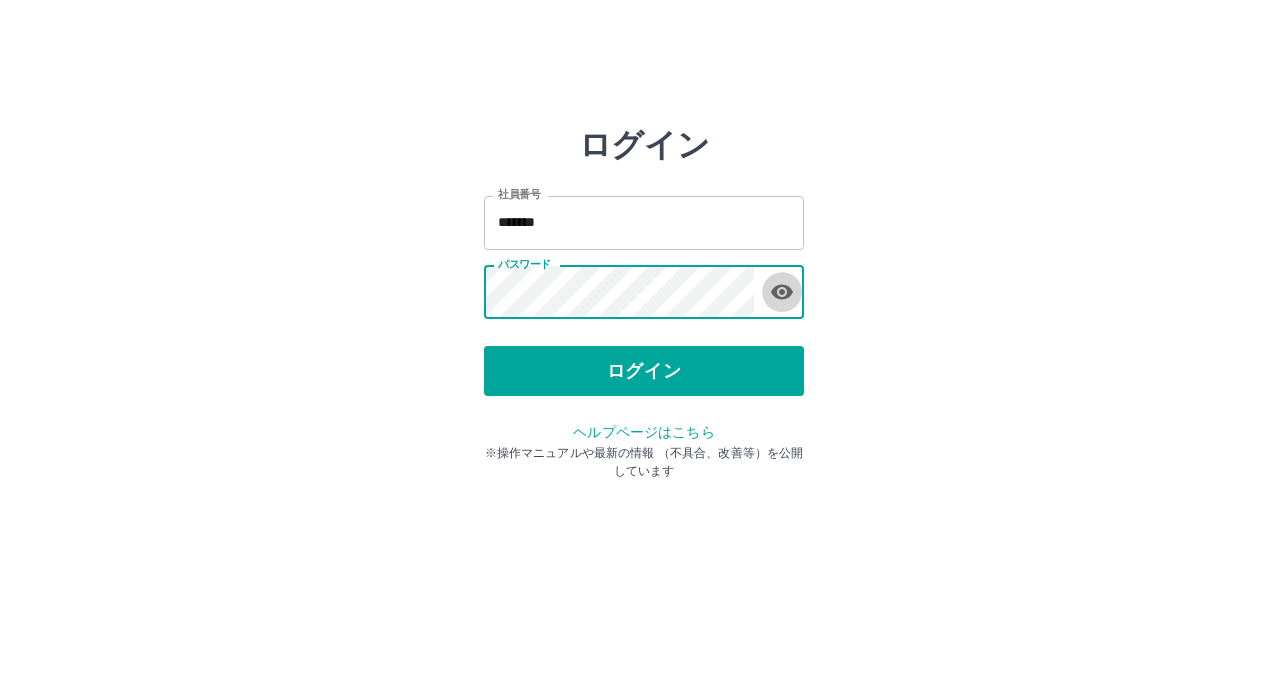 click 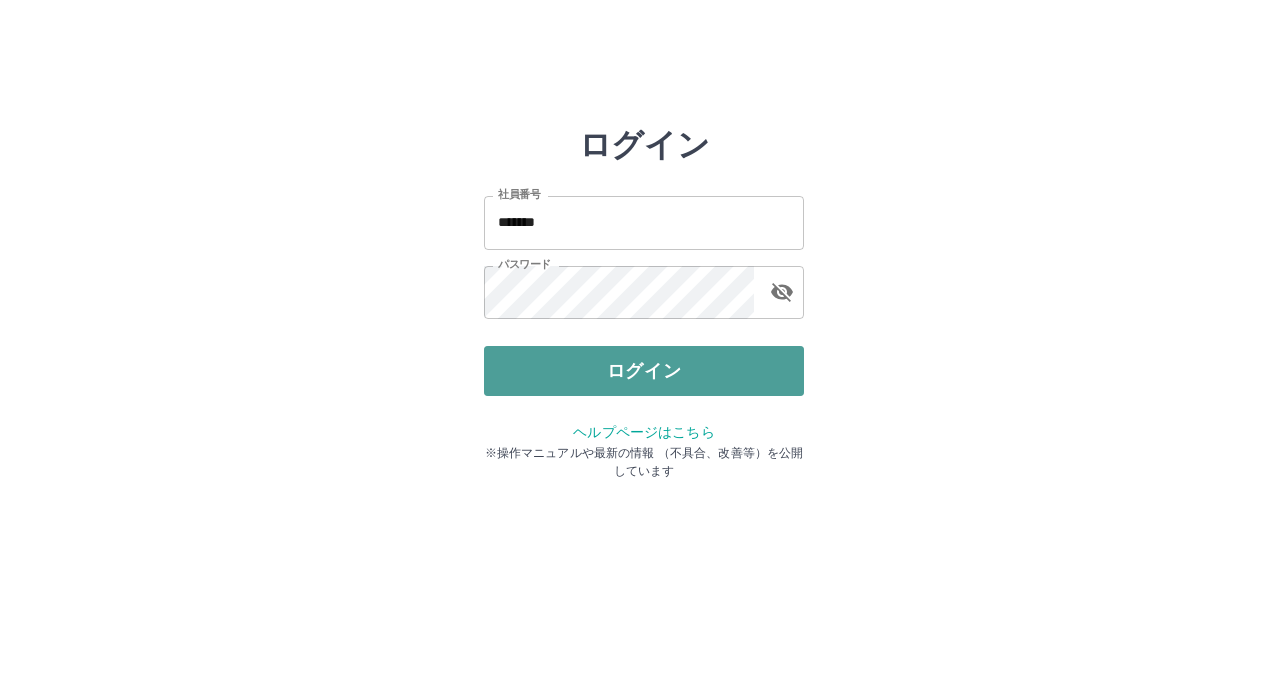 click on "ログイン" at bounding box center (644, 371) 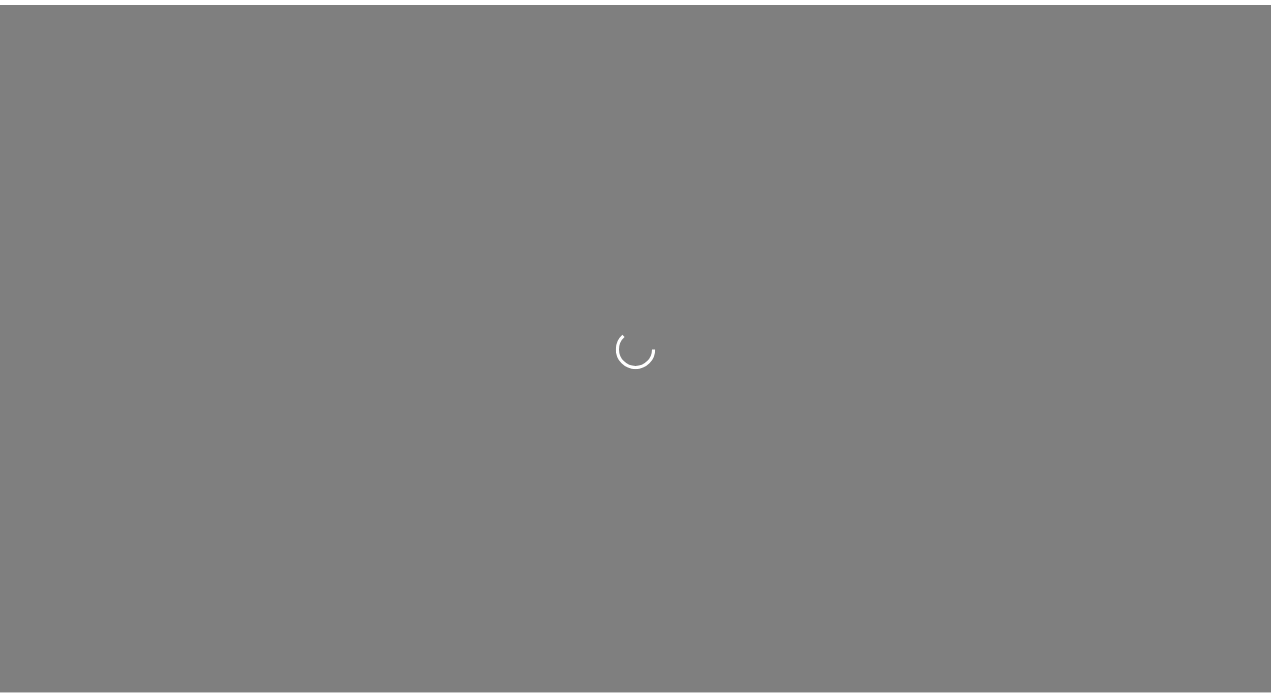 scroll, scrollTop: 0, scrollLeft: 0, axis: both 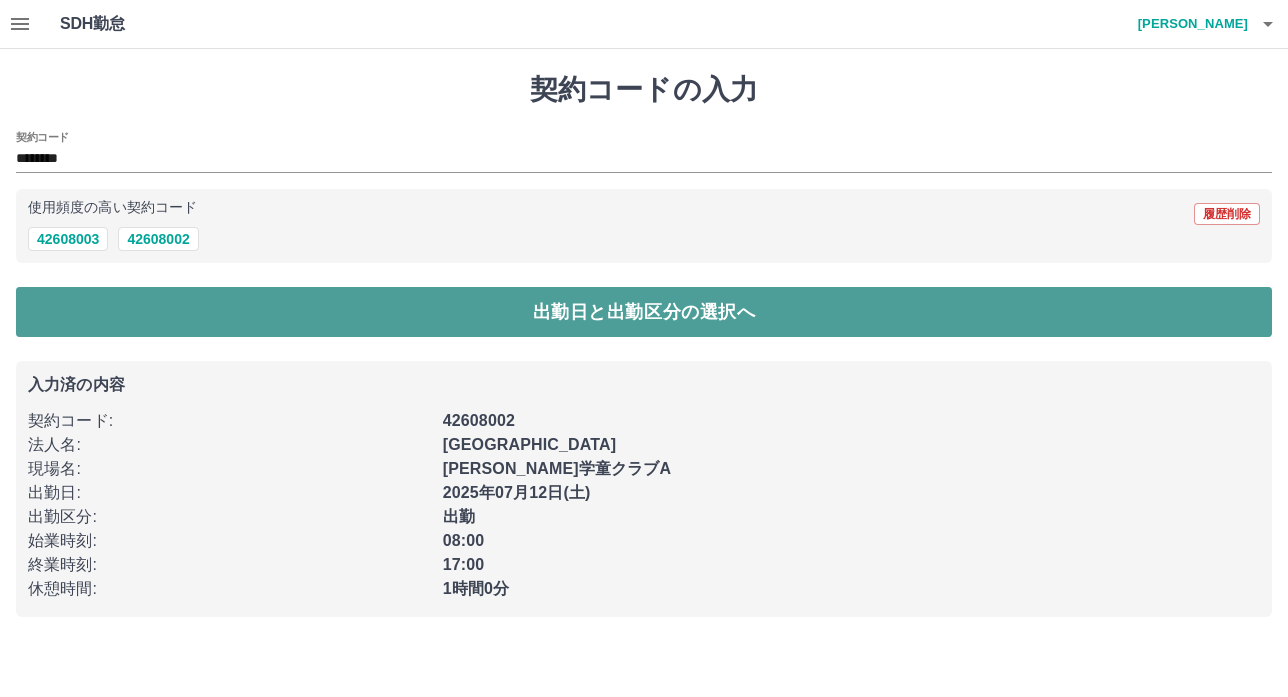 click on "出勤日と出勤区分の選択へ" at bounding box center [644, 312] 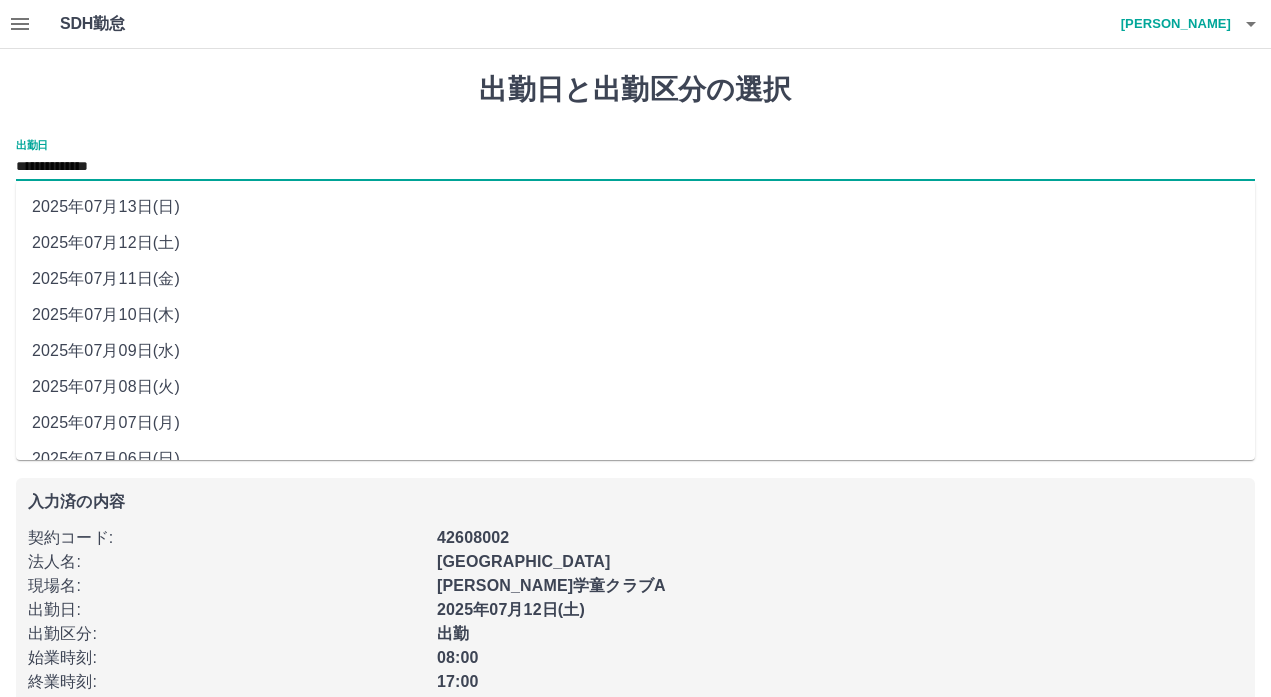 click on "**********" at bounding box center [635, 167] 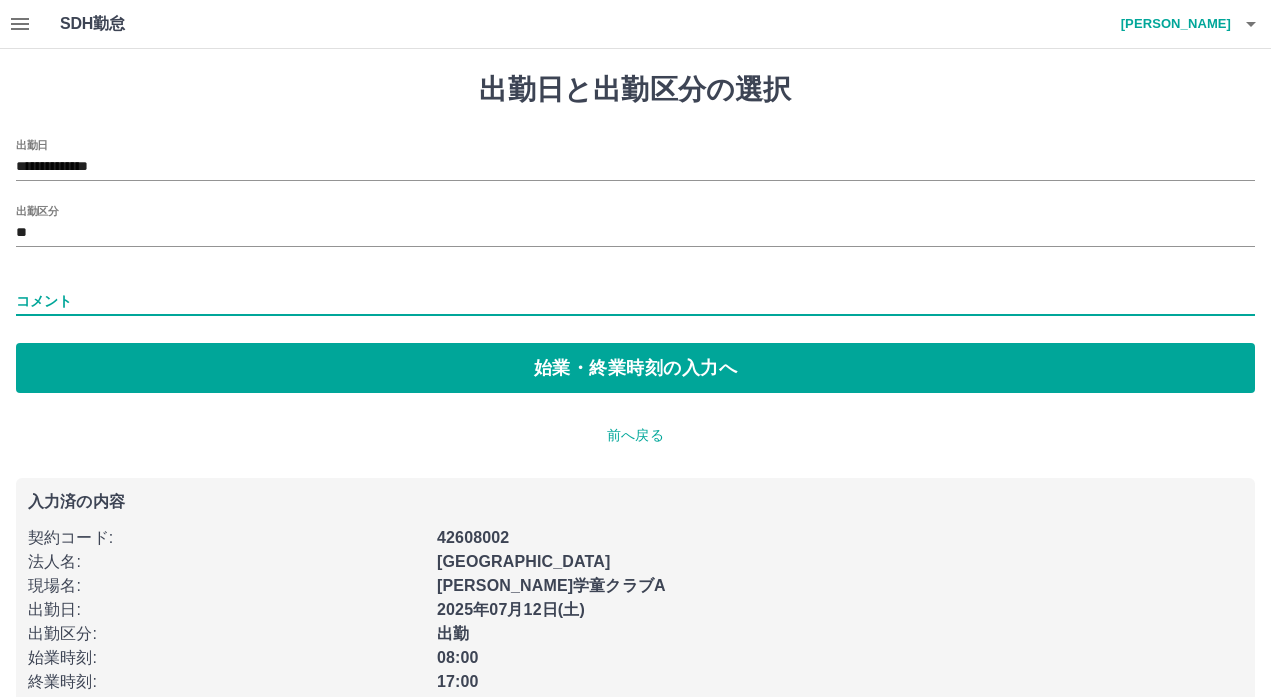 click on "コメント" at bounding box center (635, 301) 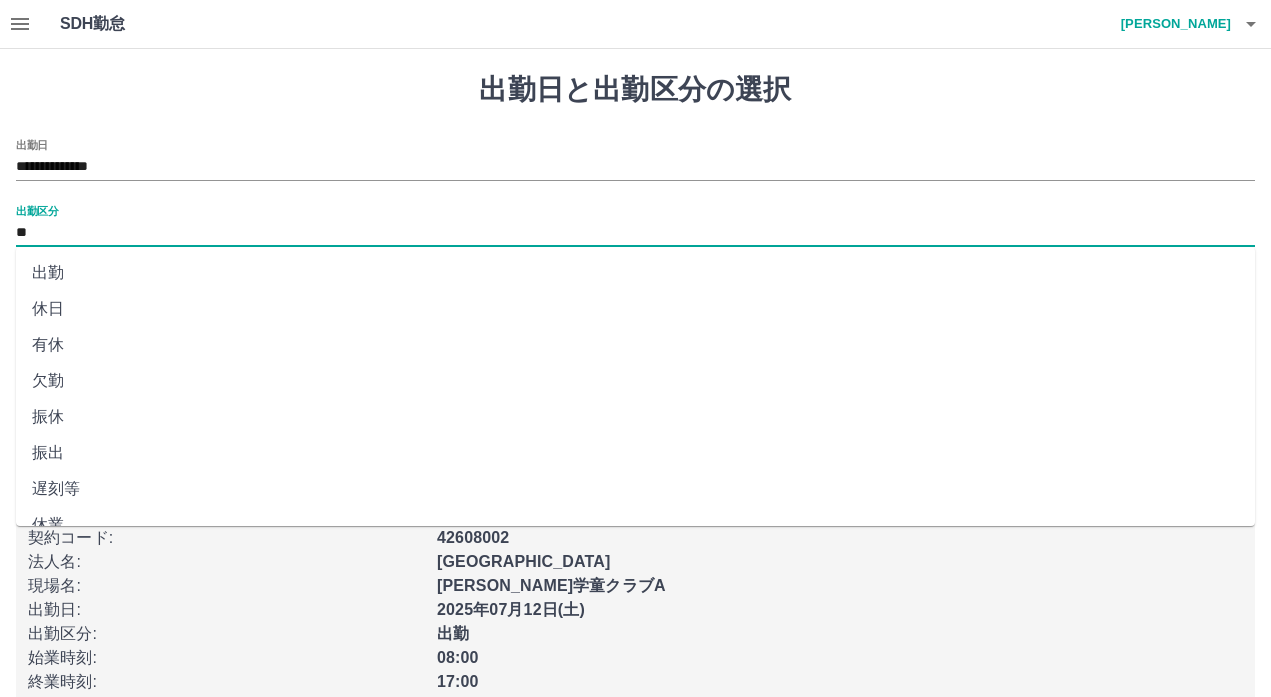 click on "**" at bounding box center (635, 233) 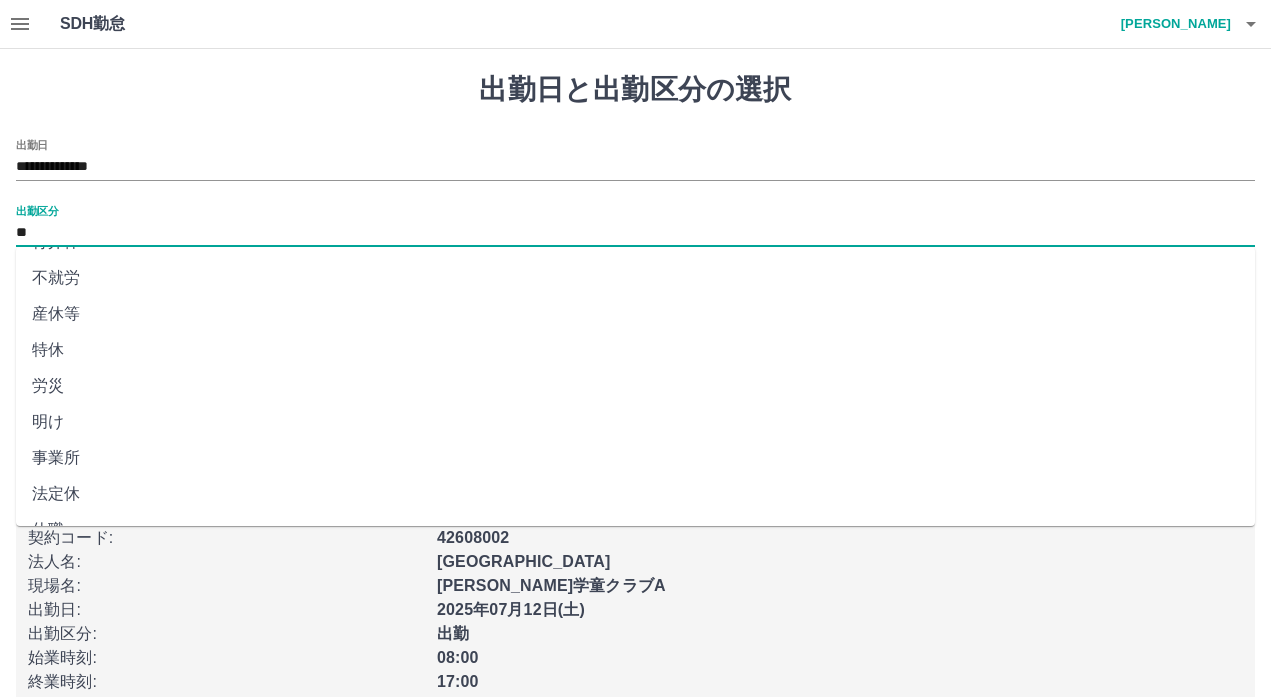 scroll, scrollTop: 385, scrollLeft: 0, axis: vertical 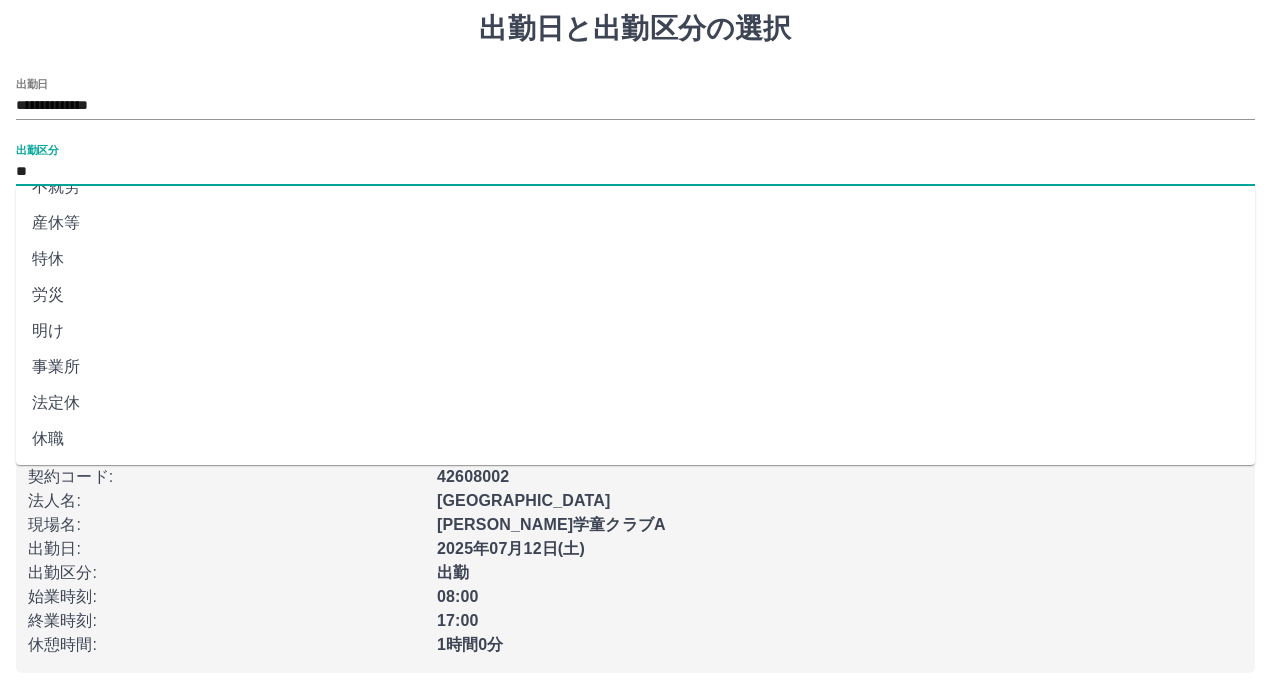click on "法定休" at bounding box center [635, 403] 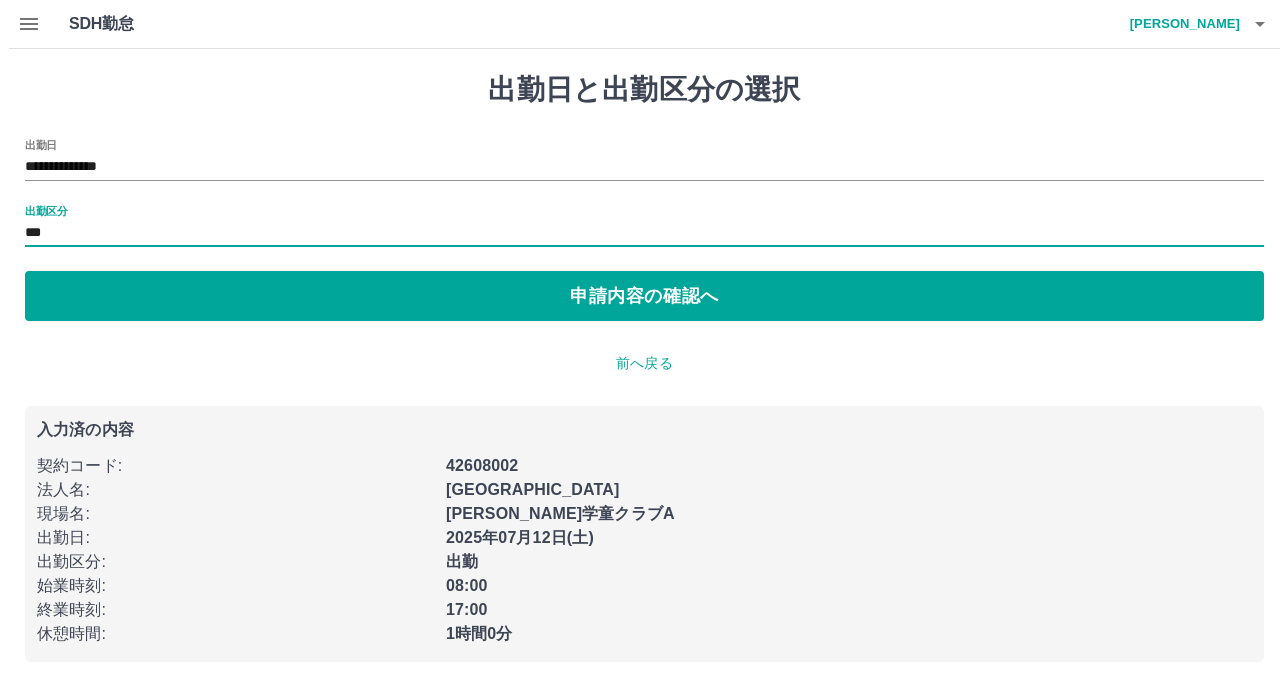 scroll, scrollTop: 0, scrollLeft: 0, axis: both 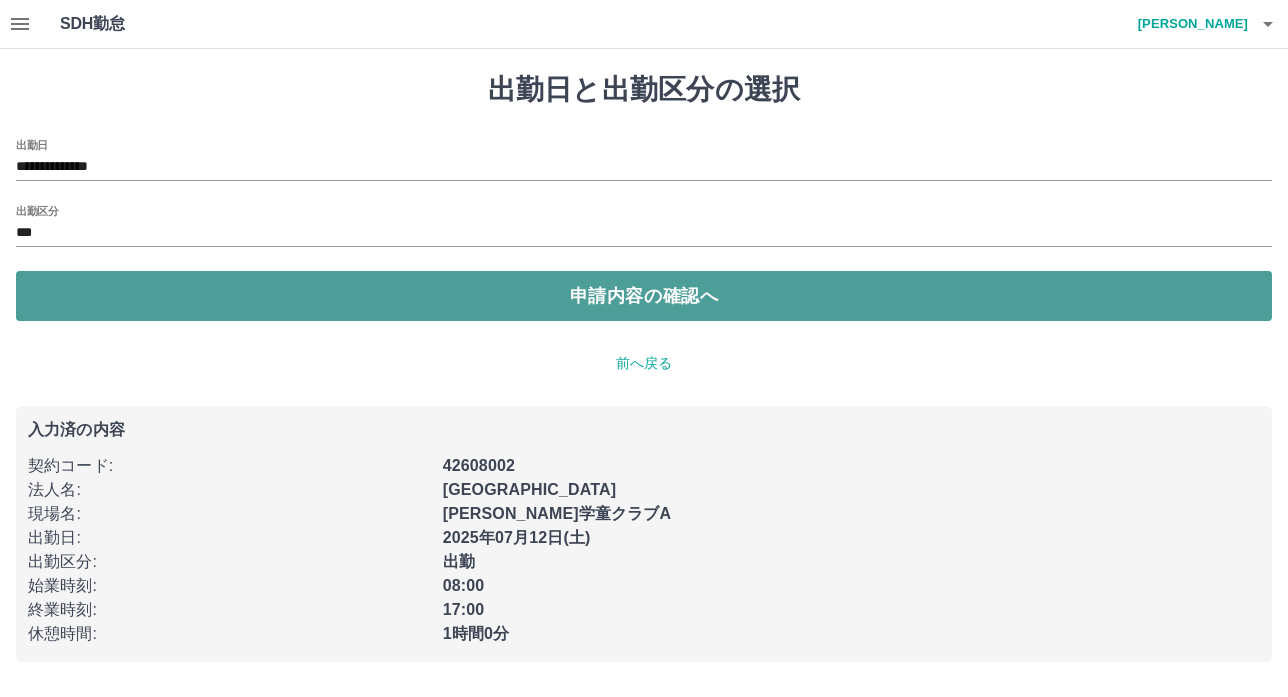 click on "申請内容の確認へ" at bounding box center [644, 296] 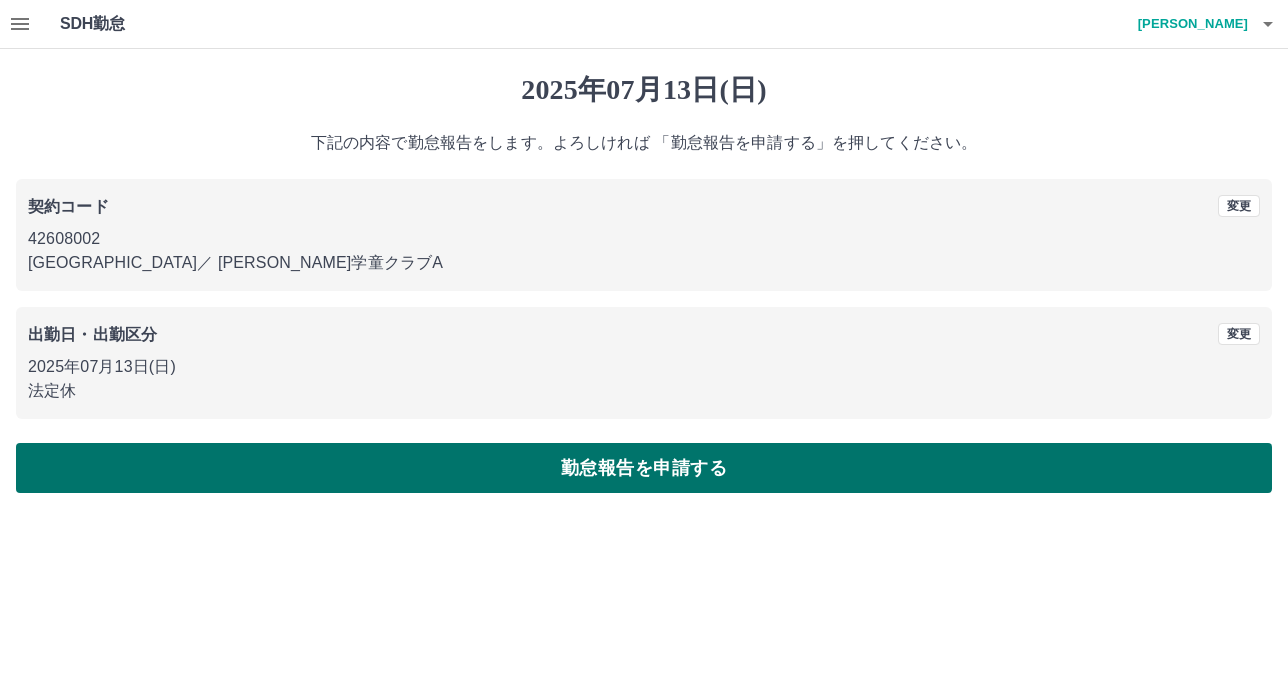 click on "勤怠報告を申請する" at bounding box center (644, 468) 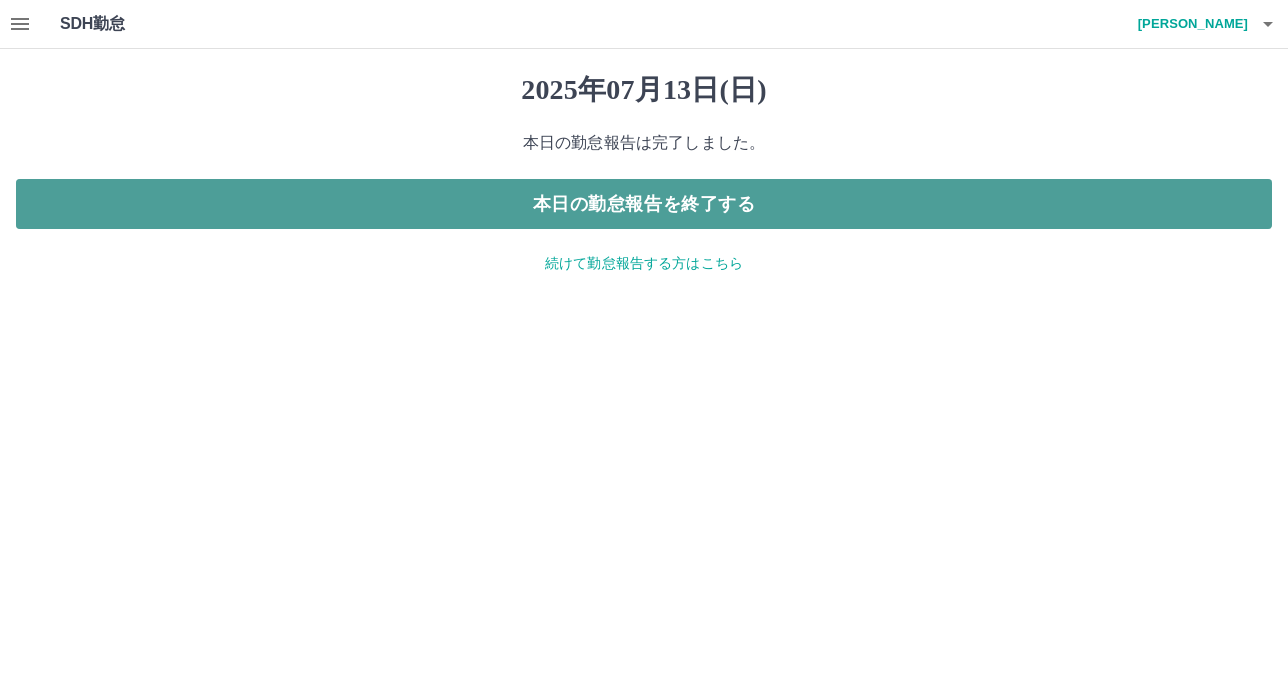 click on "本日の勤怠報告を終了する" at bounding box center (644, 204) 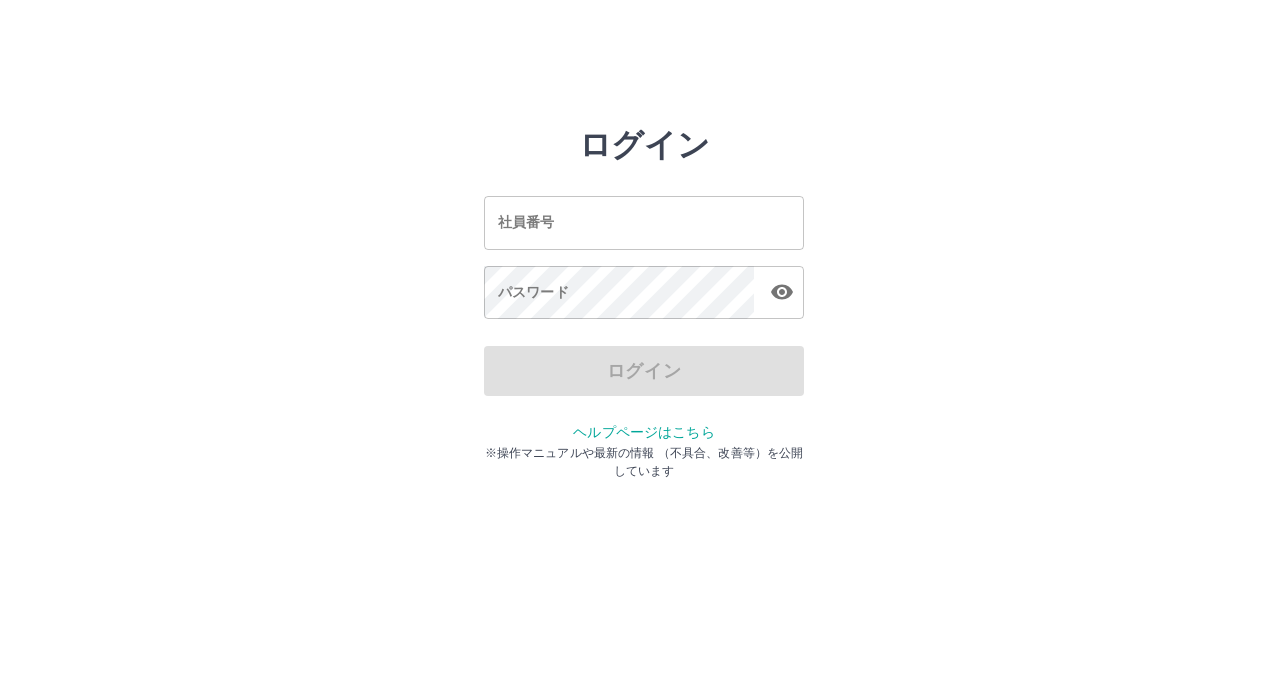 scroll, scrollTop: 0, scrollLeft: 0, axis: both 